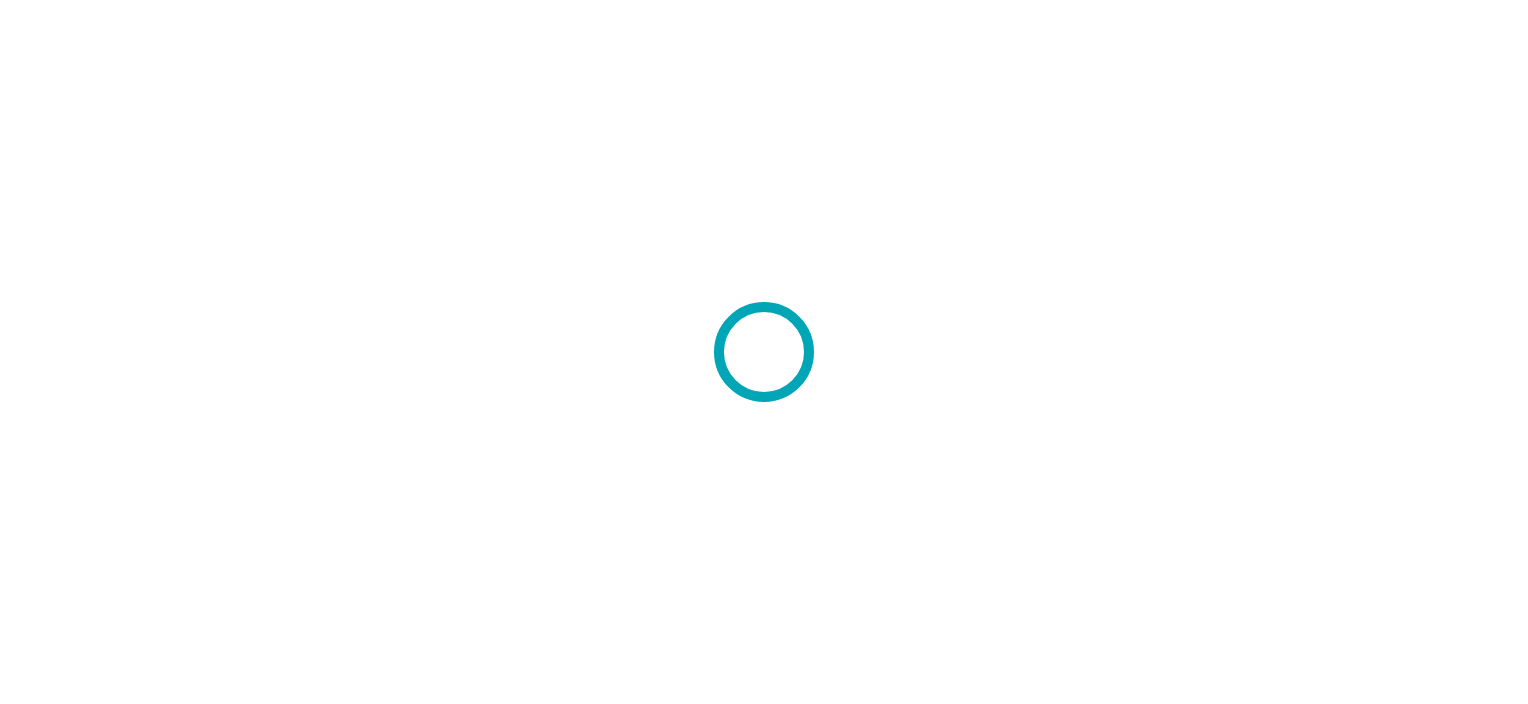 scroll, scrollTop: 0, scrollLeft: 0, axis: both 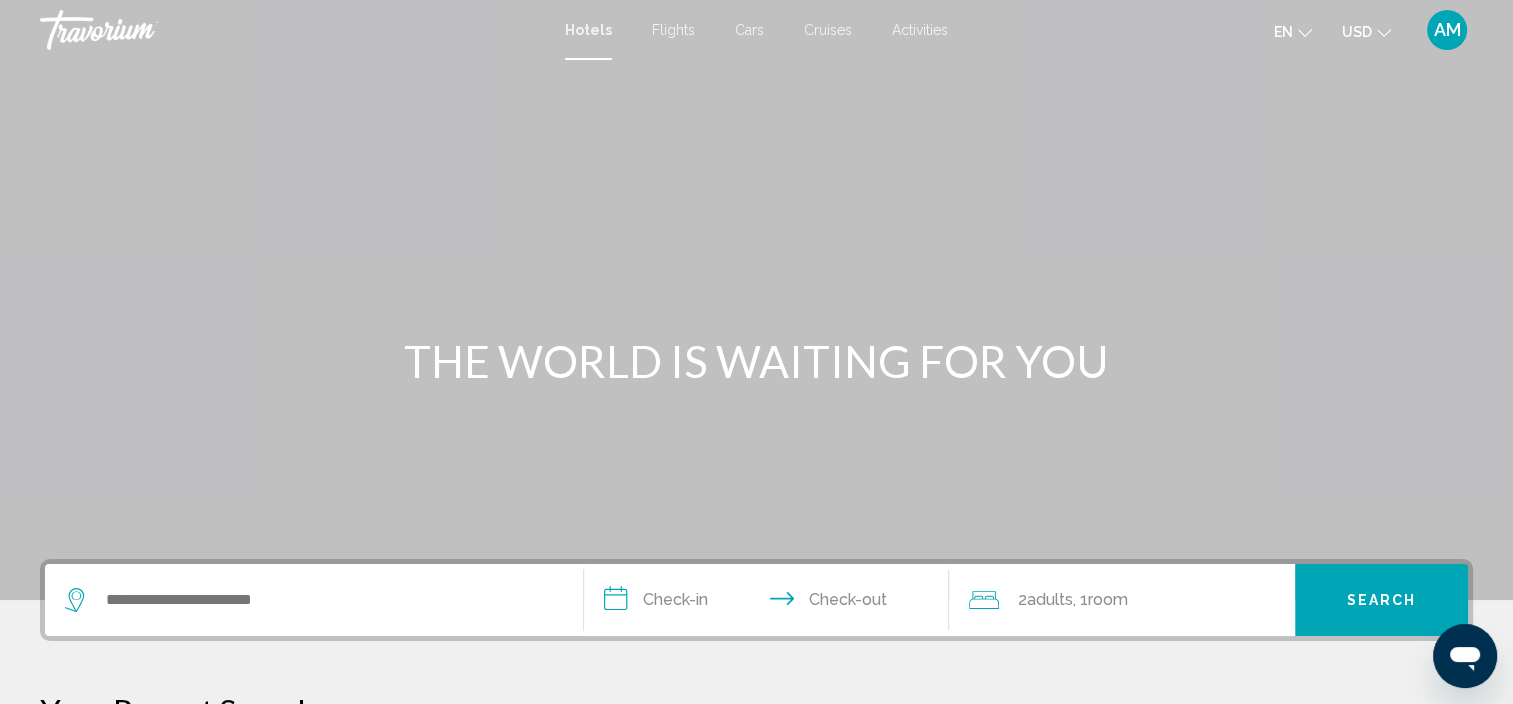 click on "USD" 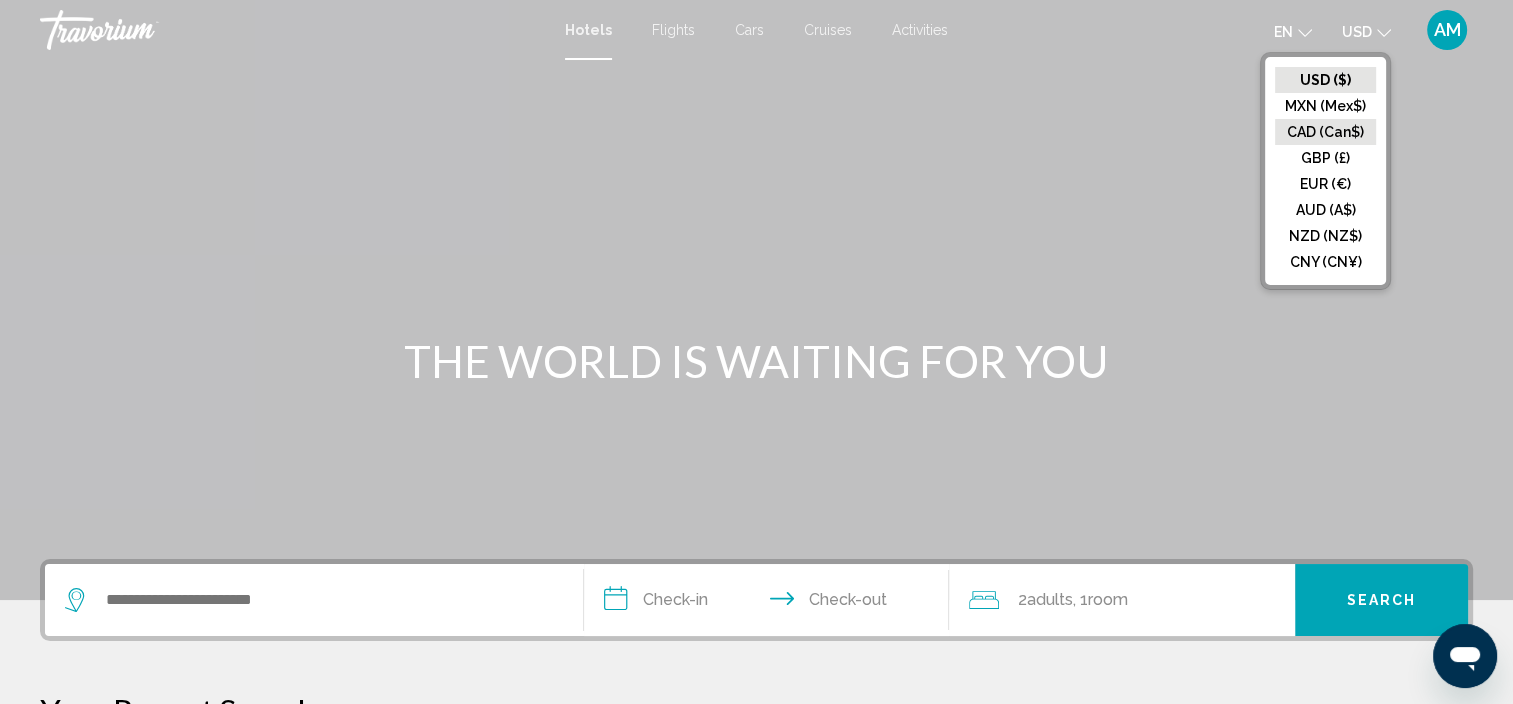 click on "CAD (Can$)" 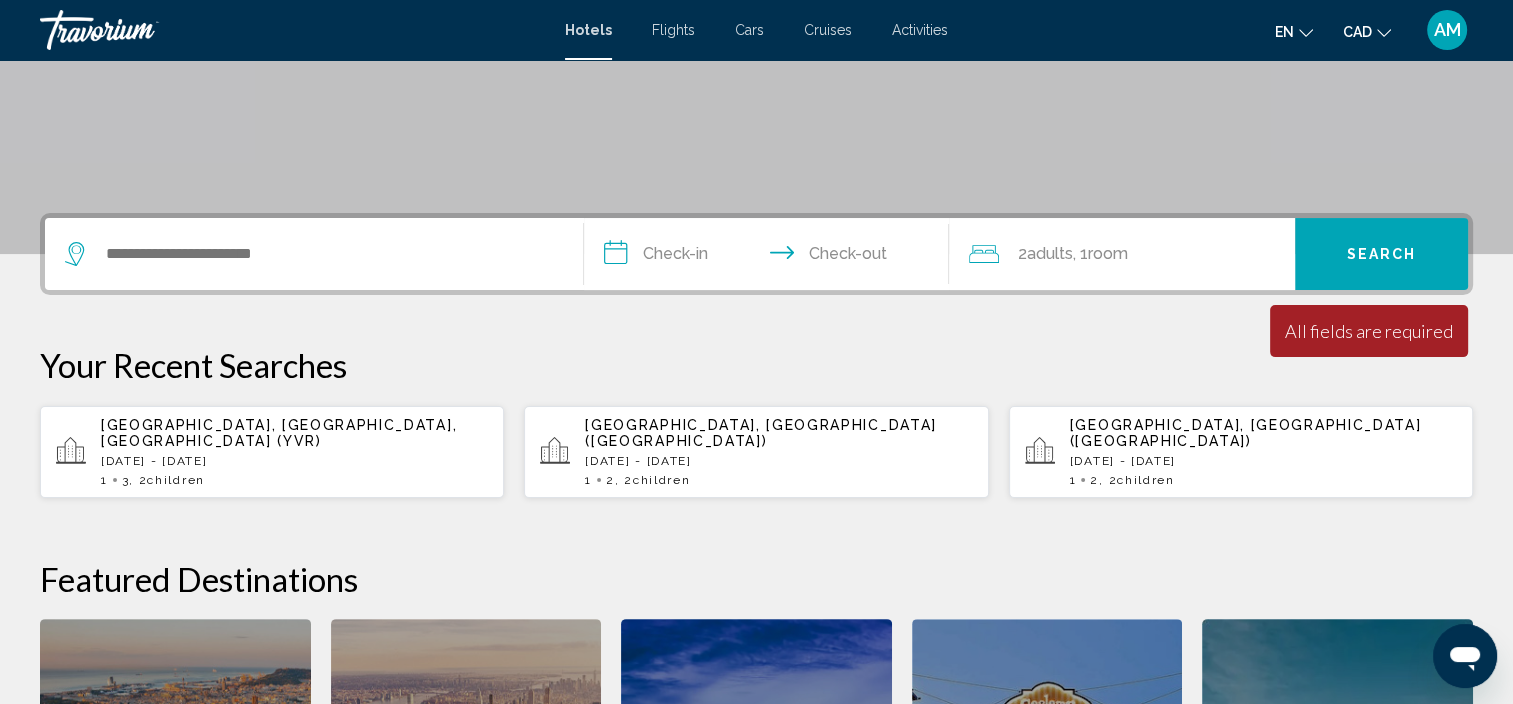 scroll, scrollTop: 375, scrollLeft: 0, axis: vertical 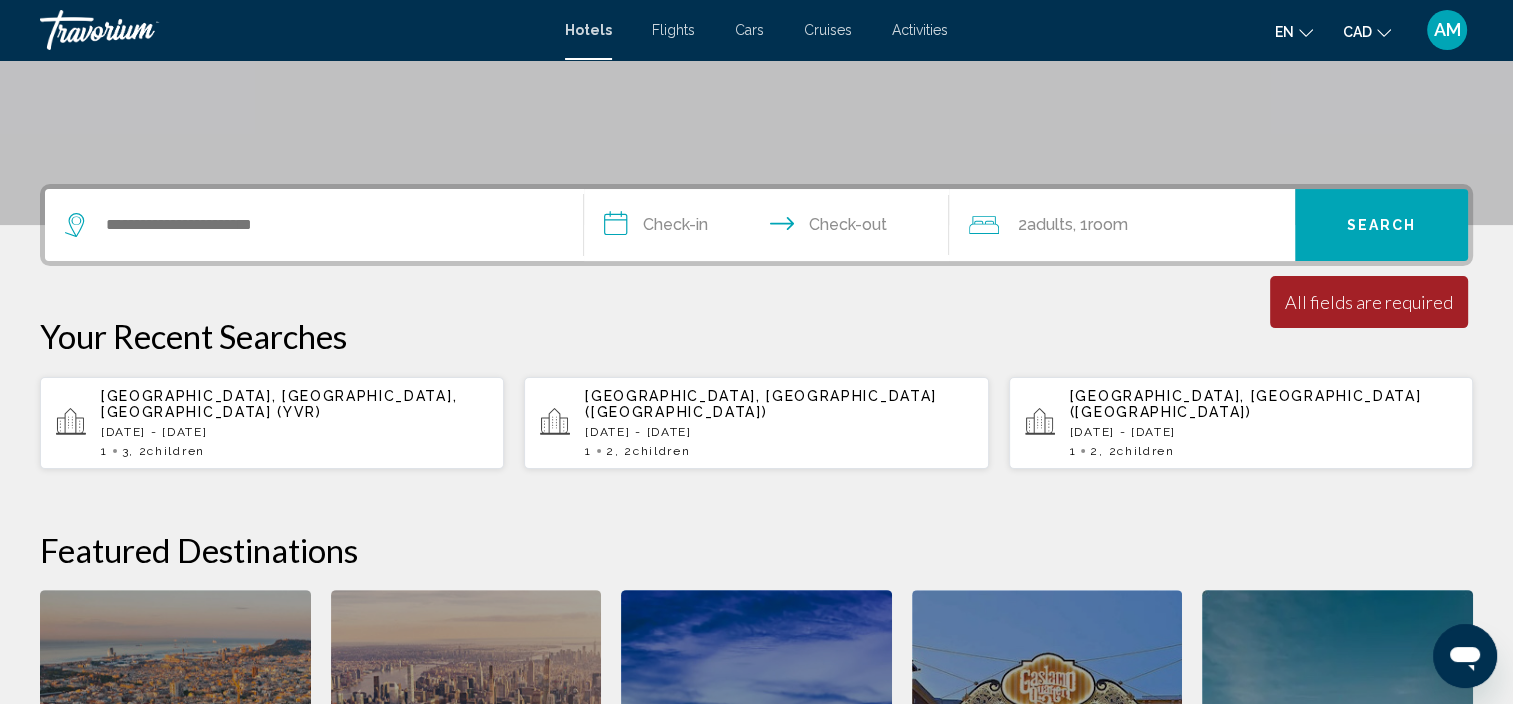click on "[GEOGRAPHIC_DATA], [GEOGRAPHIC_DATA], [GEOGRAPHIC_DATA] (YVR)" at bounding box center [279, 404] 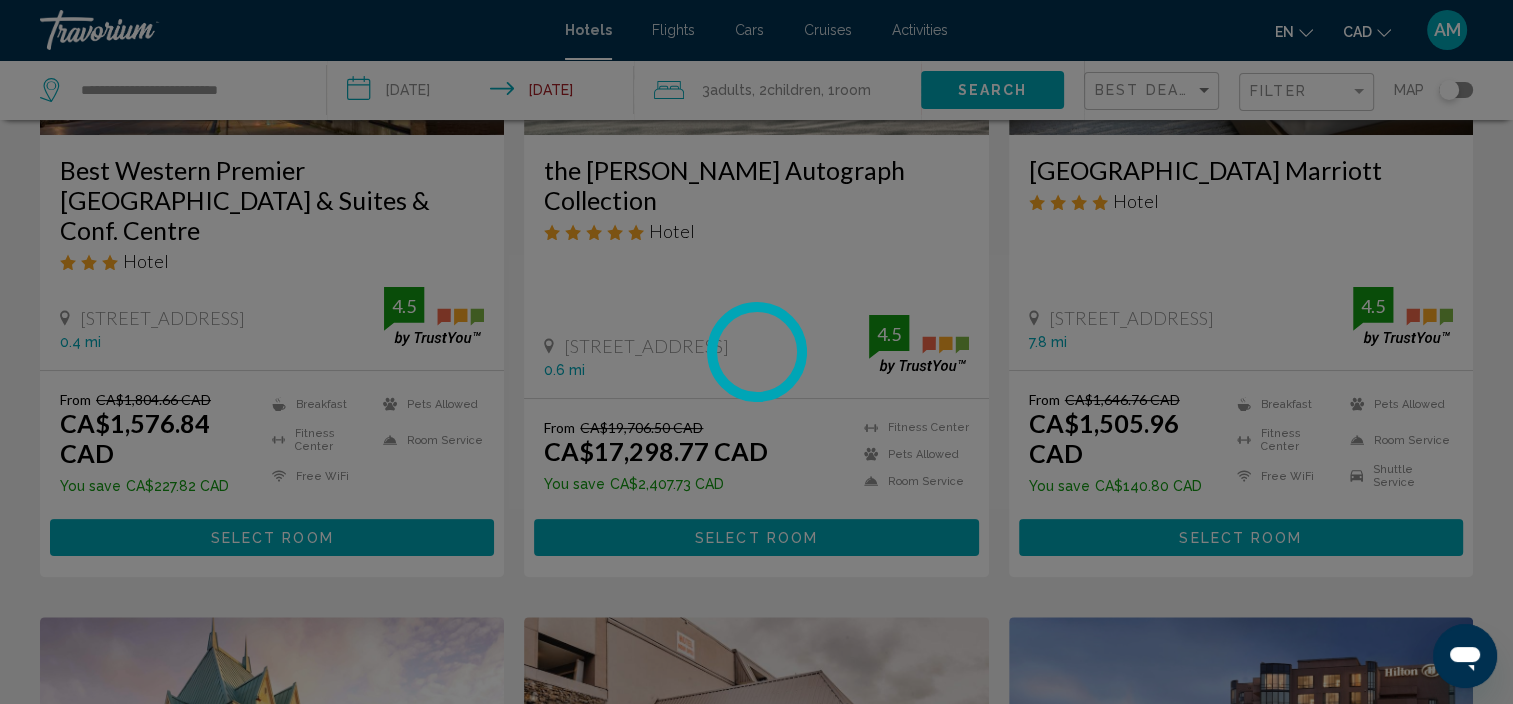 scroll, scrollTop: 0, scrollLeft: 0, axis: both 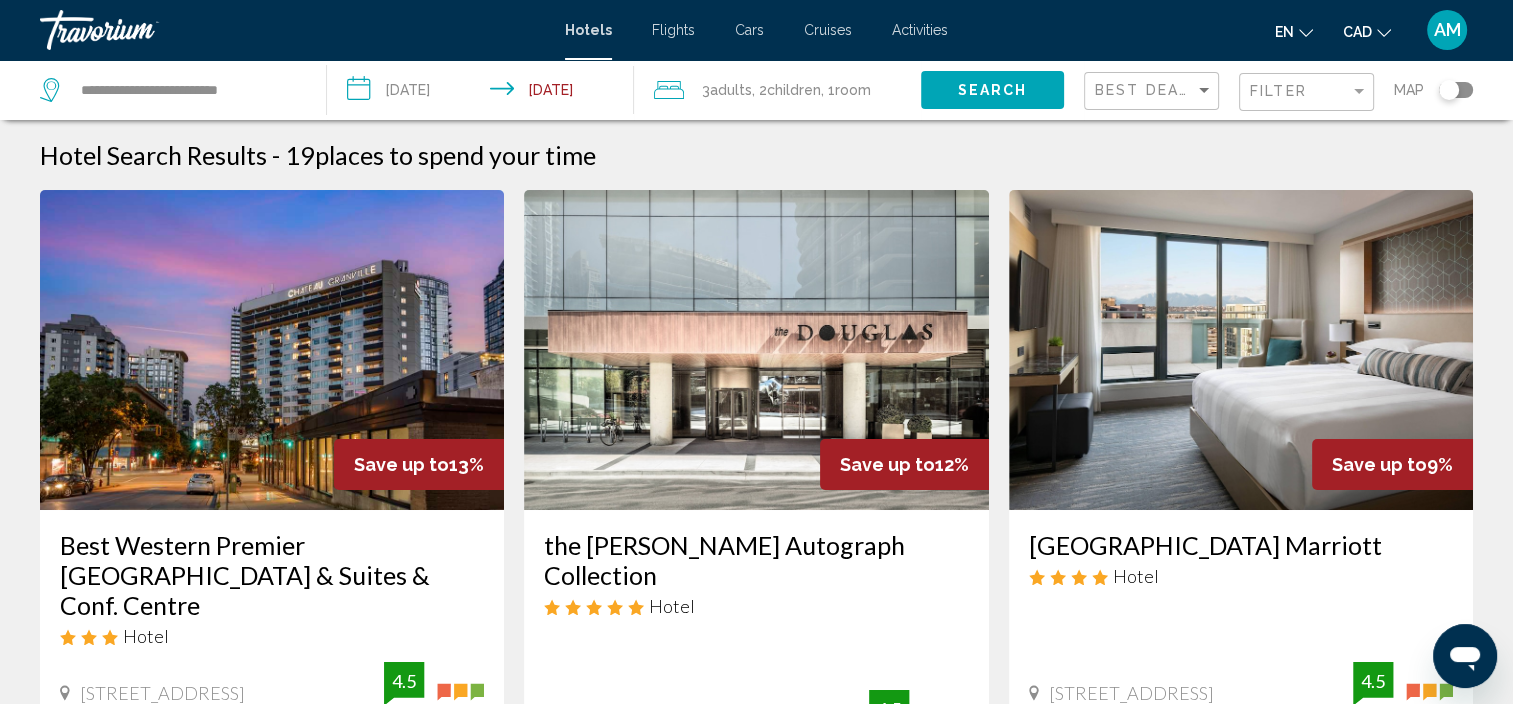 click on "**********" at bounding box center [484, 93] 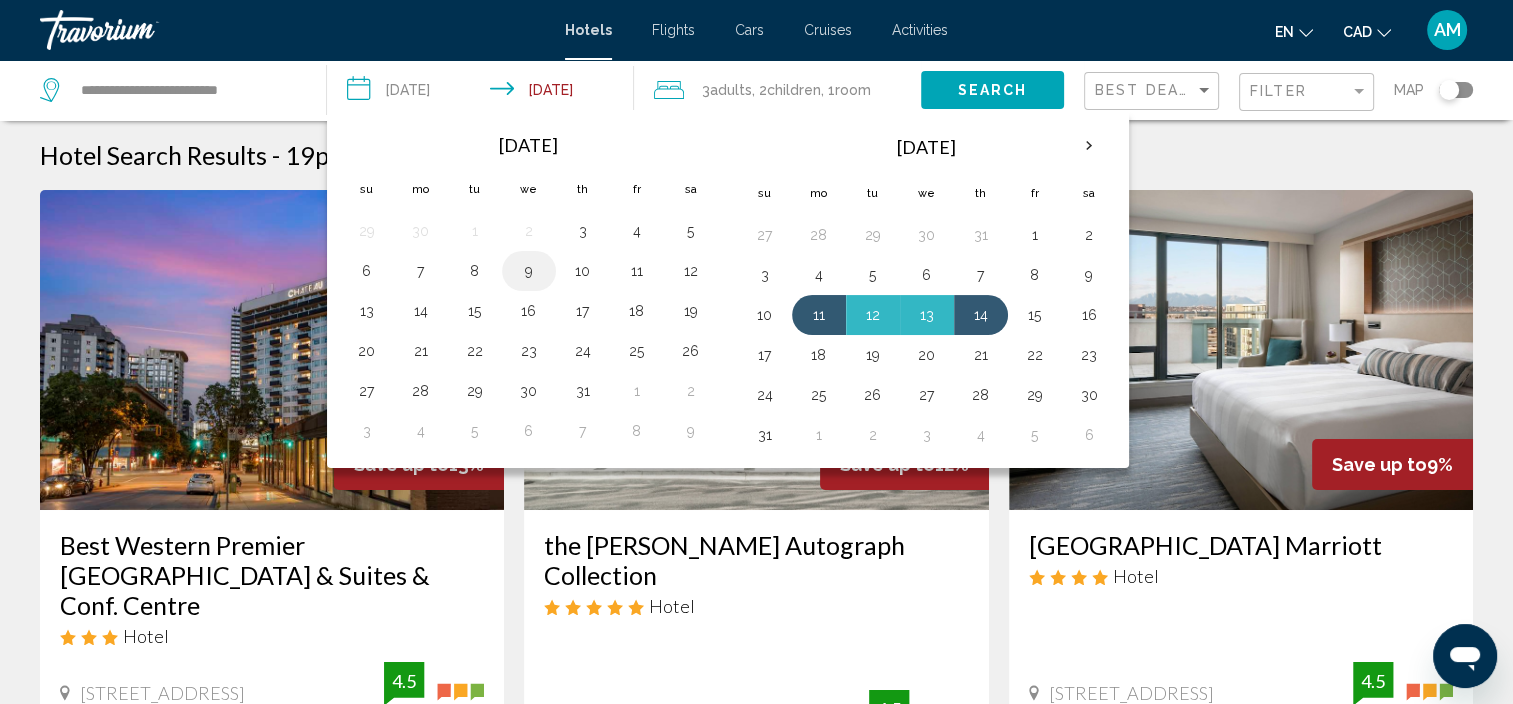 click on "9" at bounding box center (529, 271) 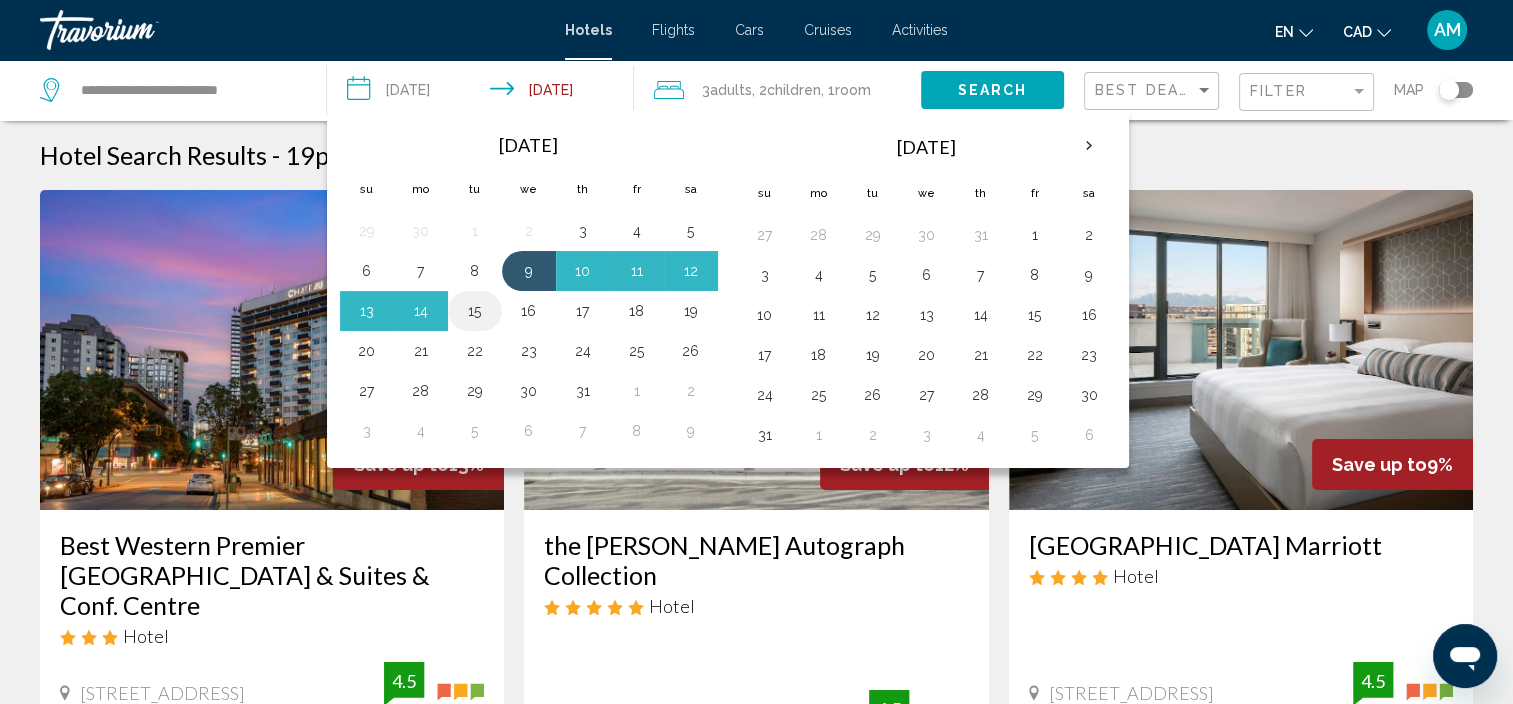 click on "15" at bounding box center [475, 311] 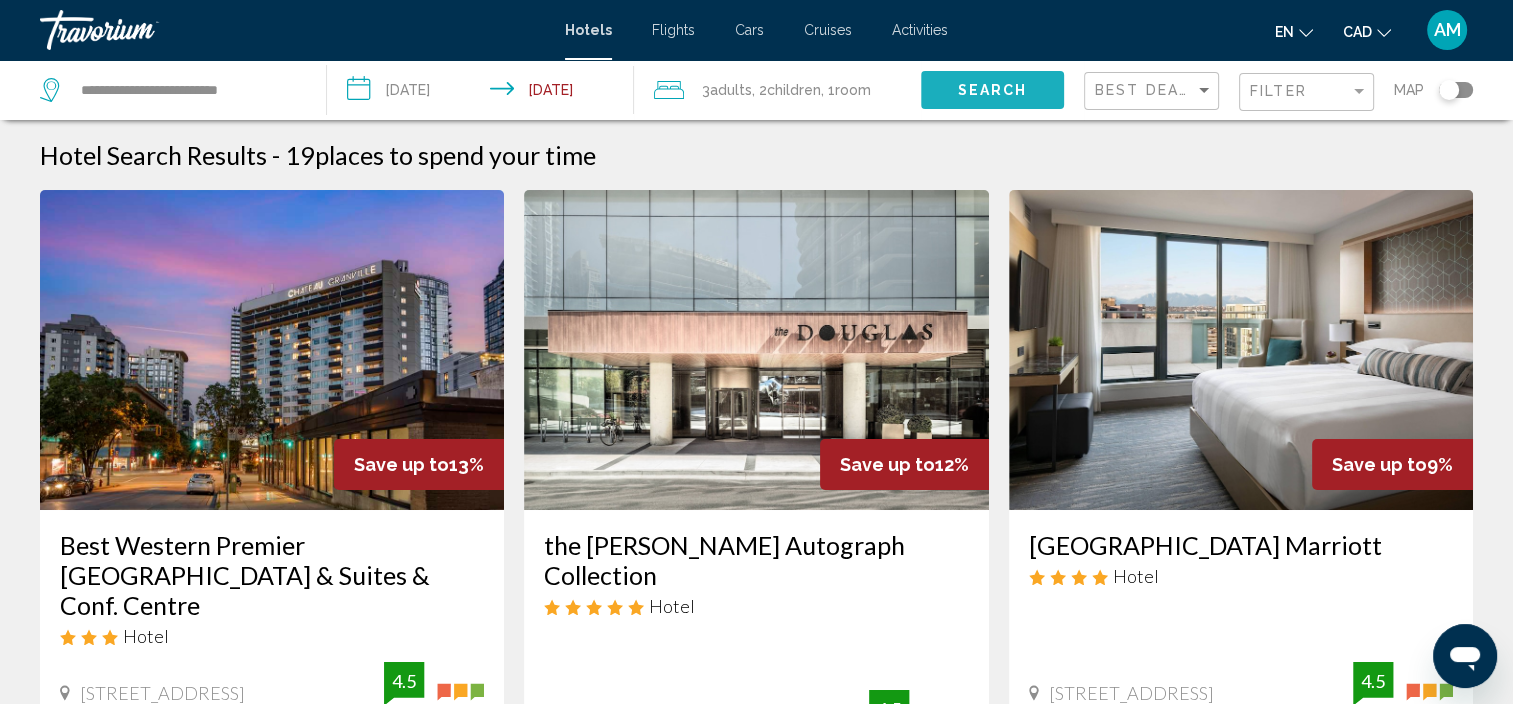 click on "Search" 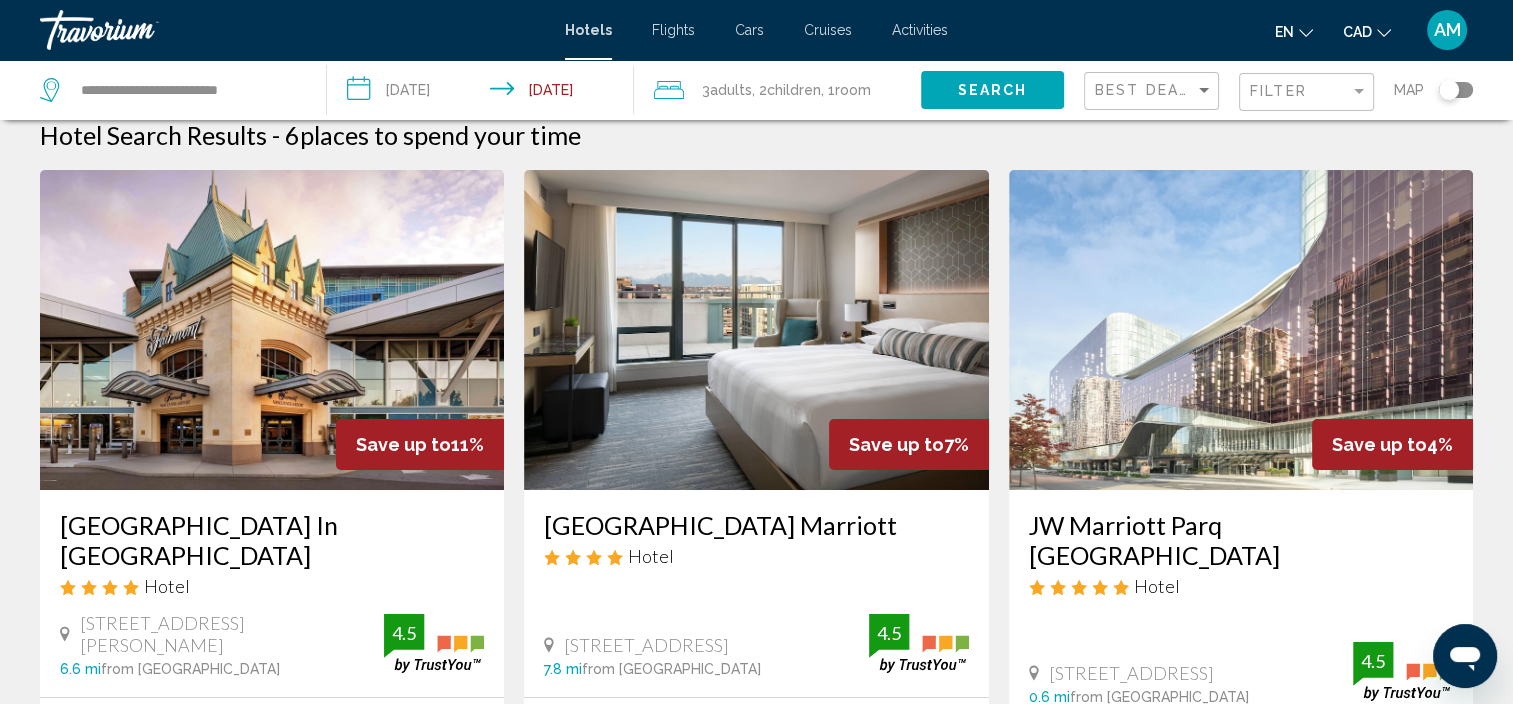 scroll, scrollTop: 0, scrollLeft: 0, axis: both 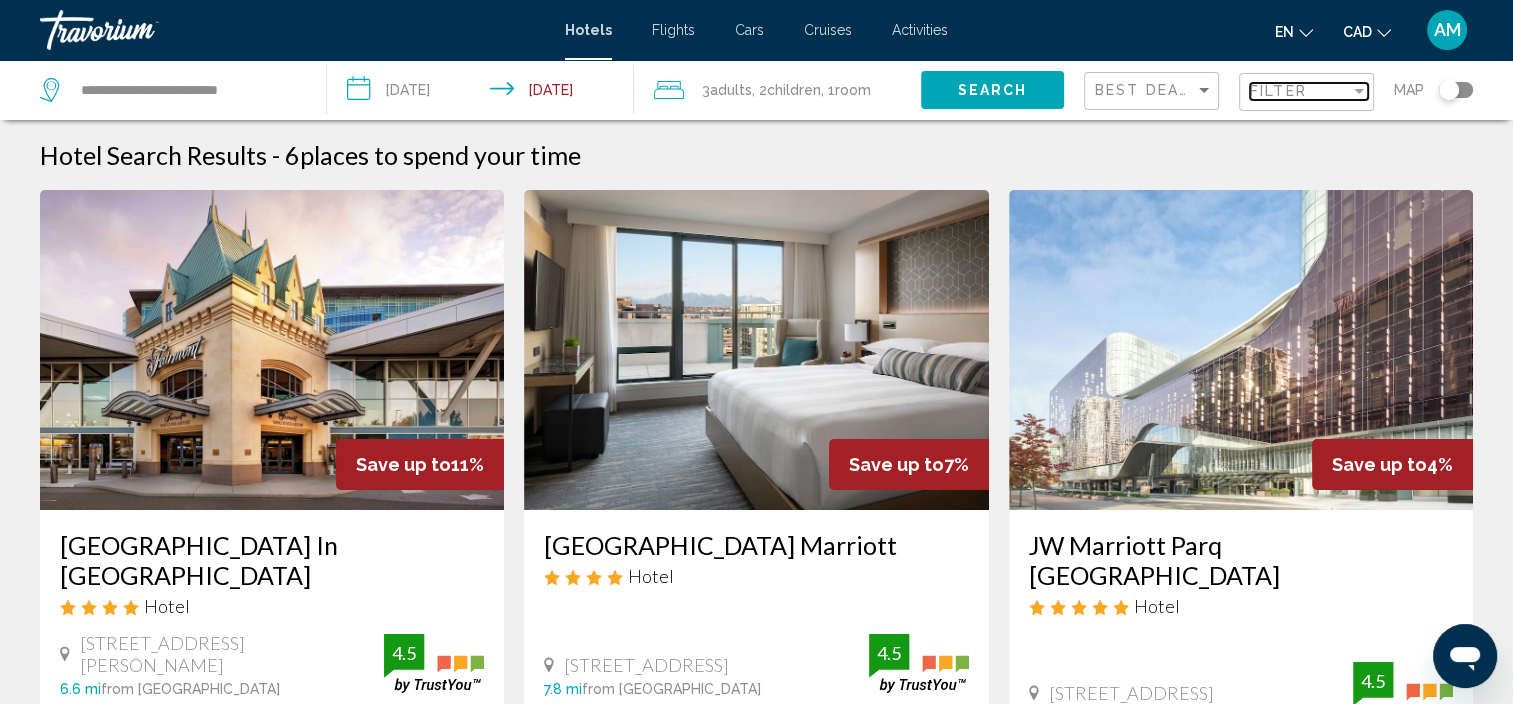 click on "Filter" at bounding box center [1278, 91] 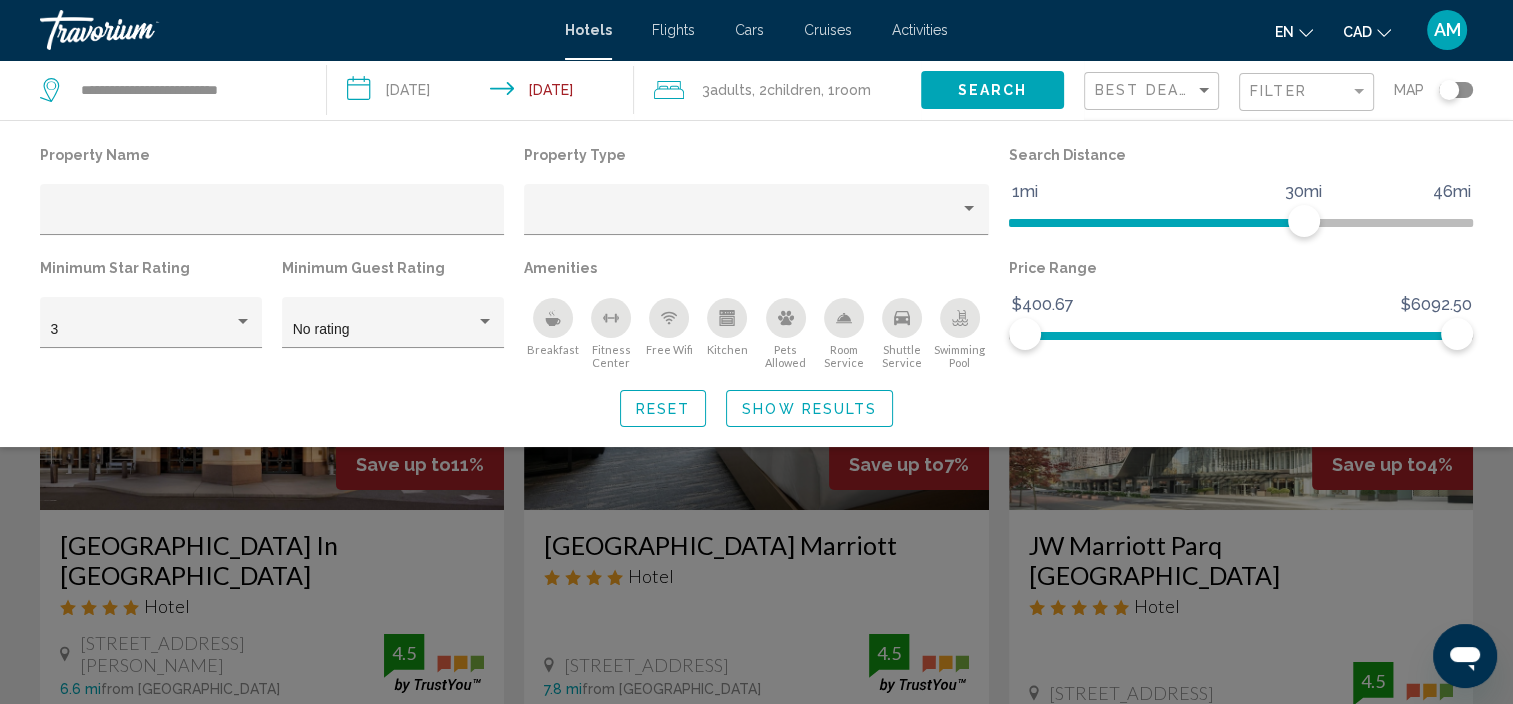 click on "3  Adult Adults , 2  Child Children , 1  Room rooms" 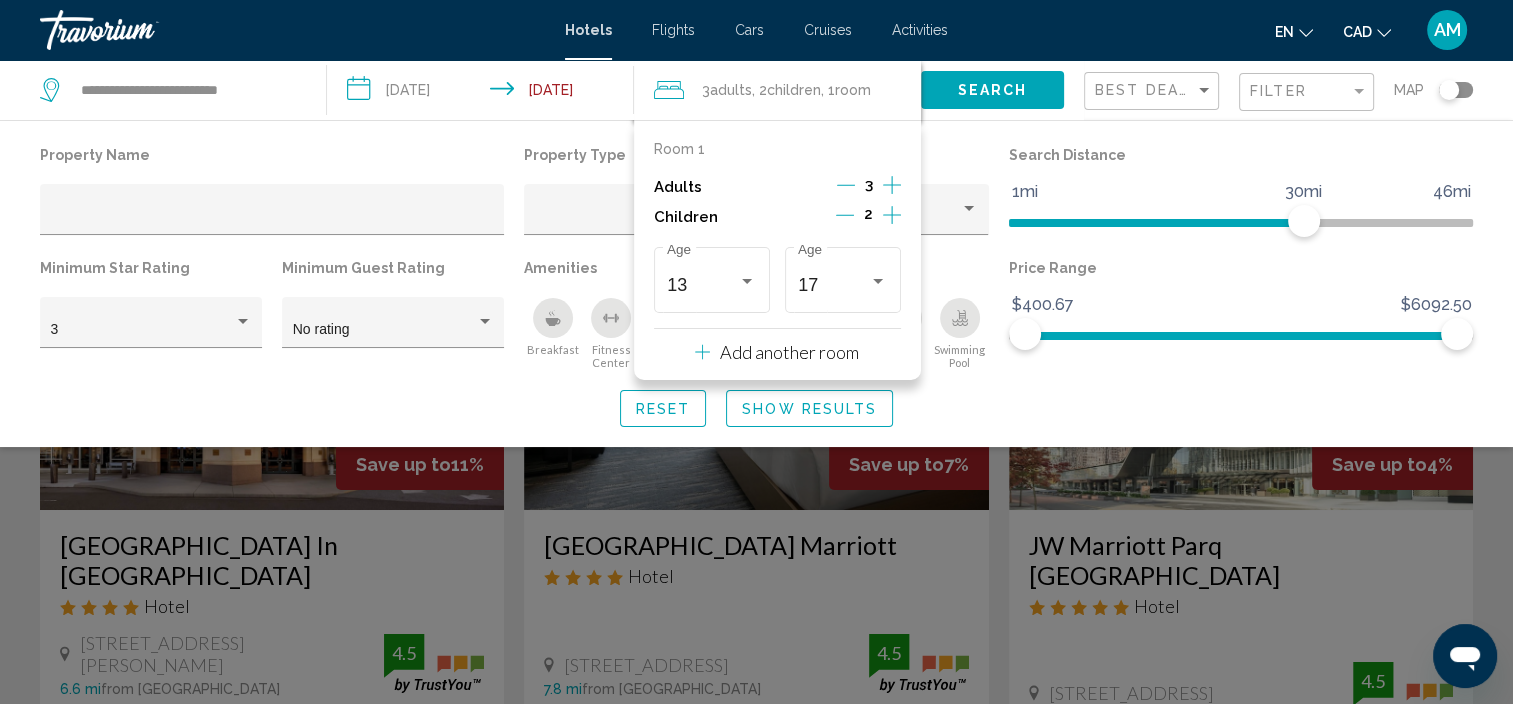 click 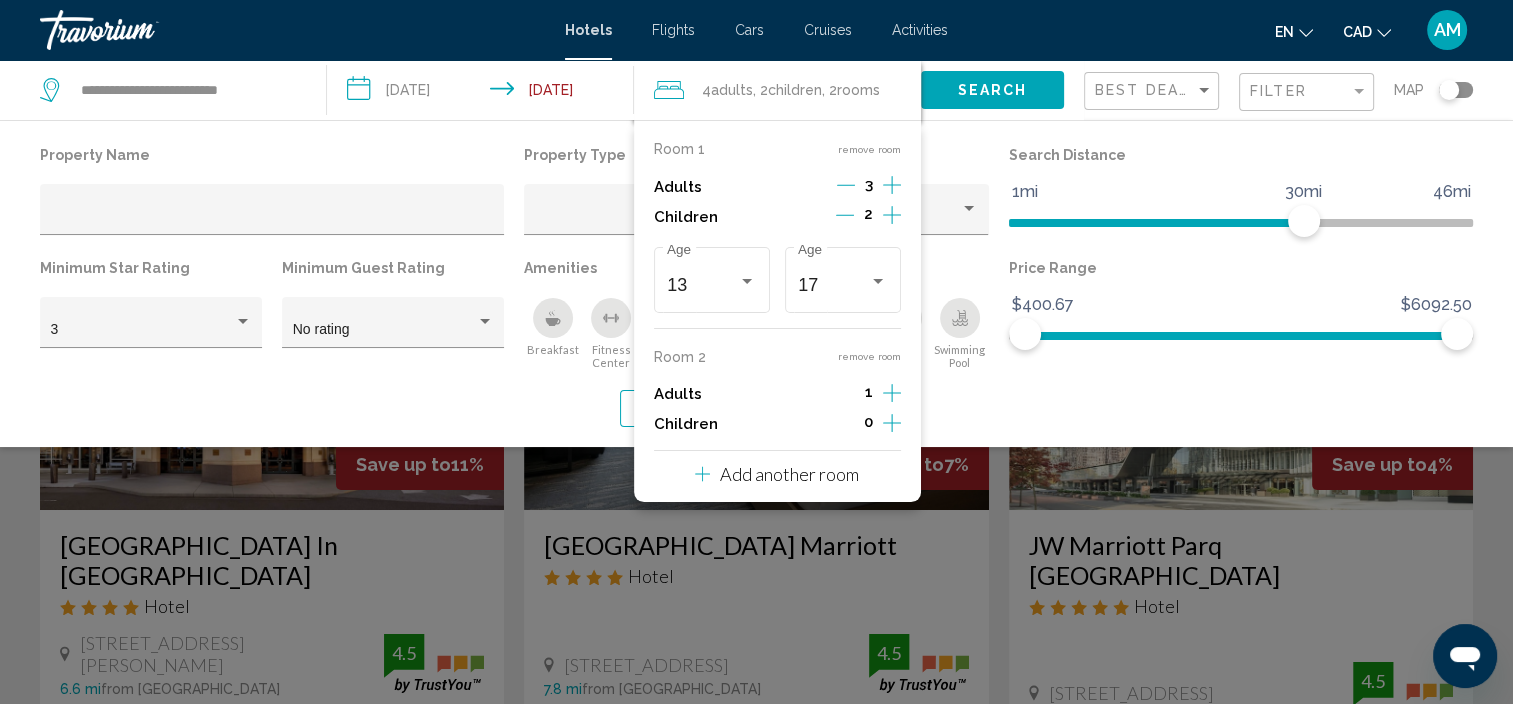click 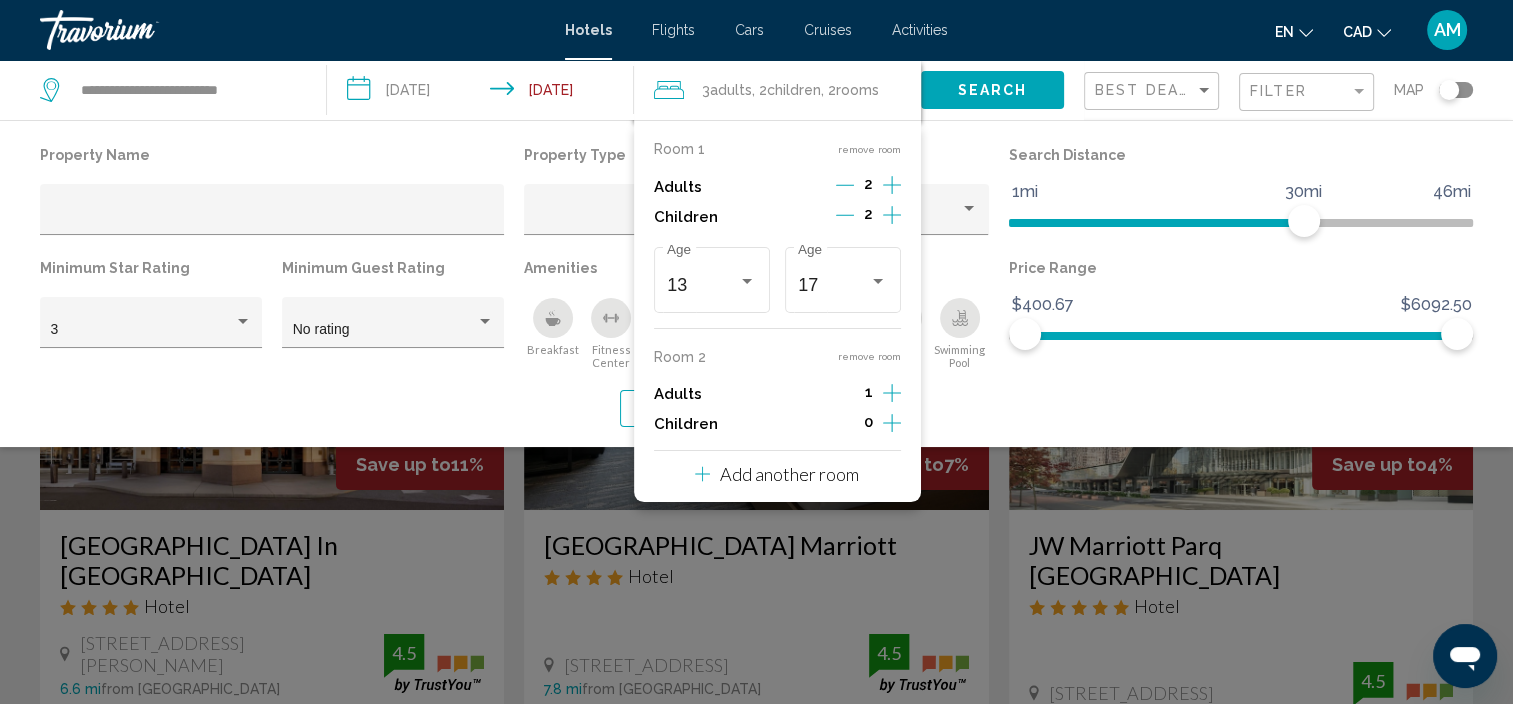 click 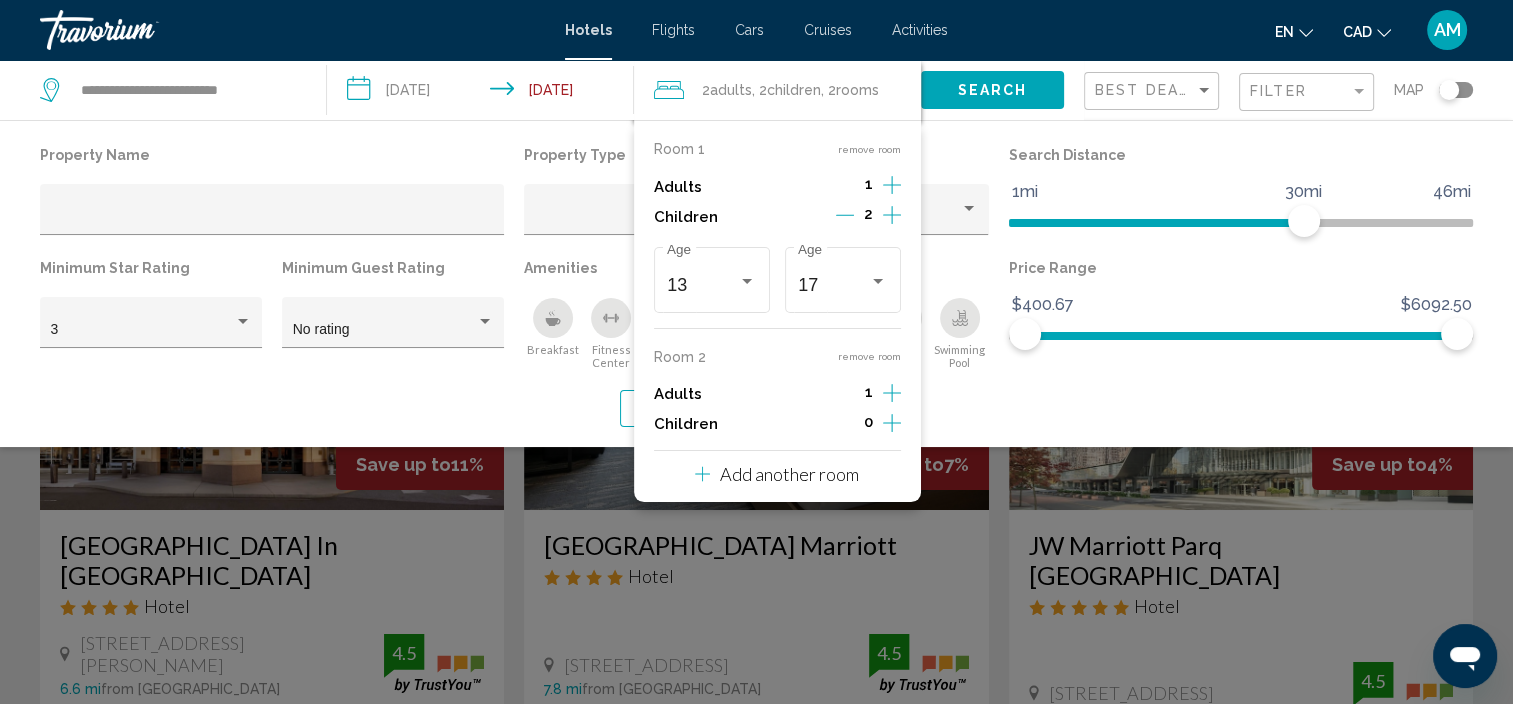 click 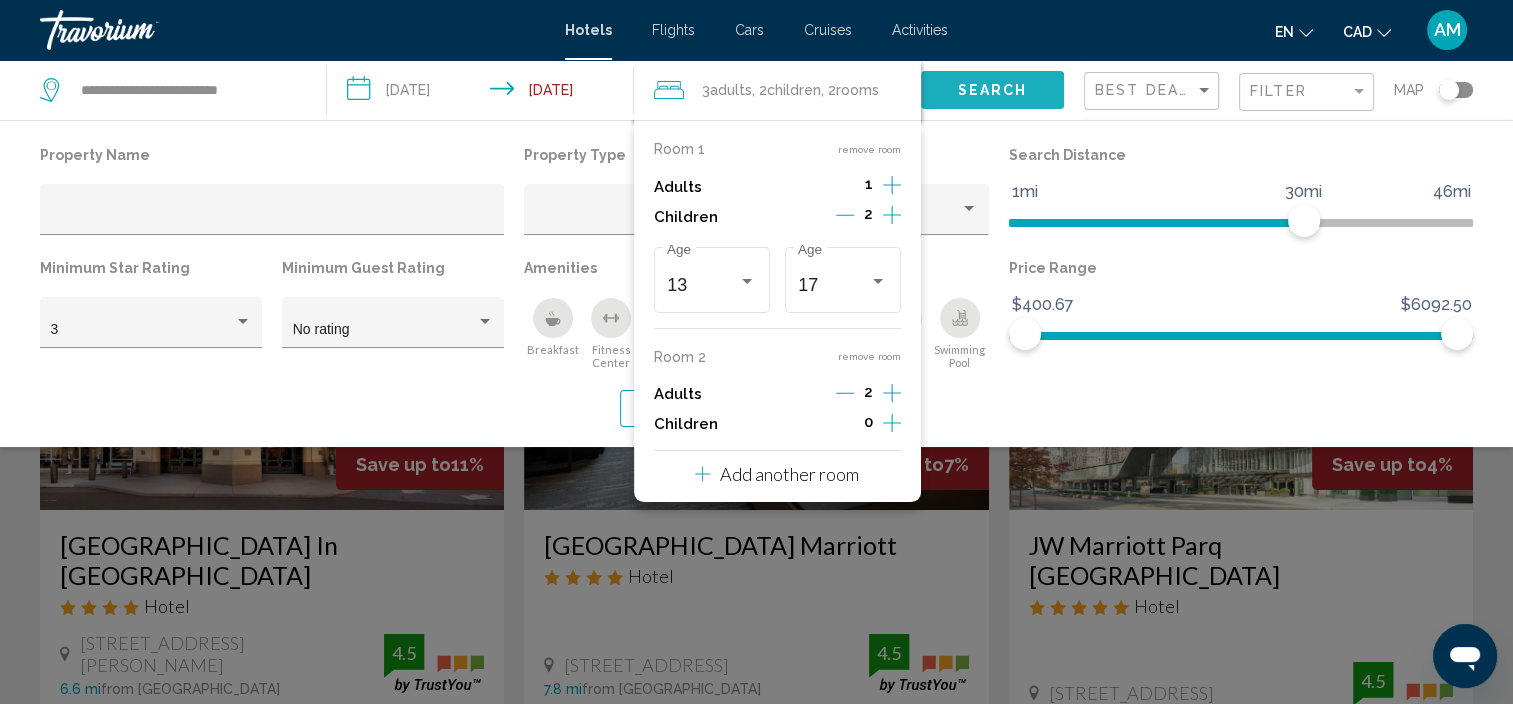 click on "Search" 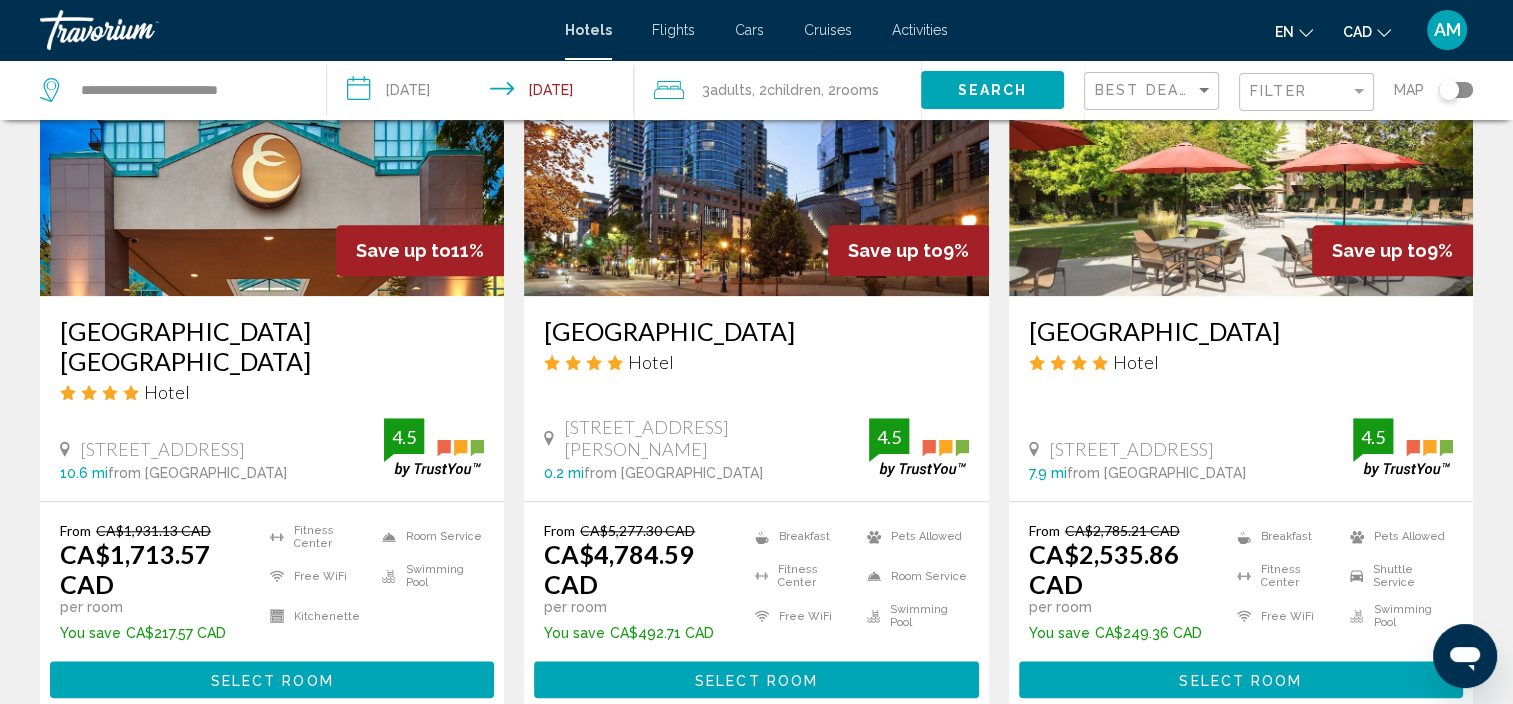 scroll, scrollTop: 1768, scrollLeft: 0, axis: vertical 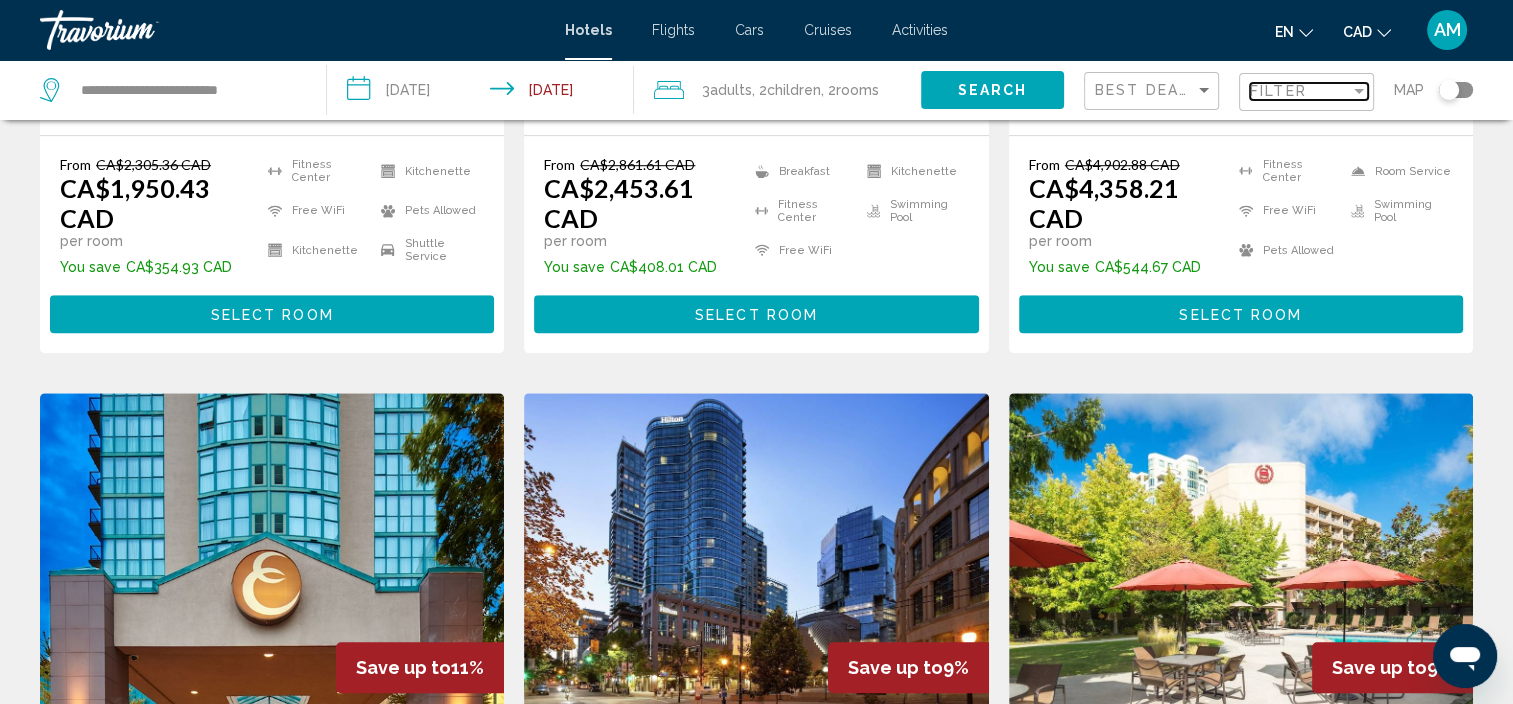 click on "Filter" at bounding box center (1278, 91) 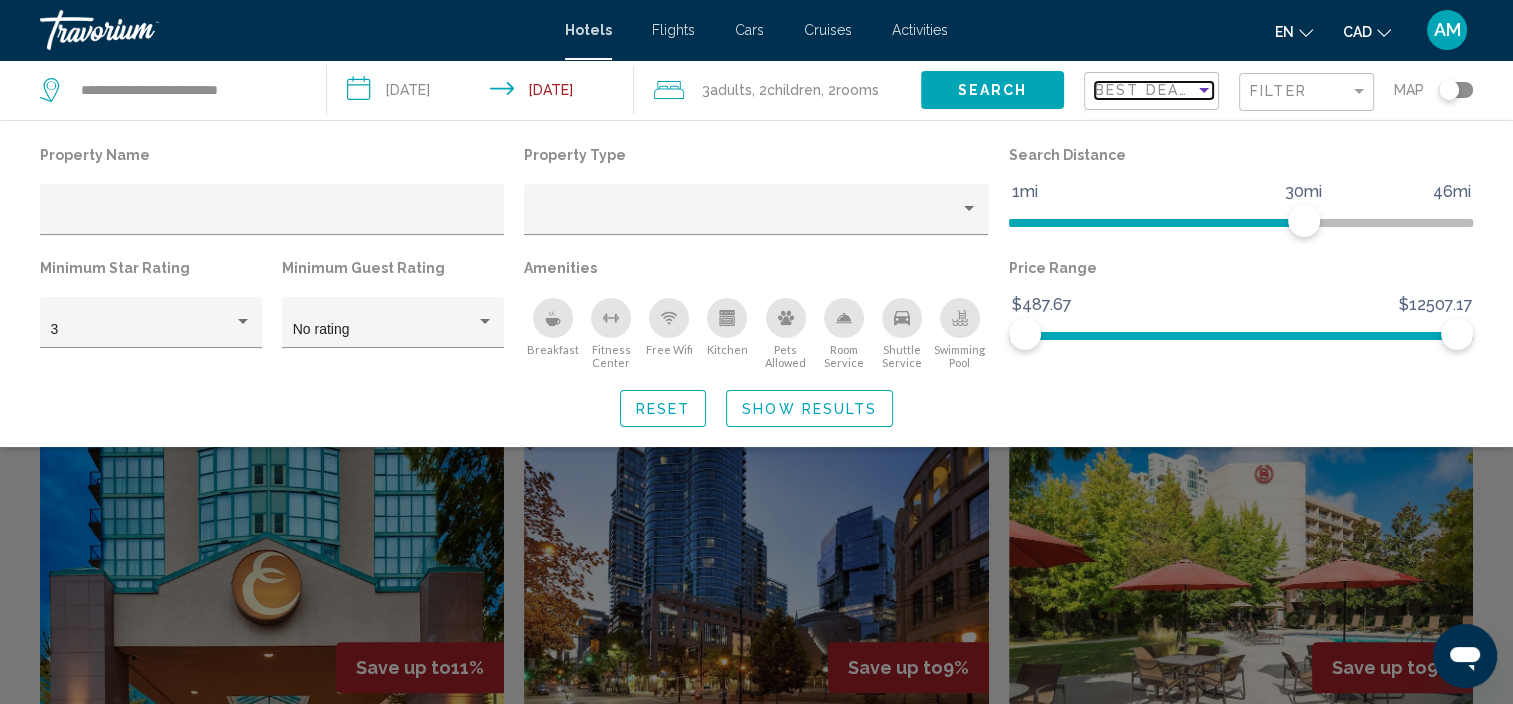 click at bounding box center (1204, 90) 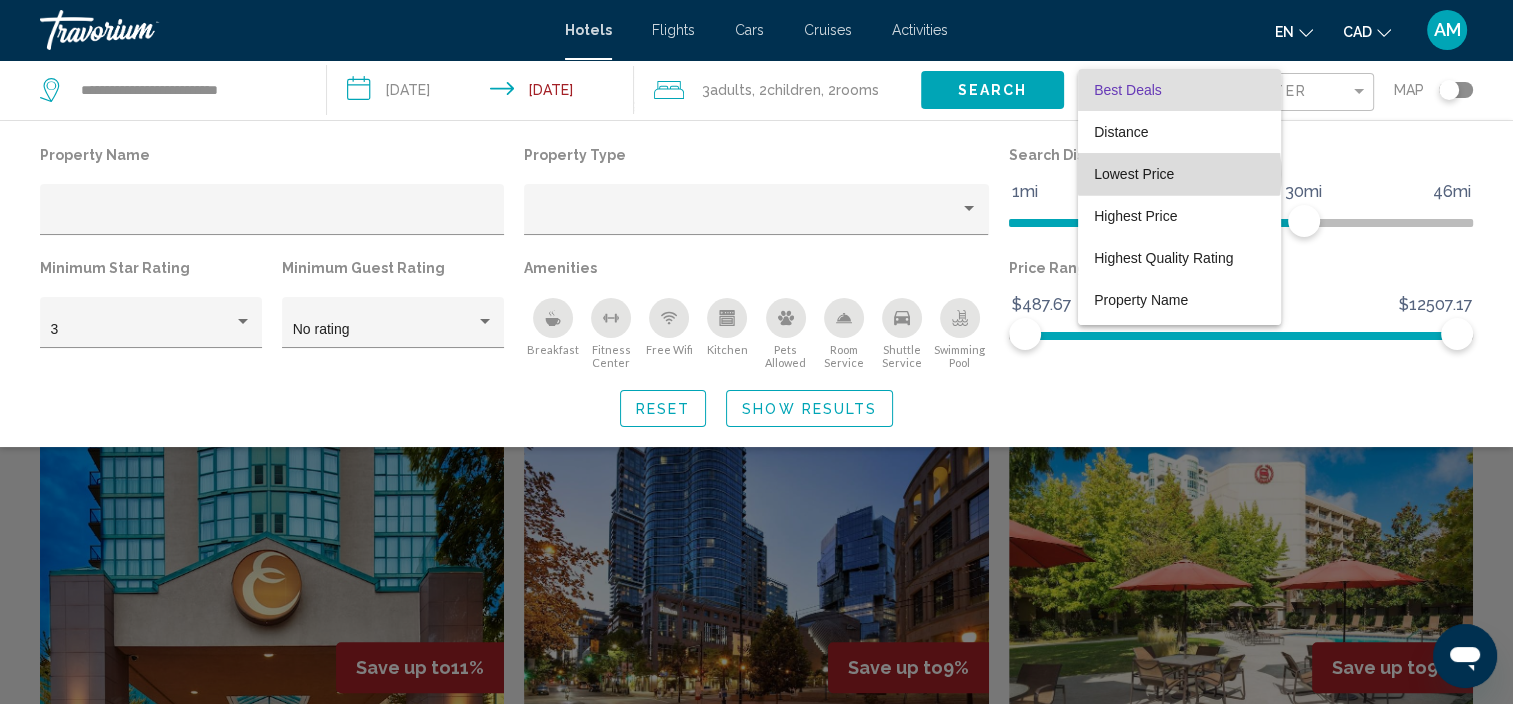 click on "Lowest Price" at bounding box center (1179, 174) 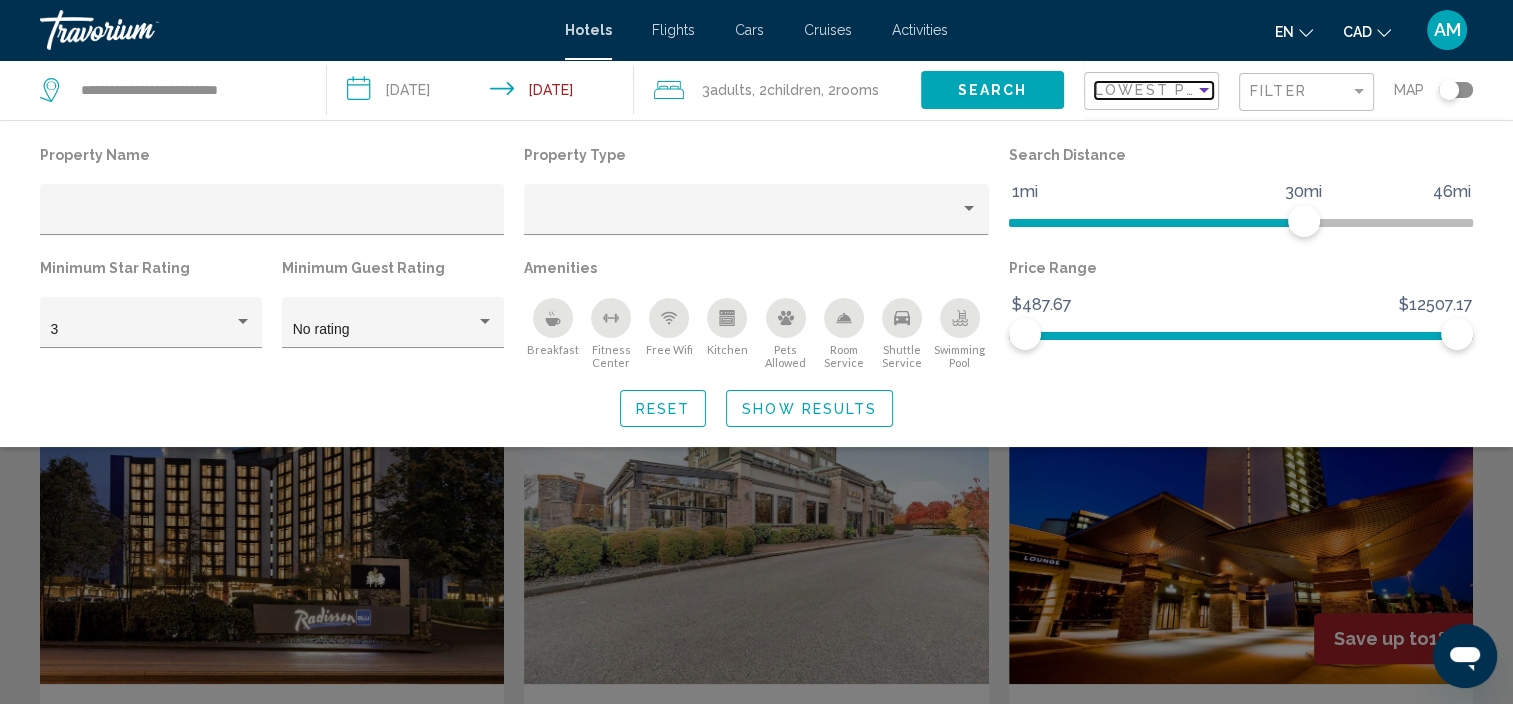 scroll, scrollTop: 1364, scrollLeft: 0, axis: vertical 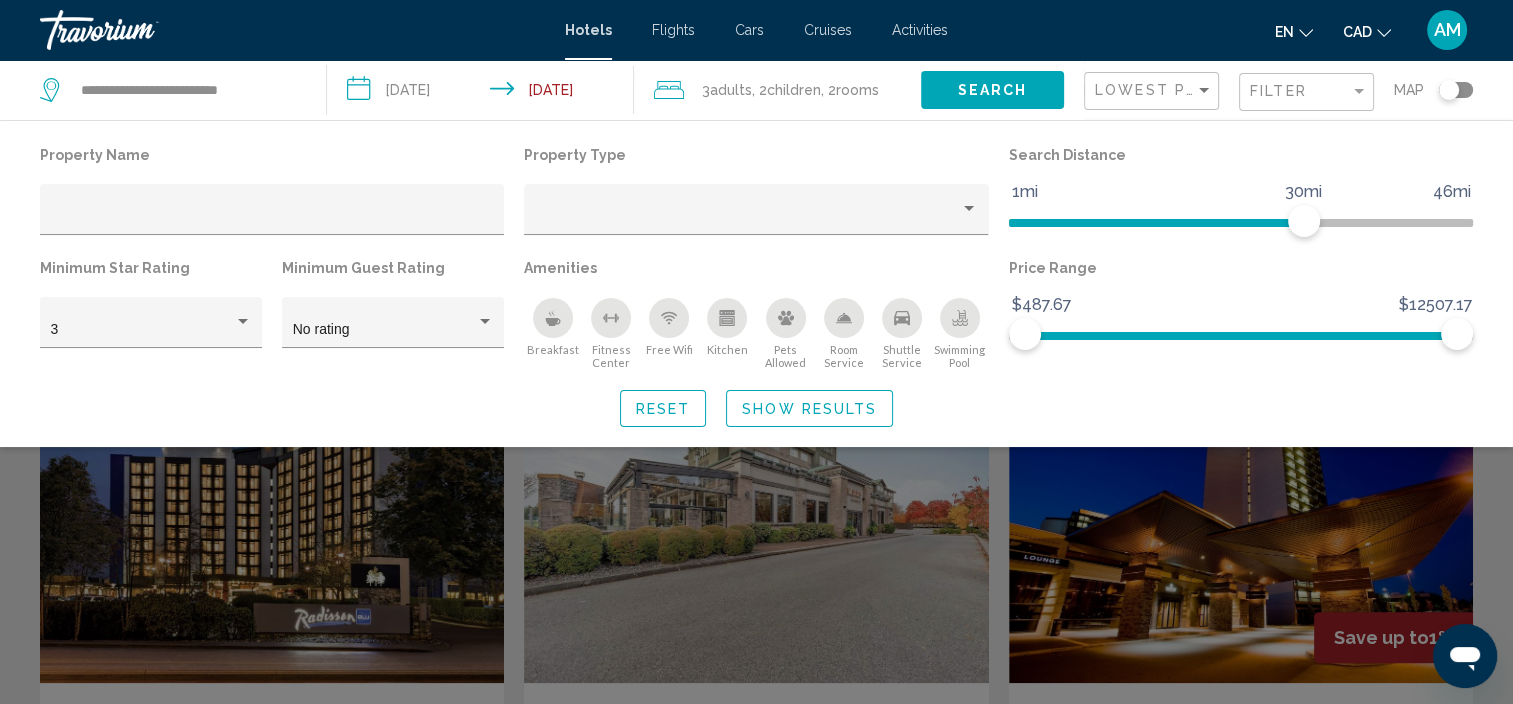 click 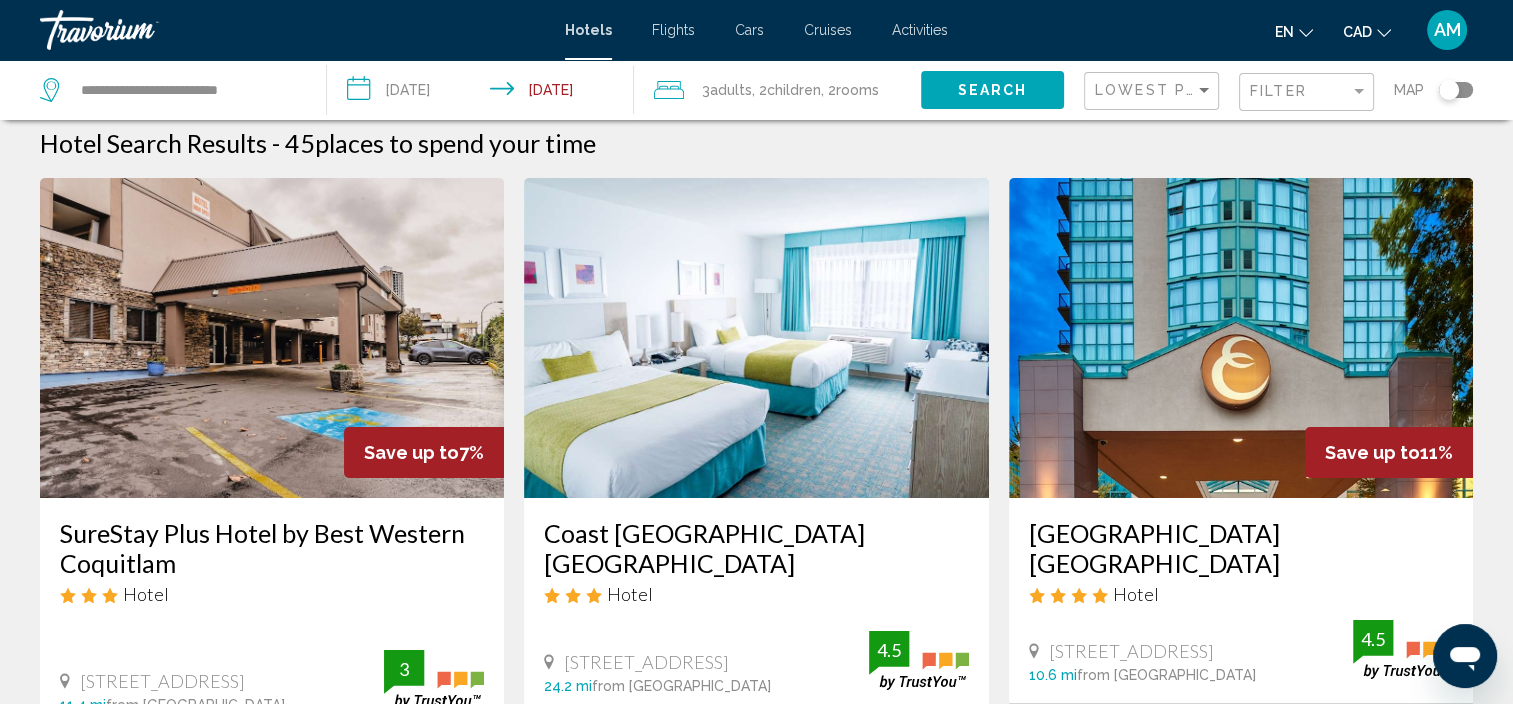 scroll, scrollTop: 0, scrollLeft: 0, axis: both 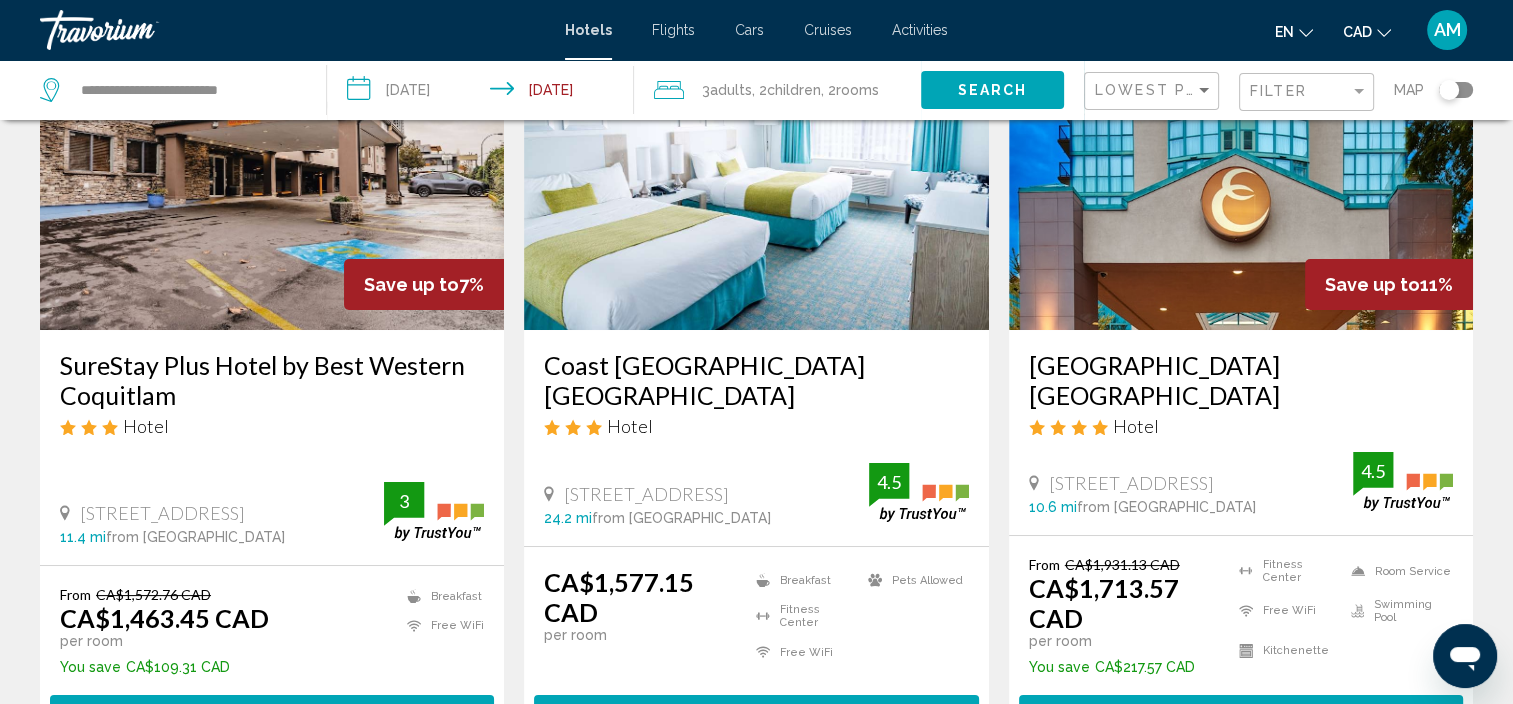 click on ", 2  Room rooms" 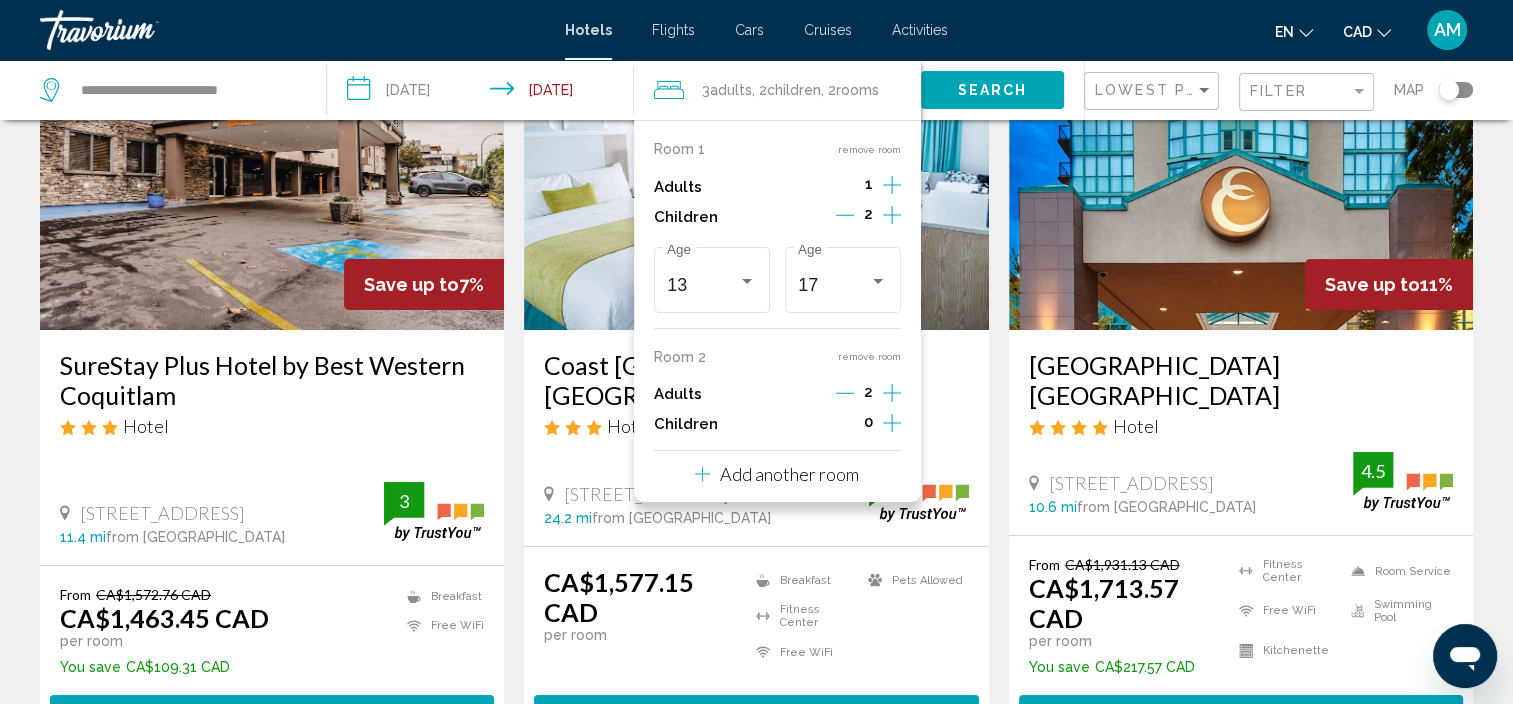 drag, startPoint x: 901, startPoint y: 176, endPoint x: 889, endPoint y: 190, distance: 18.439089 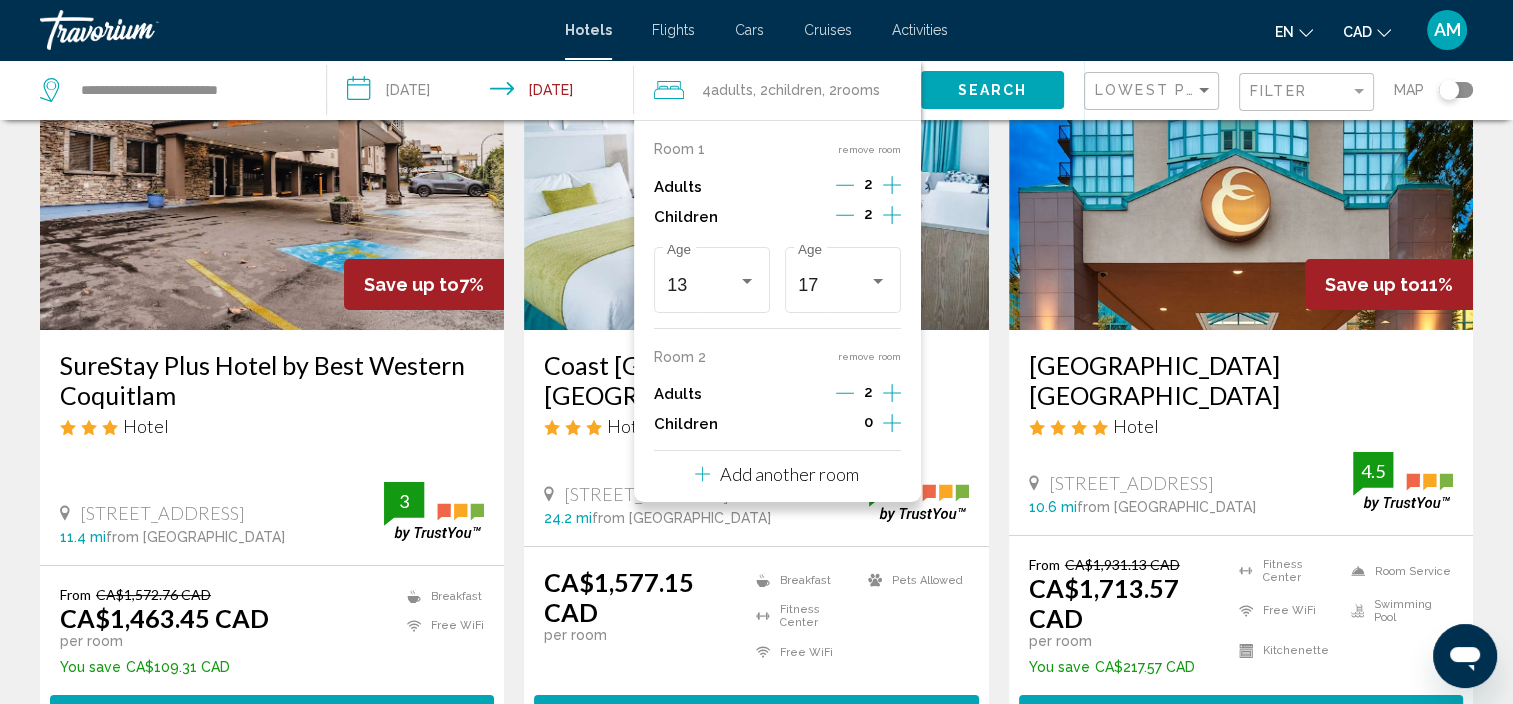 click 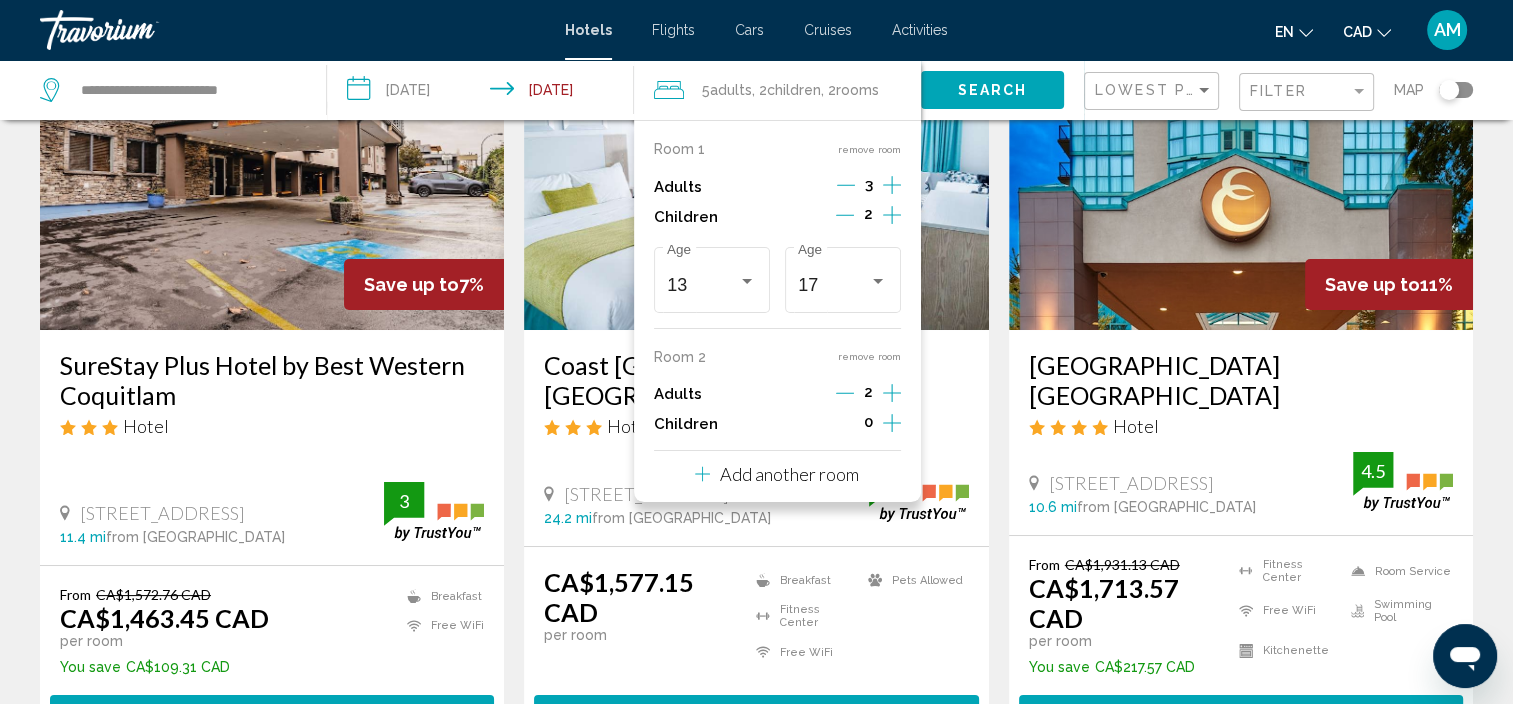 click 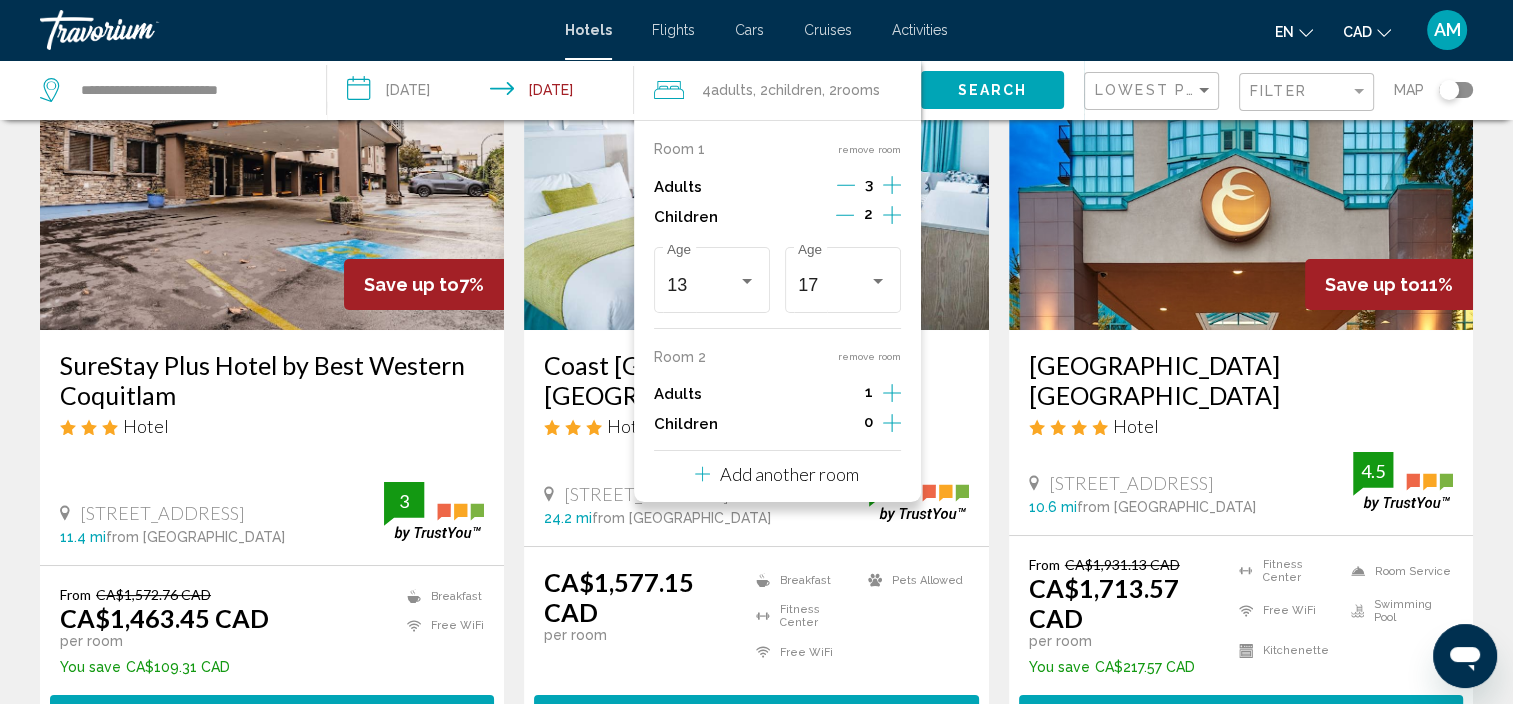 click on "remove room" at bounding box center (869, 356) 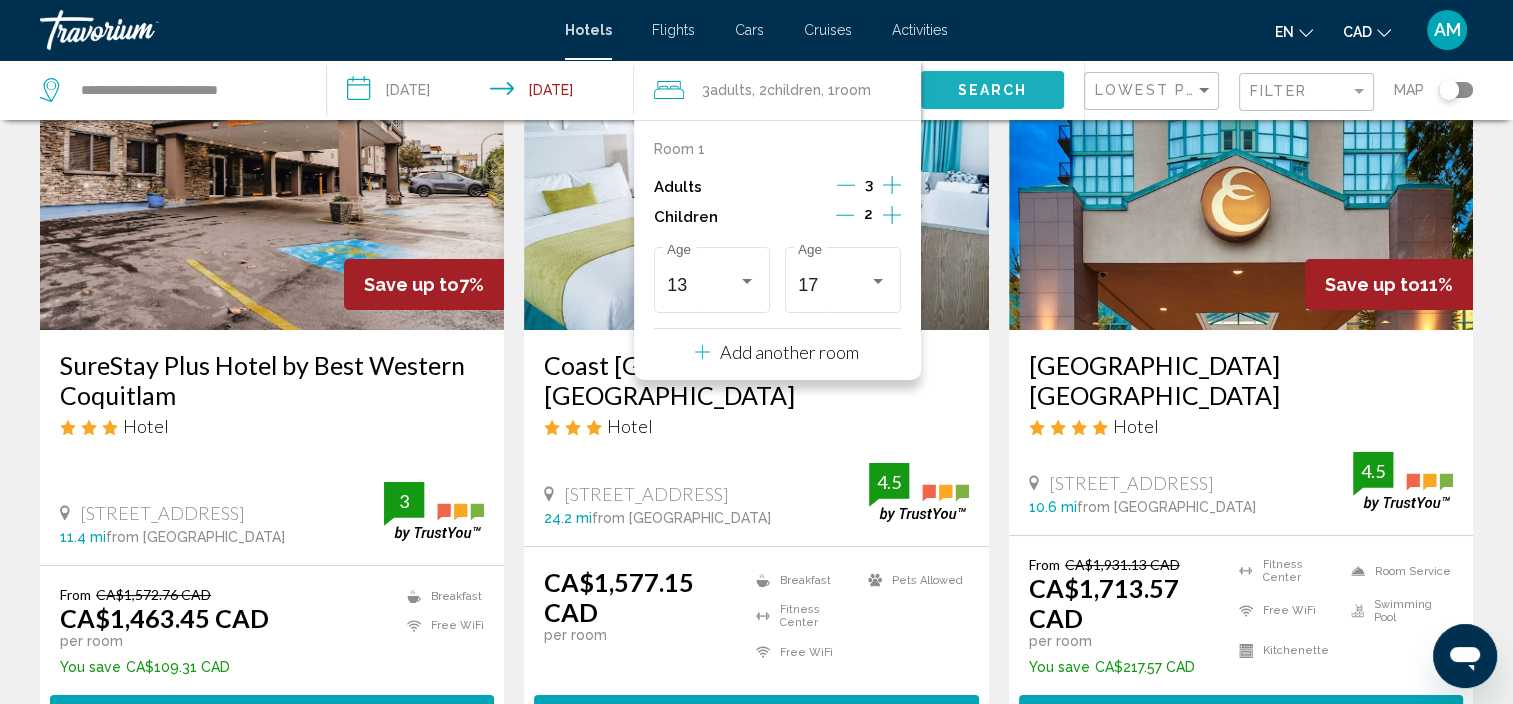 click on "Search" 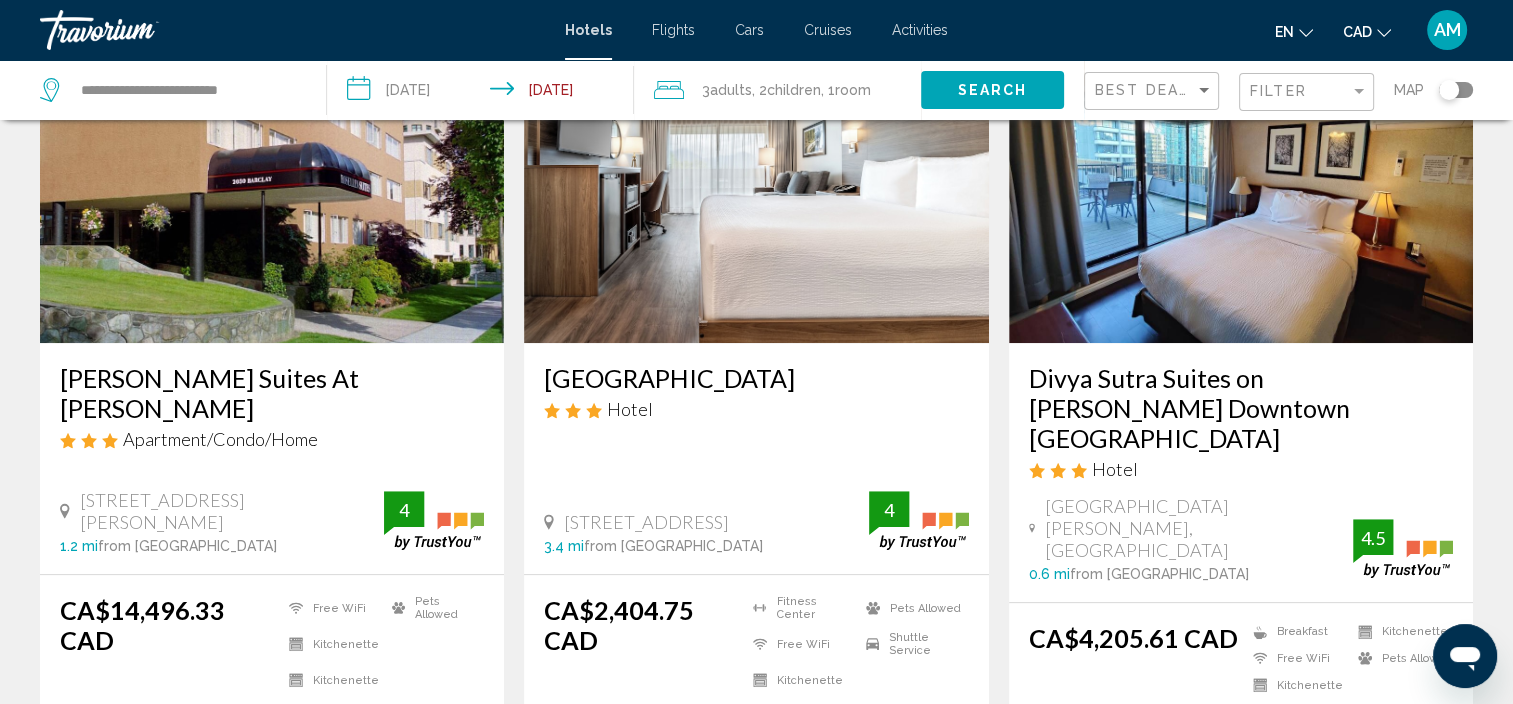 scroll, scrollTop: 958, scrollLeft: 0, axis: vertical 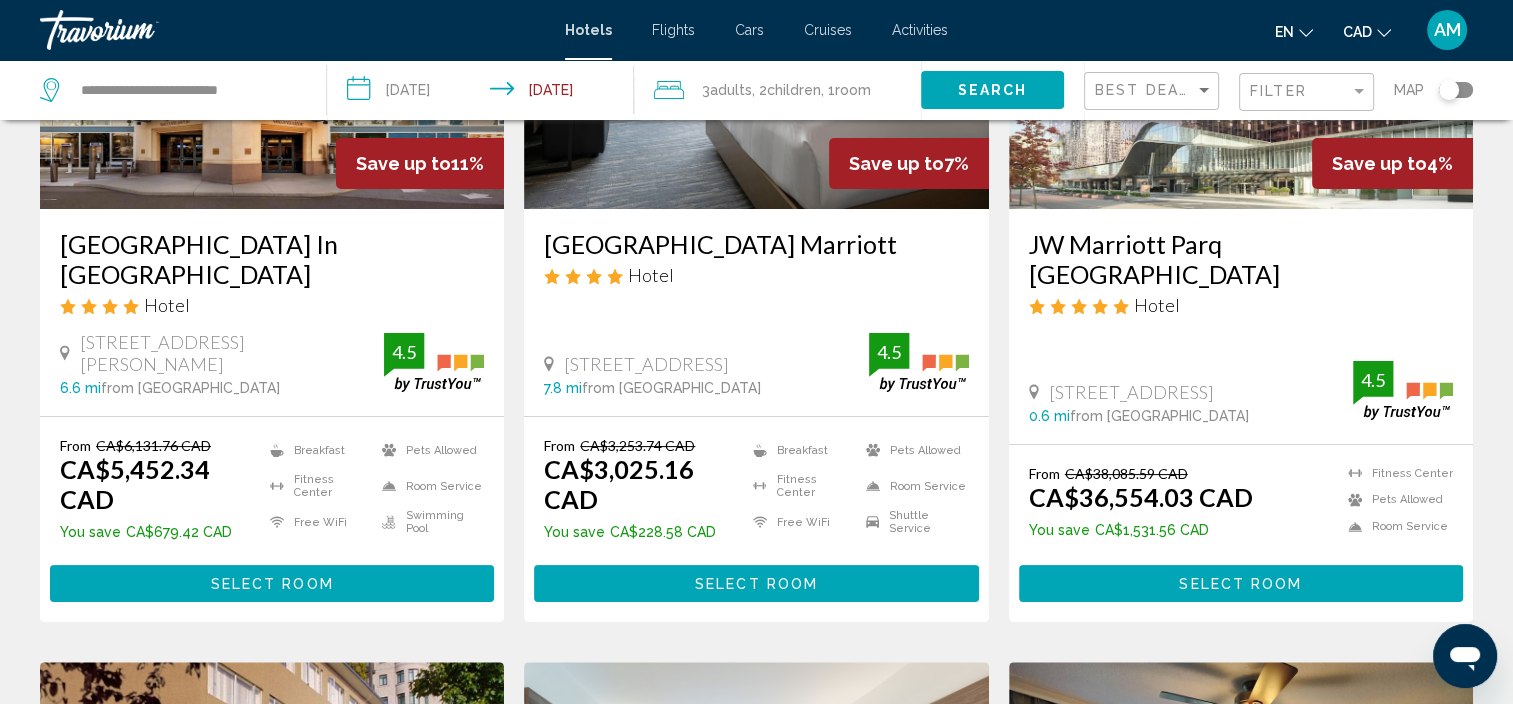 click on "**********" at bounding box center (484, 93) 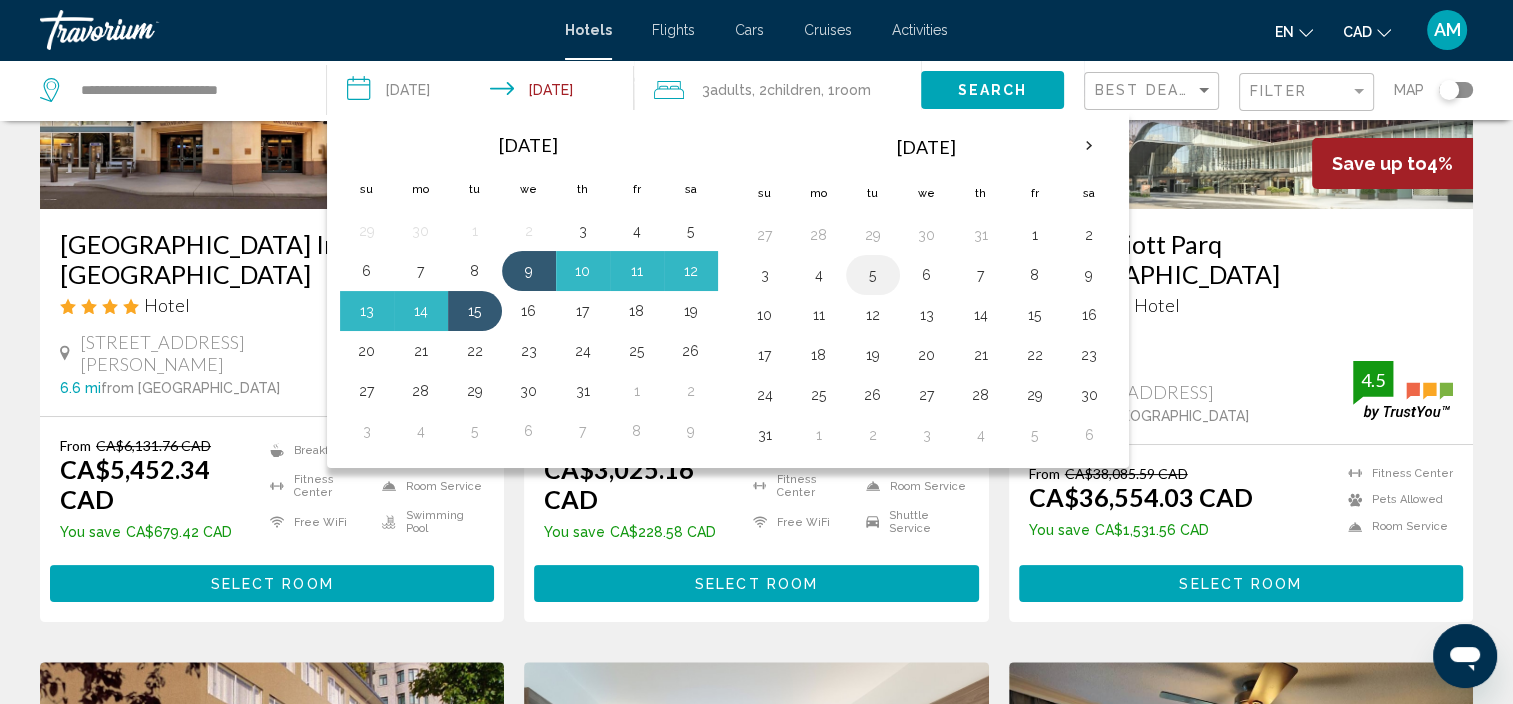 click on "5" at bounding box center [873, 275] 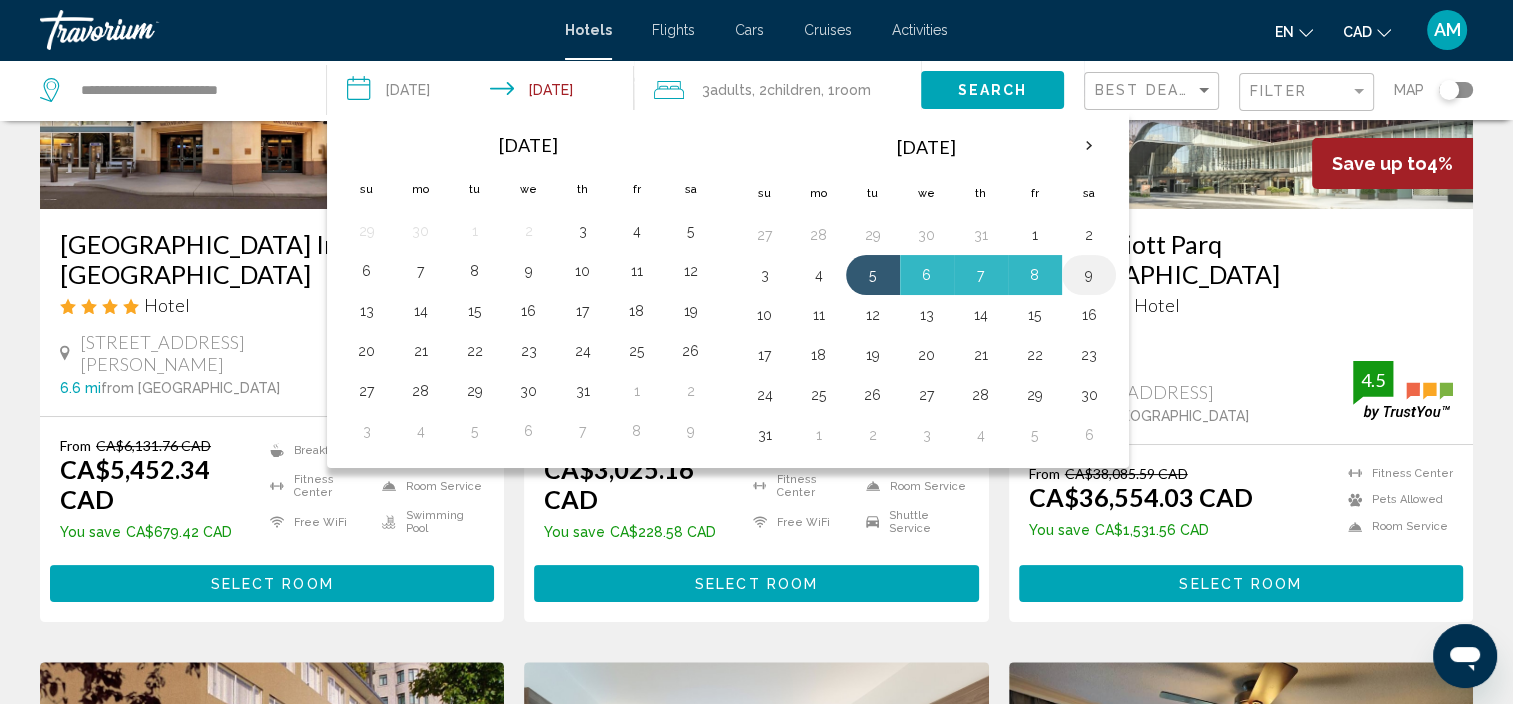 click on "9" at bounding box center [1089, 275] 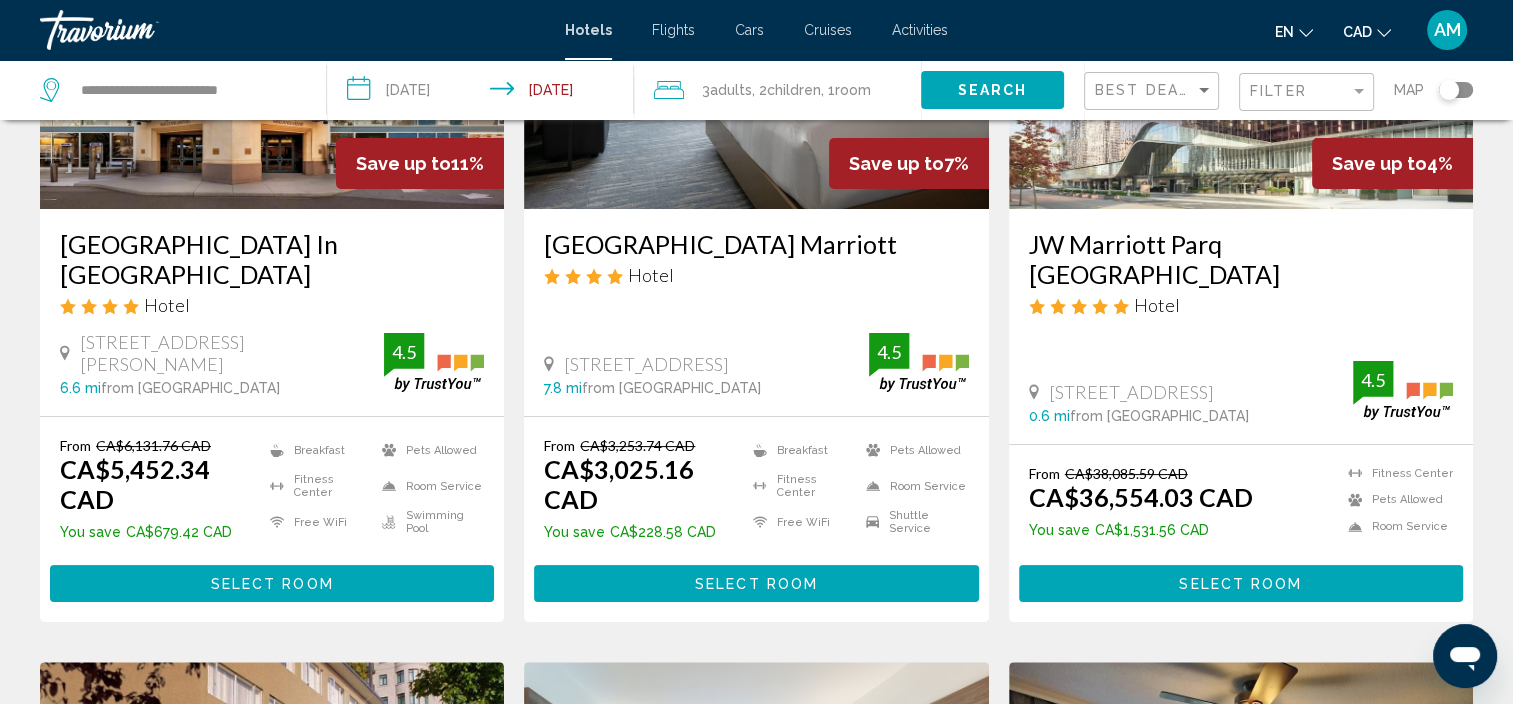 click on "Search" 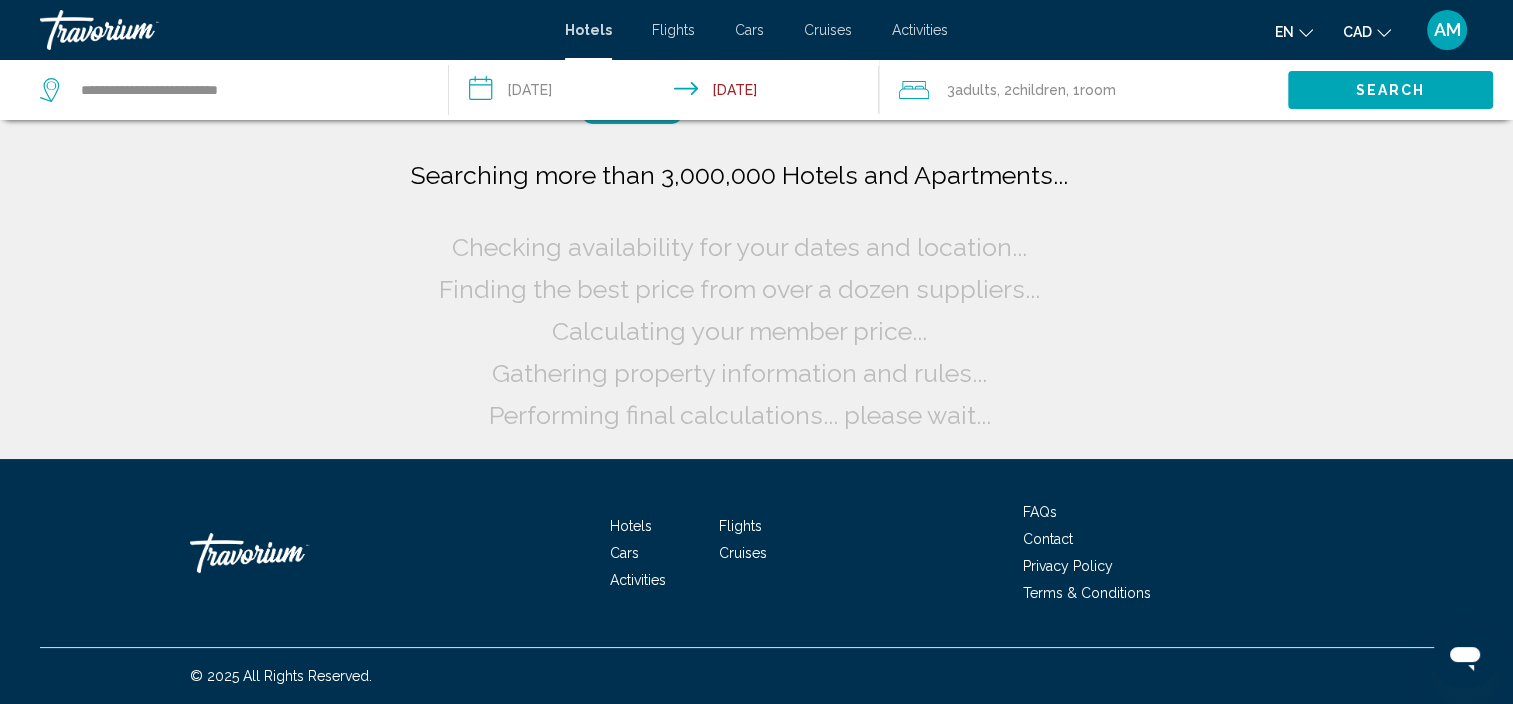 scroll, scrollTop: 0, scrollLeft: 0, axis: both 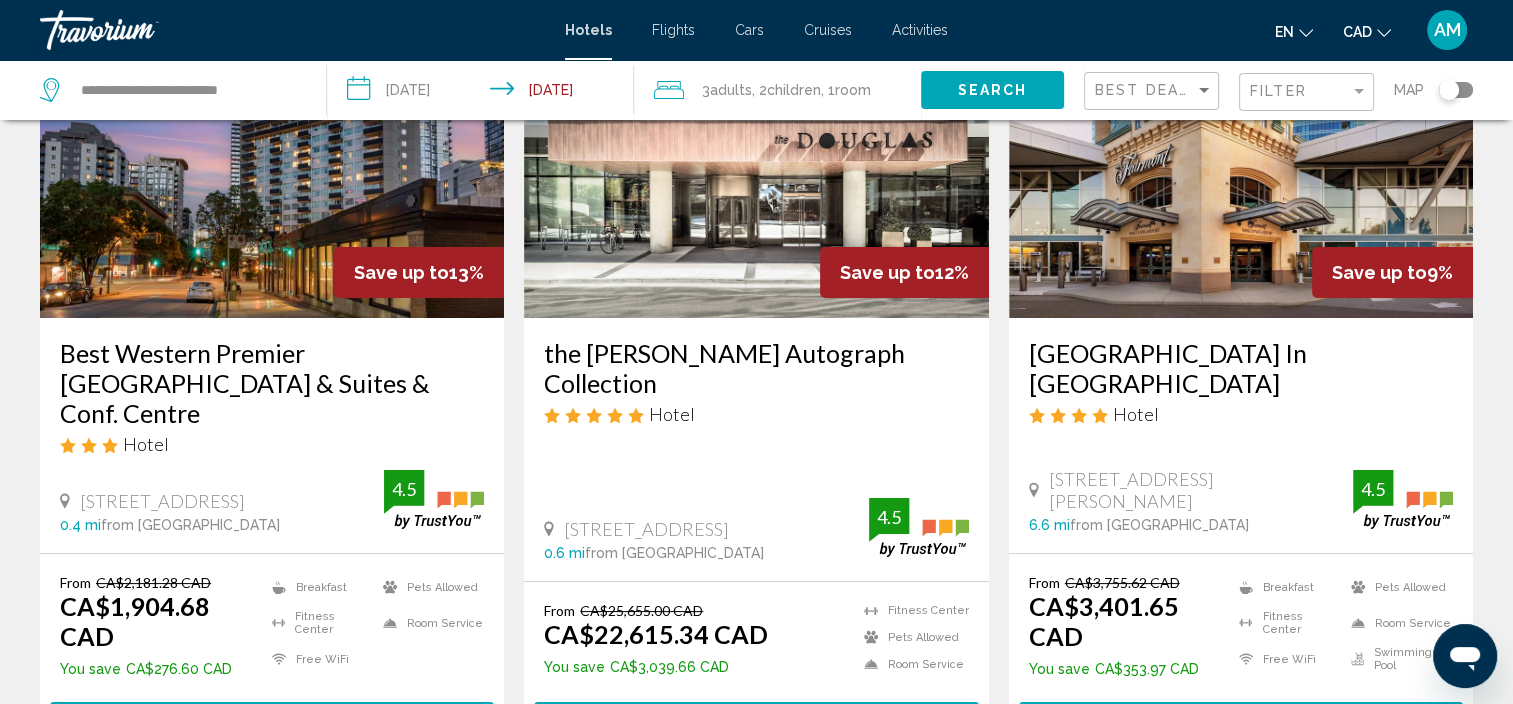 click on "Best Western Premier [GEOGRAPHIC_DATA] & Suites & Conf. Centre" at bounding box center (272, 383) 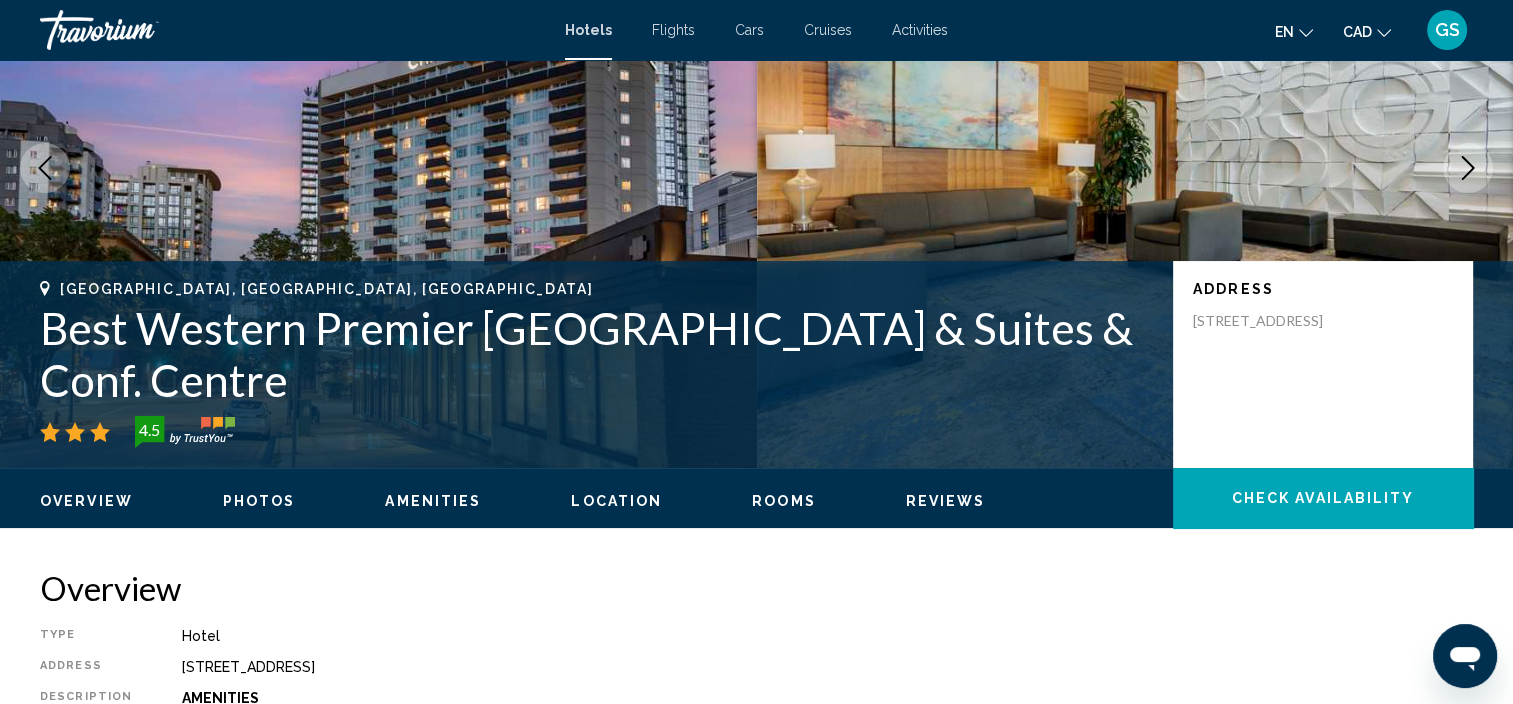 scroll, scrollTop: 8, scrollLeft: 0, axis: vertical 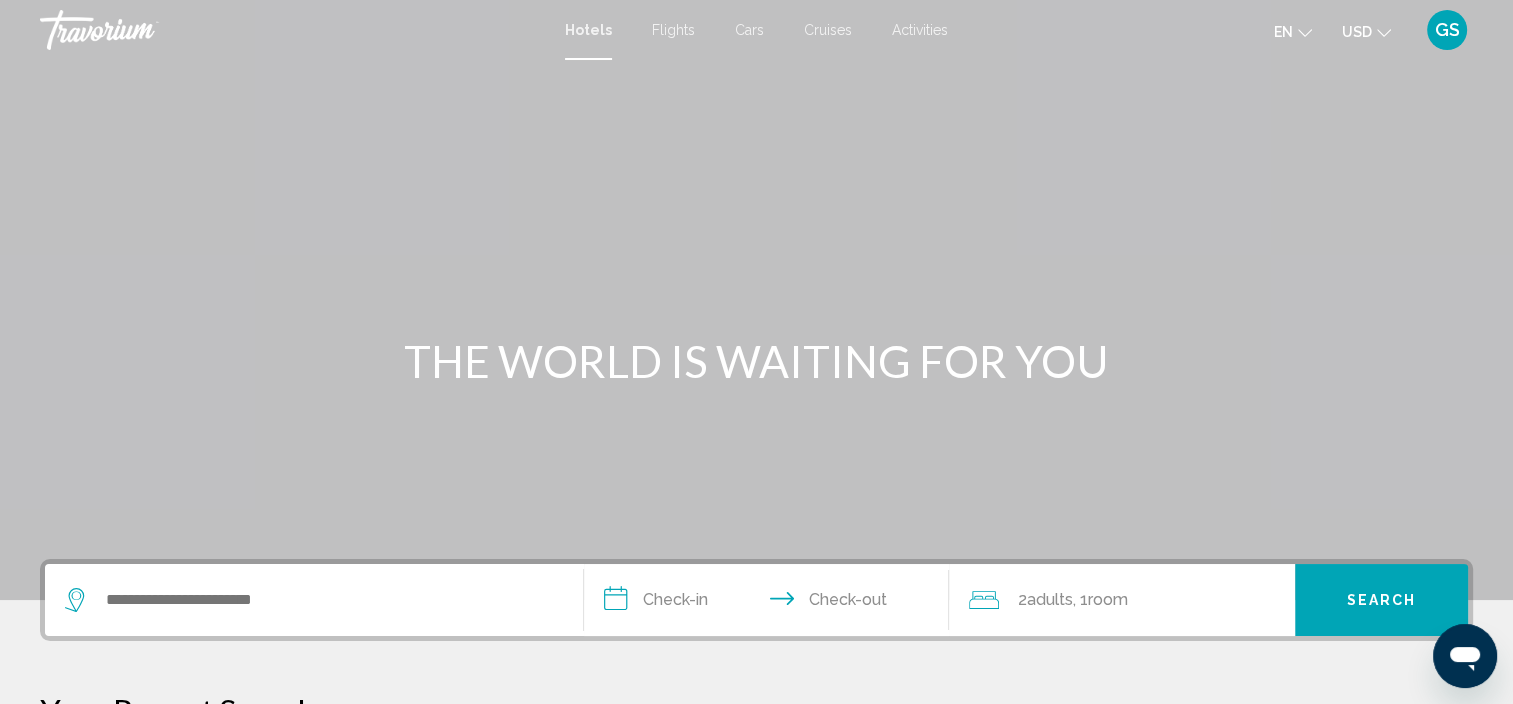 click 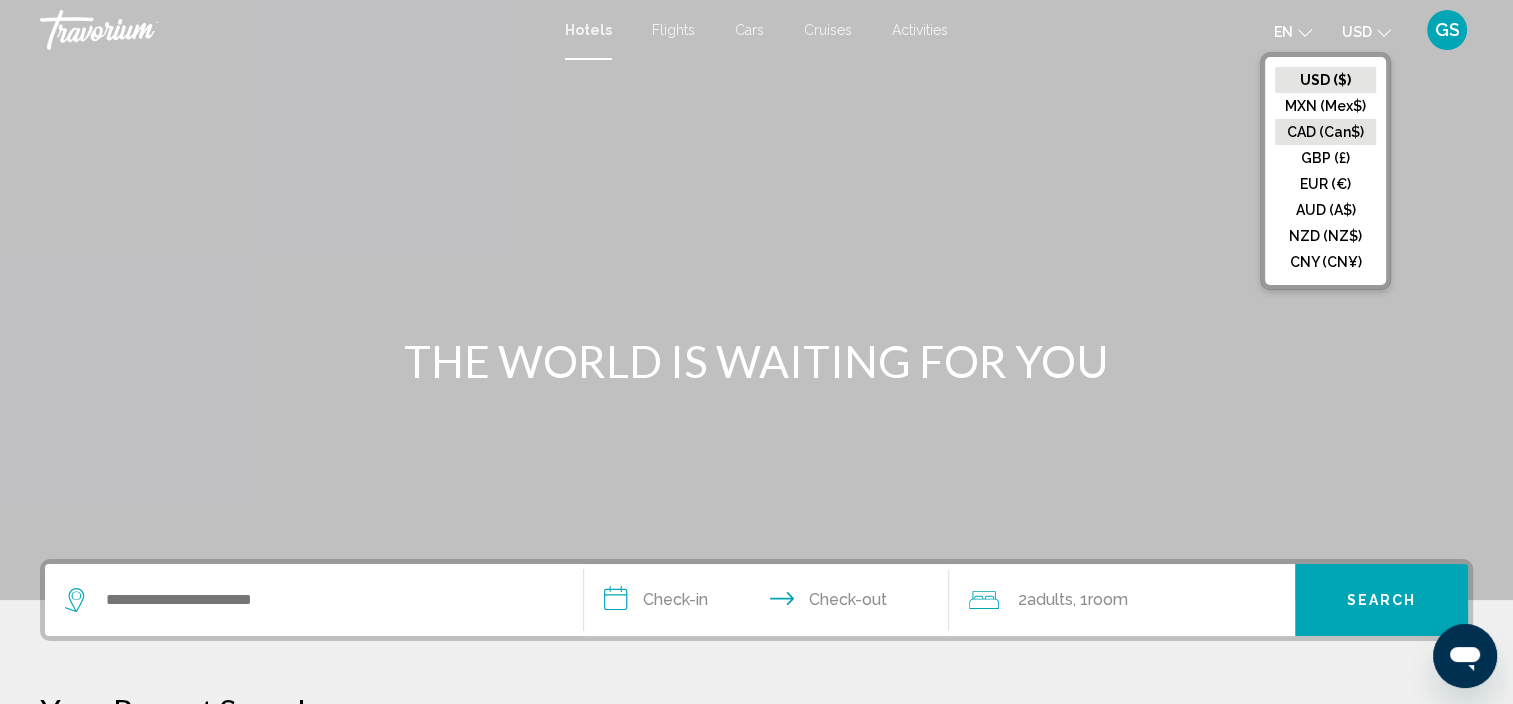 click on "CAD (Can$)" 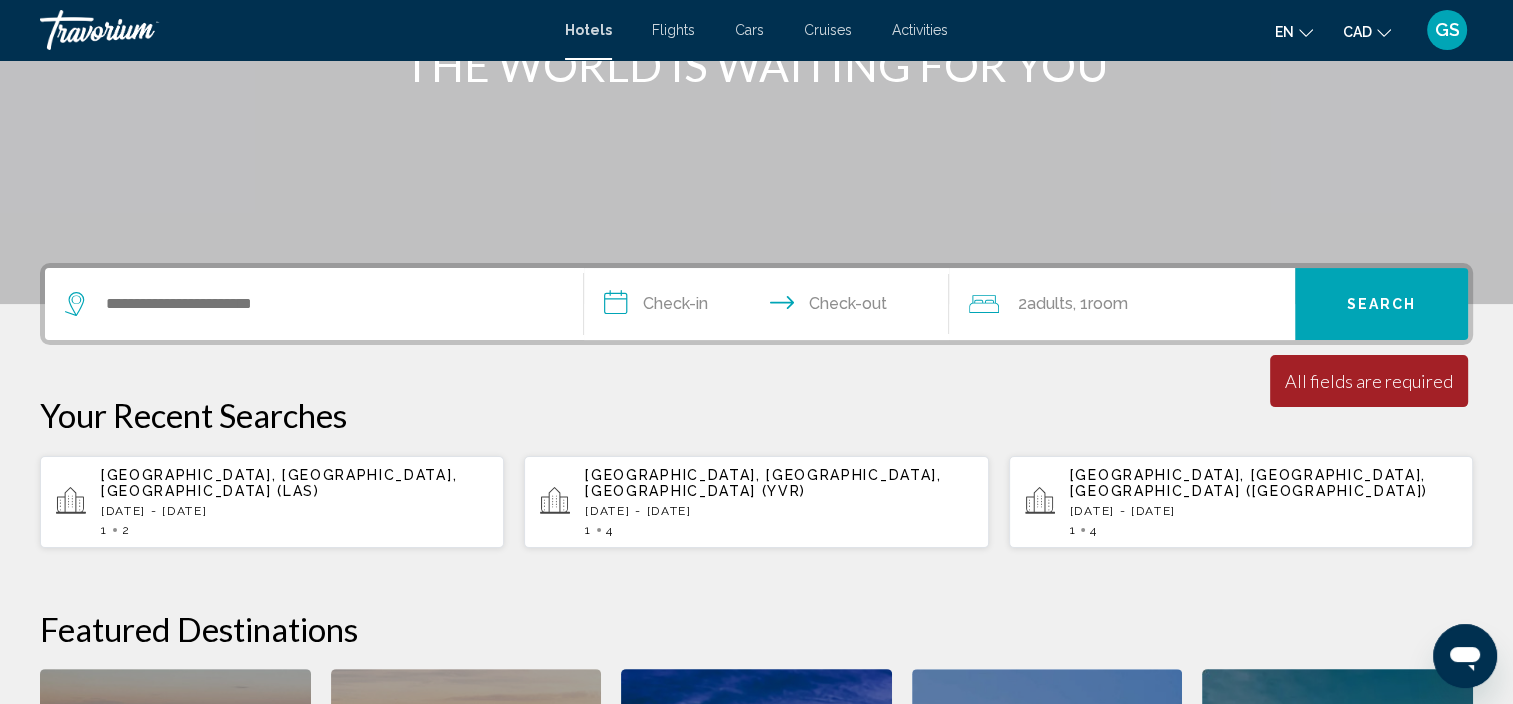 scroll, scrollTop: 300, scrollLeft: 0, axis: vertical 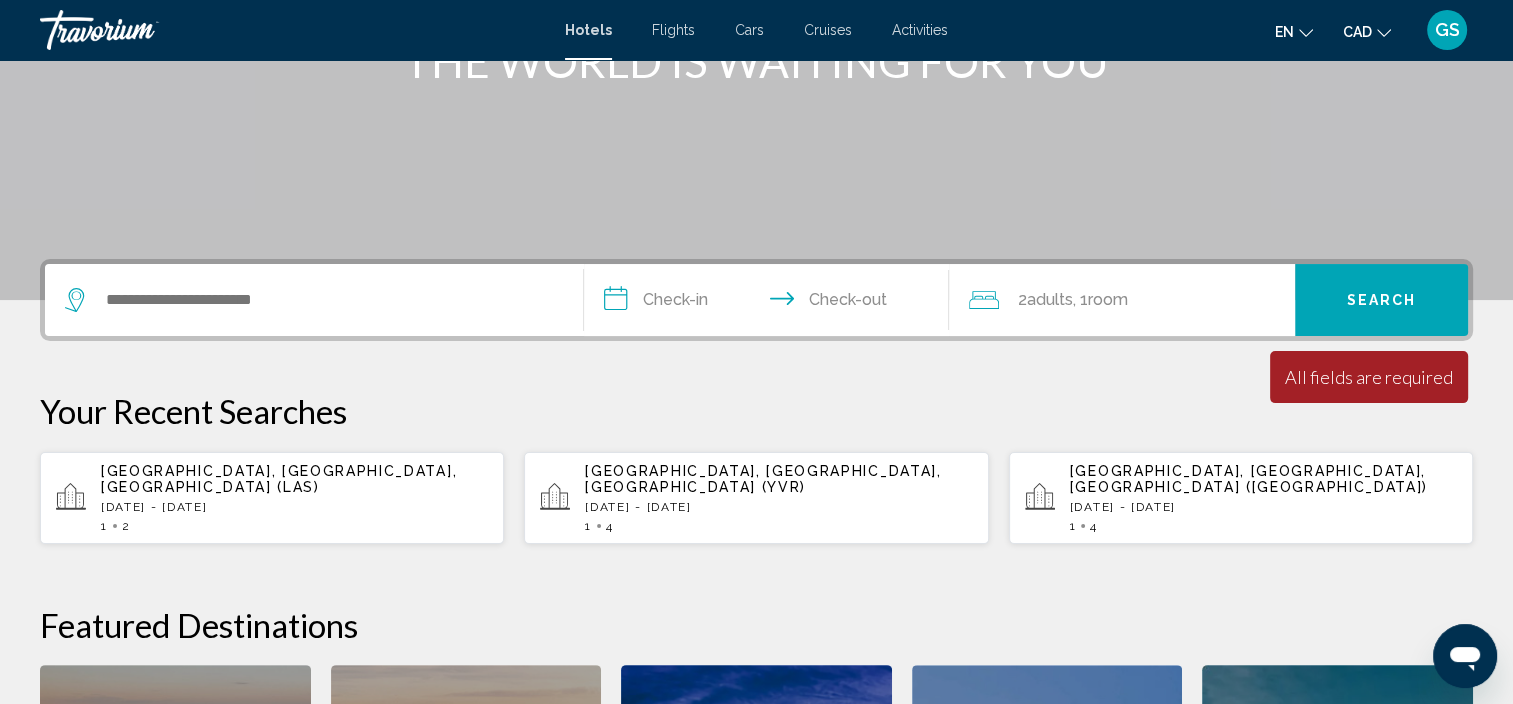 click on "Vancouver, BC, Canada (YVR)  Fri, 15 Aug - Tue, 19 Aug  1  4" at bounding box center (778, 498) 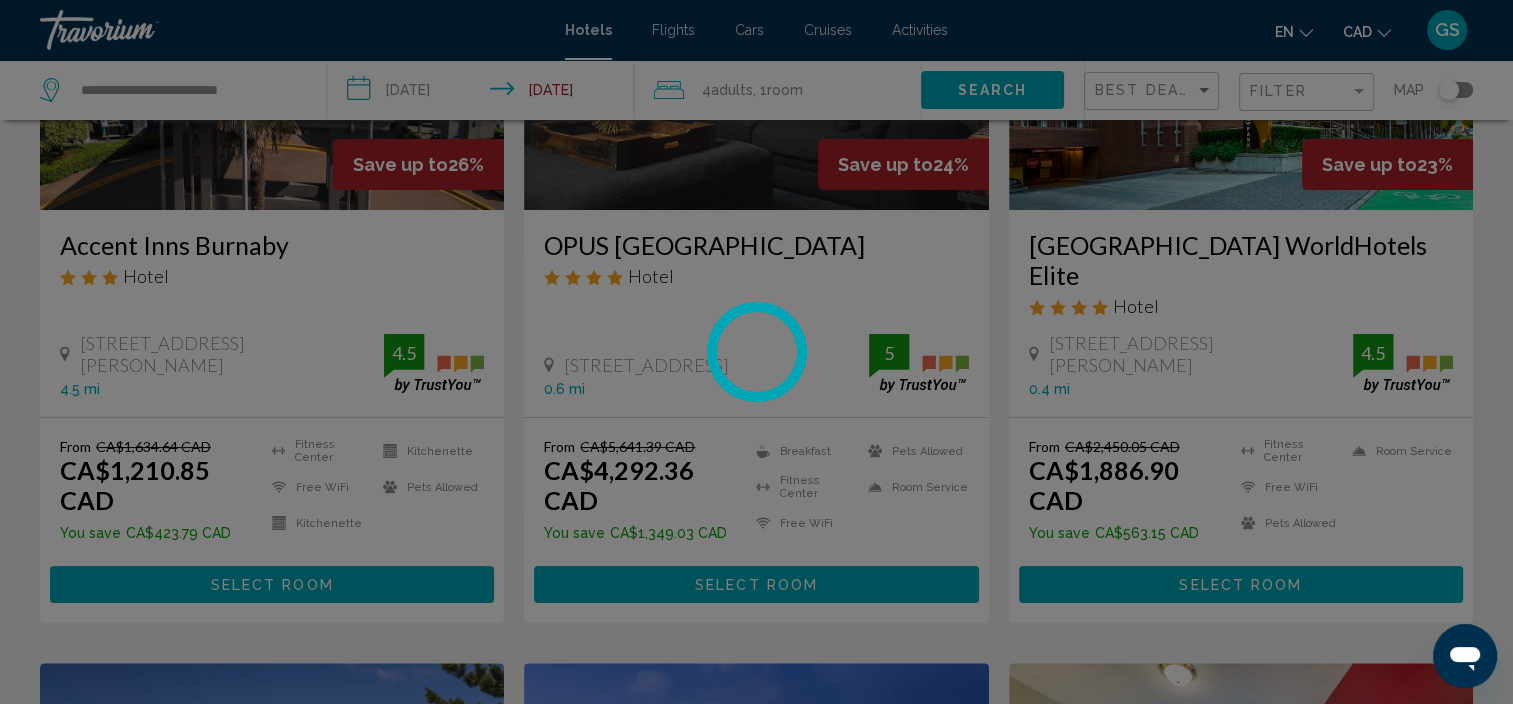 scroll, scrollTop: 0, scrollLeft: 0, axis: both 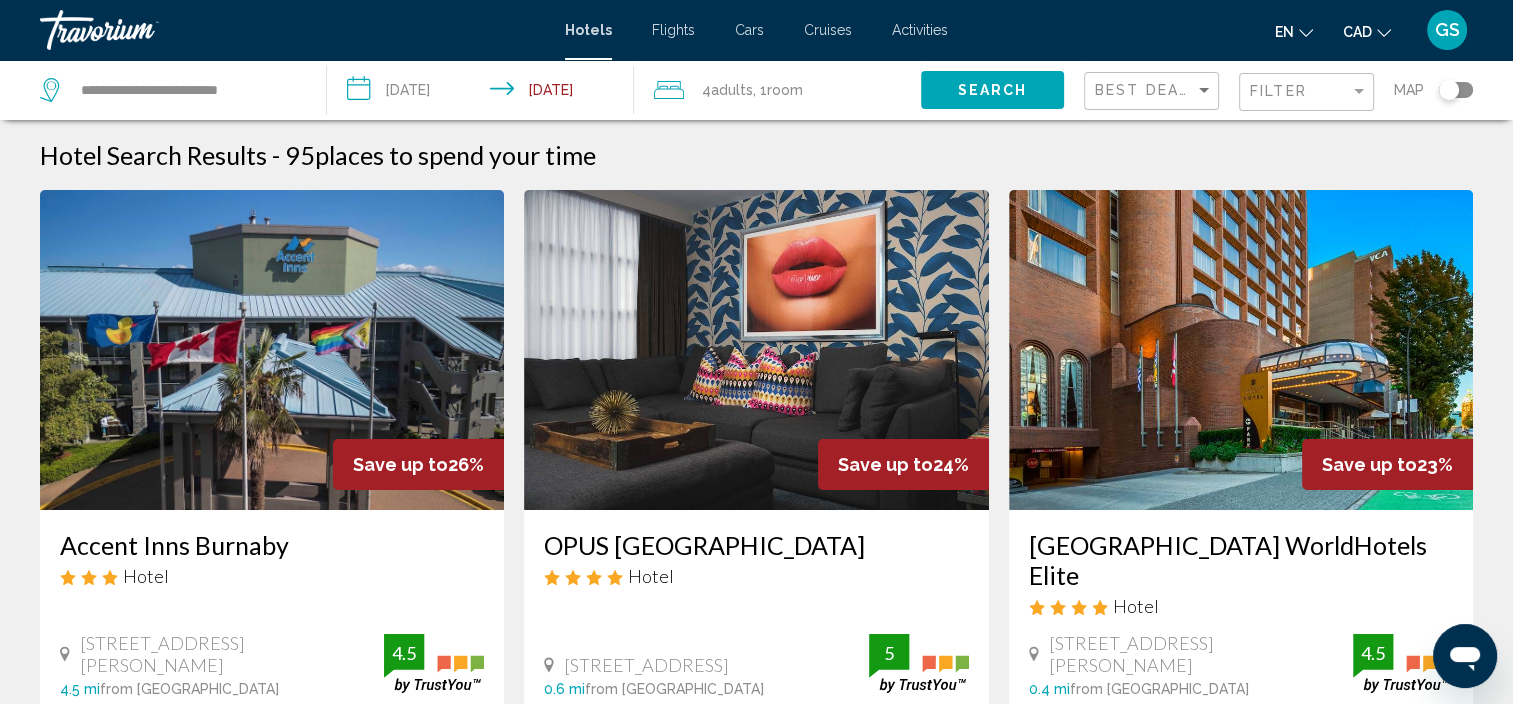 click on ", 1  Room rooms" 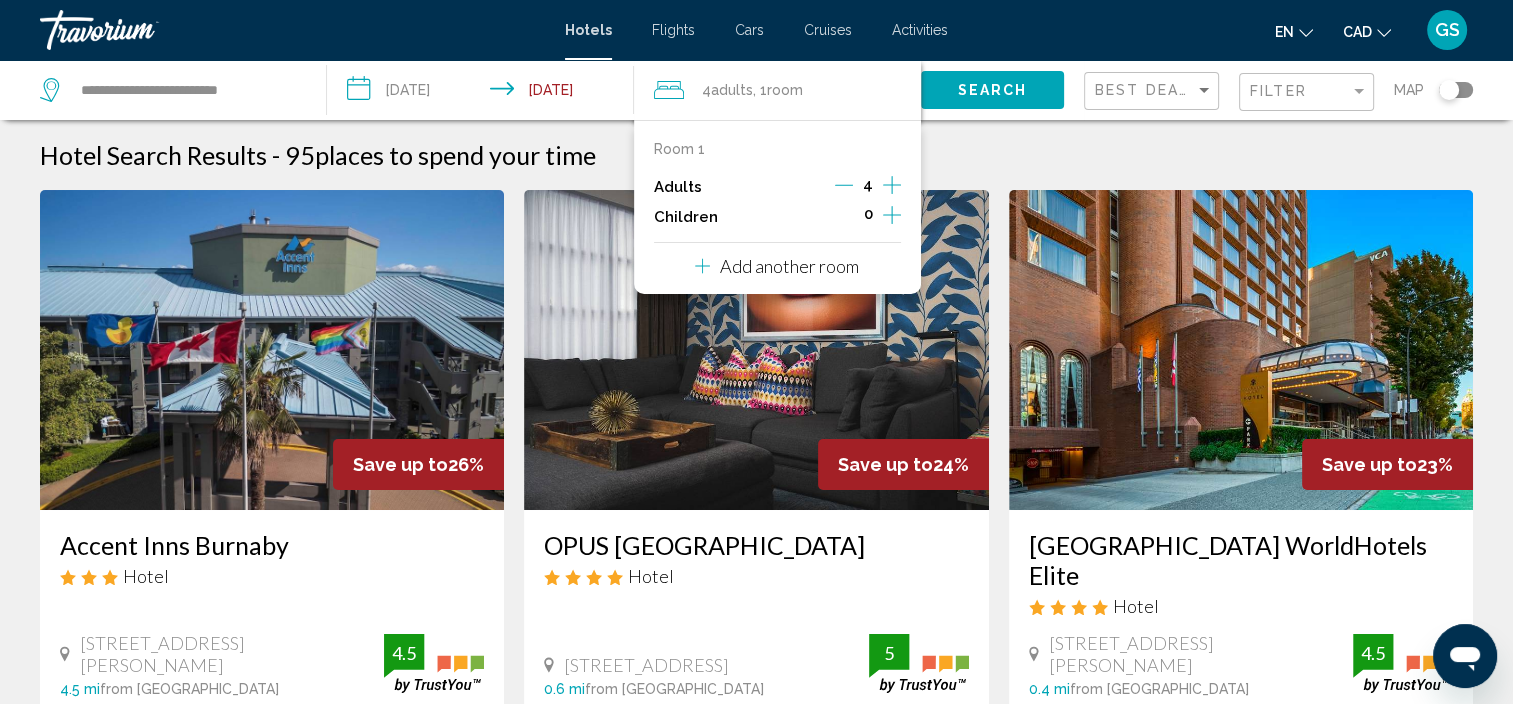 click 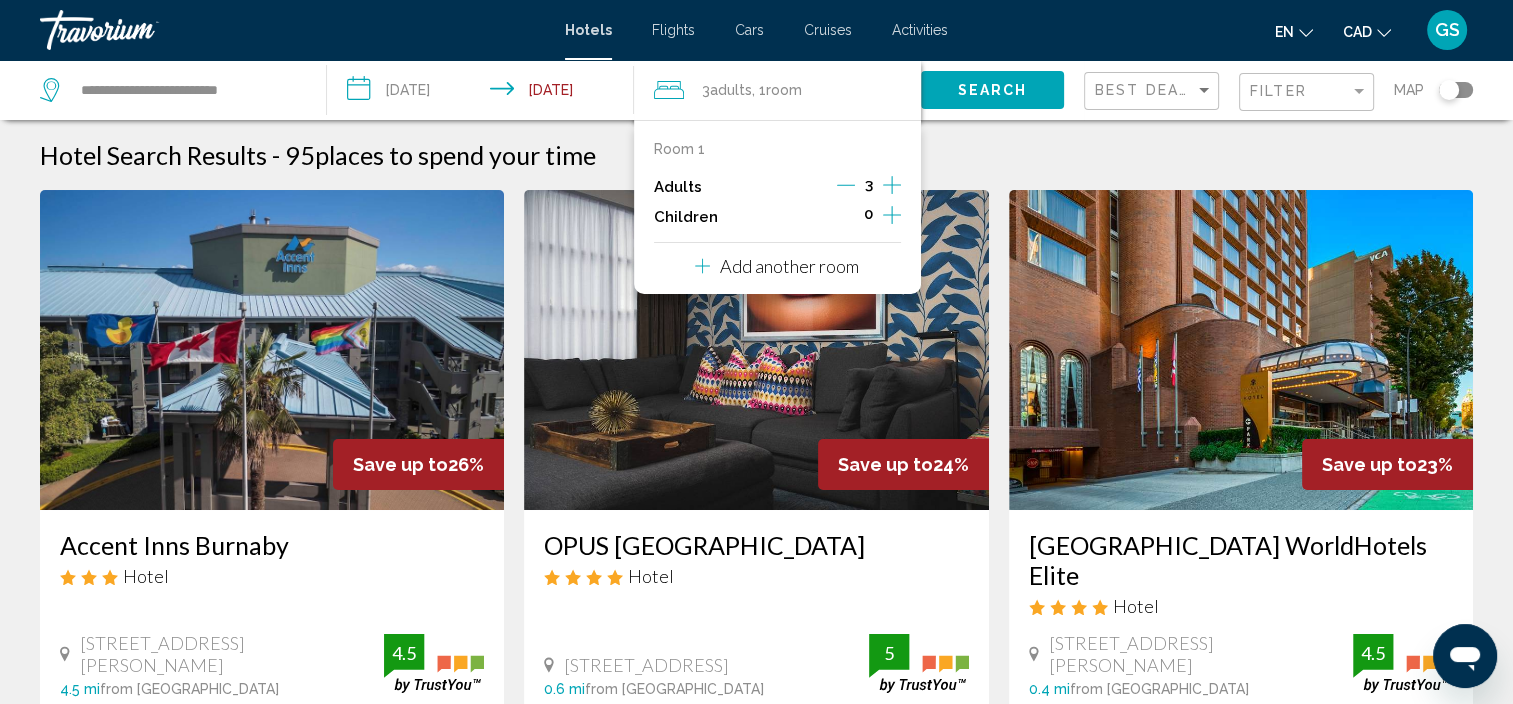 click 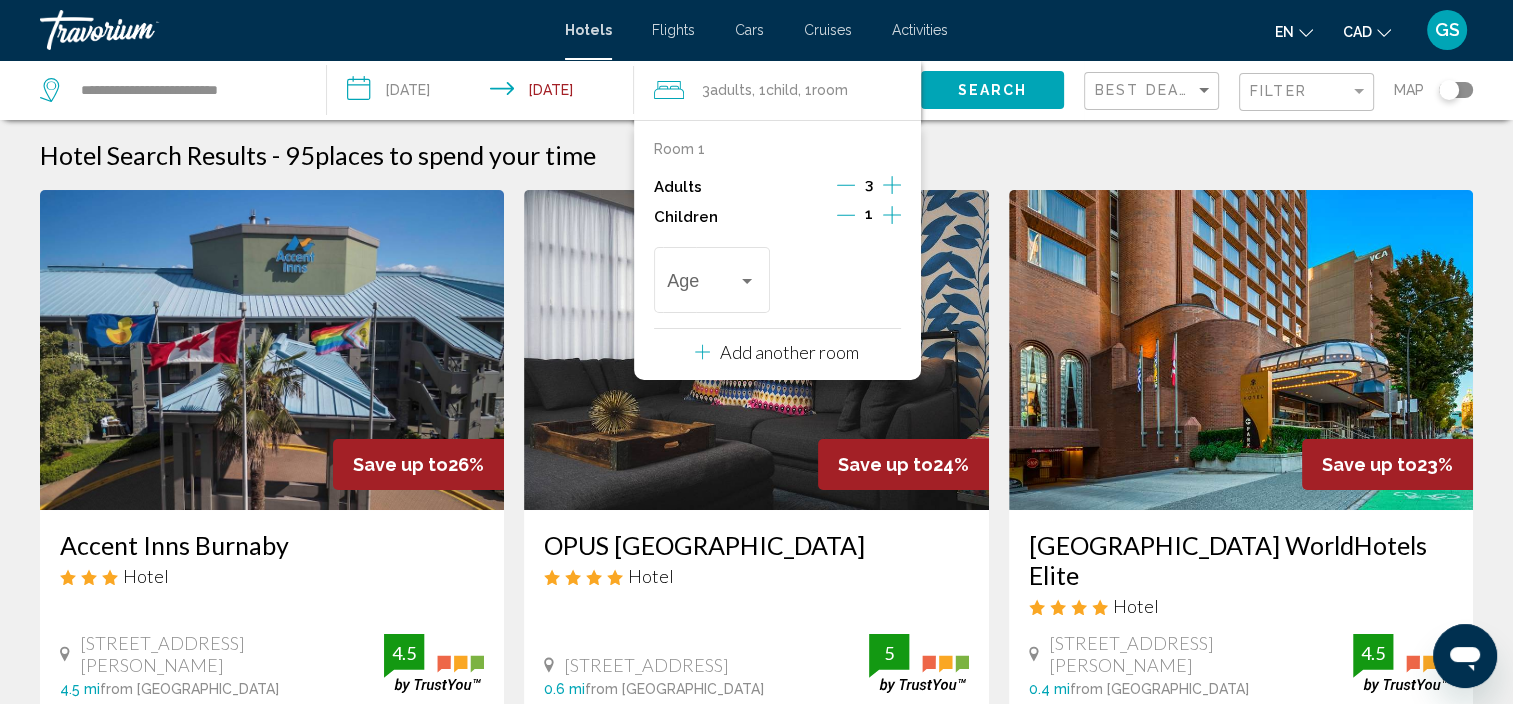 click 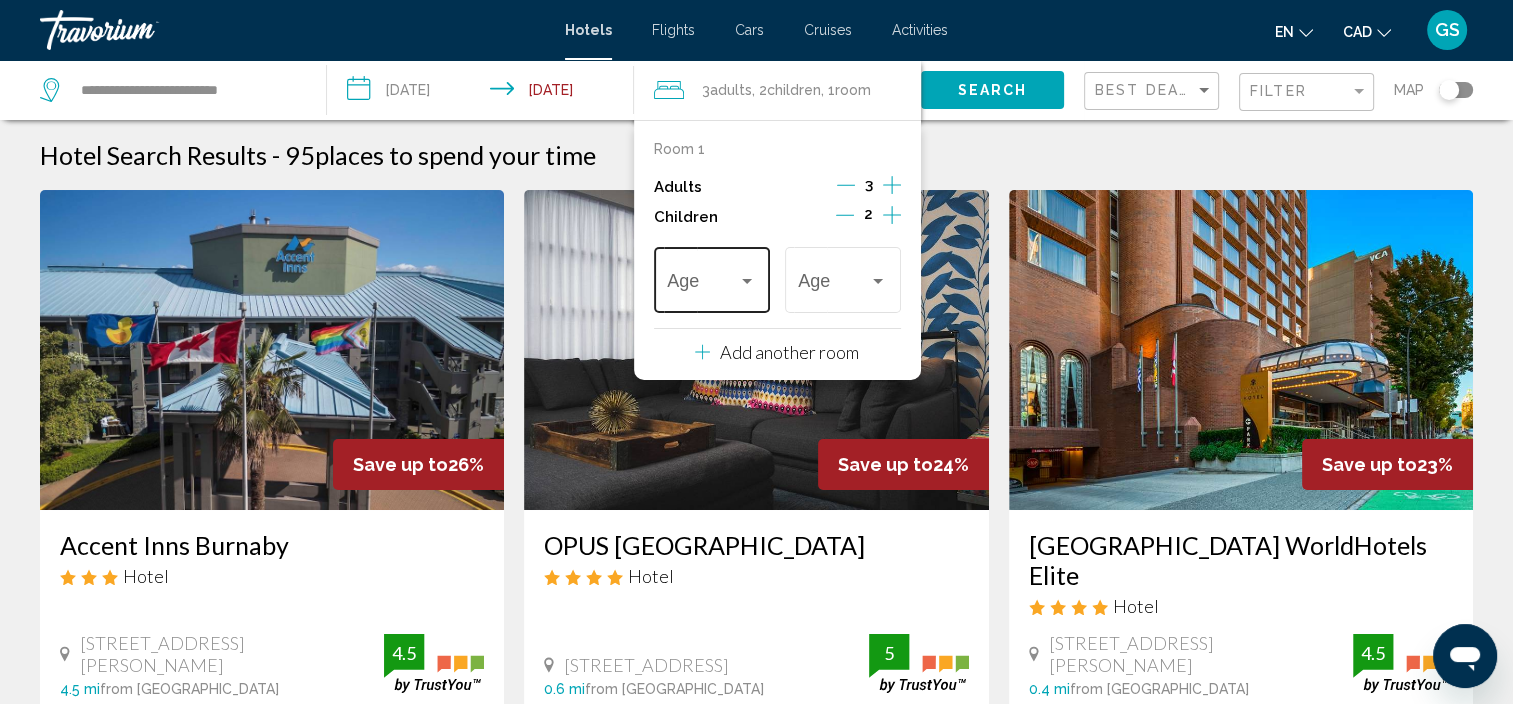 click on "Age" at bounding box center [711, 277] 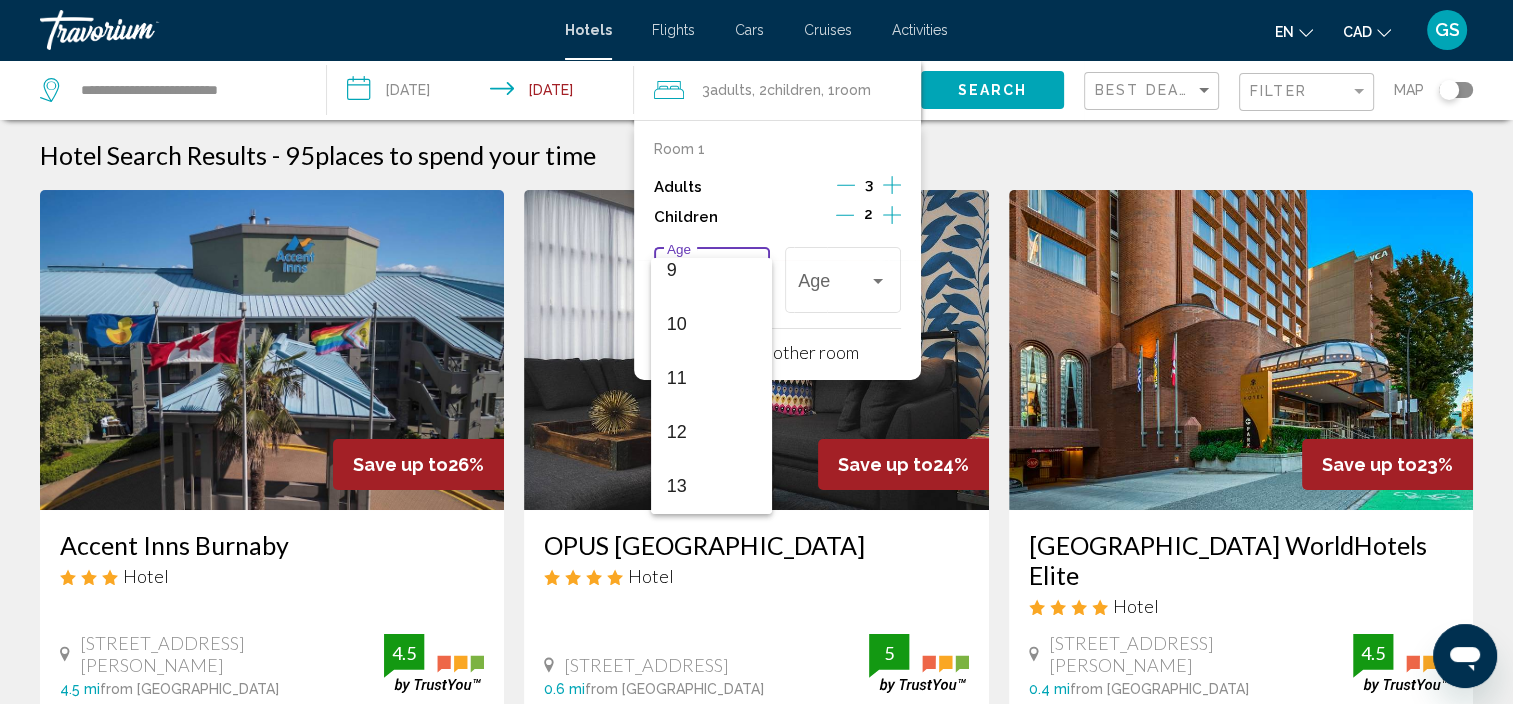 scroll, scrollTop: 520, scrollLeft: 0, axis: vertical 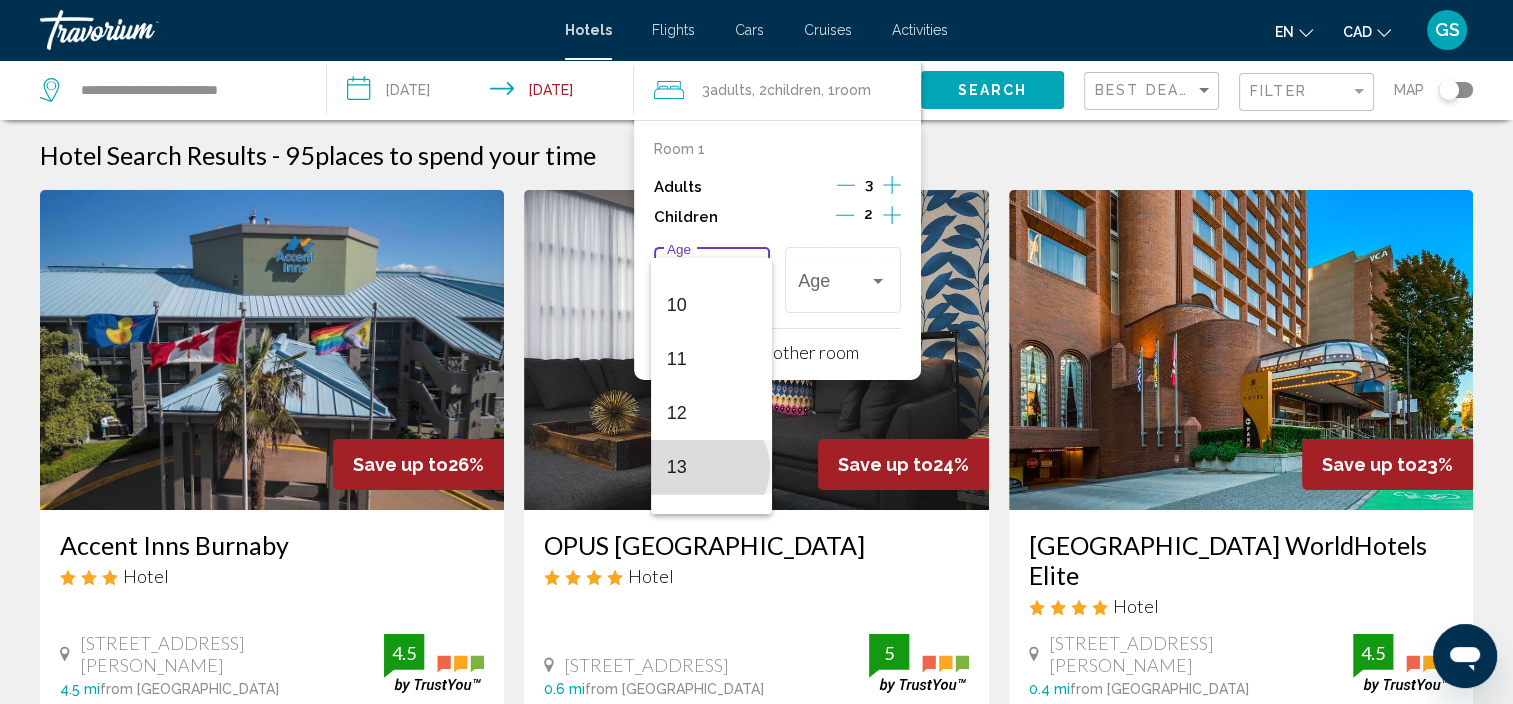 click on "13" at bounding box center [711, 467] 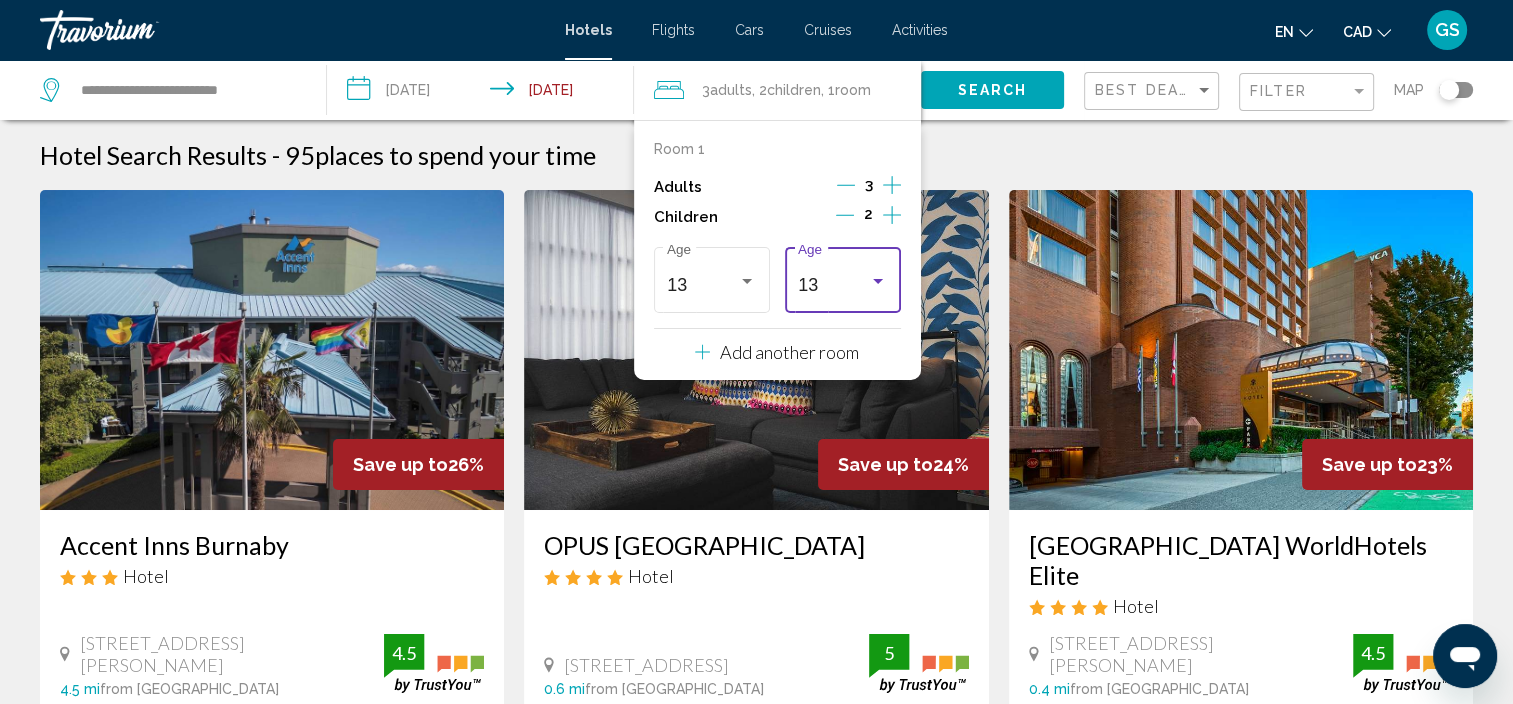 click on "13" at bounding box center [833, 285] 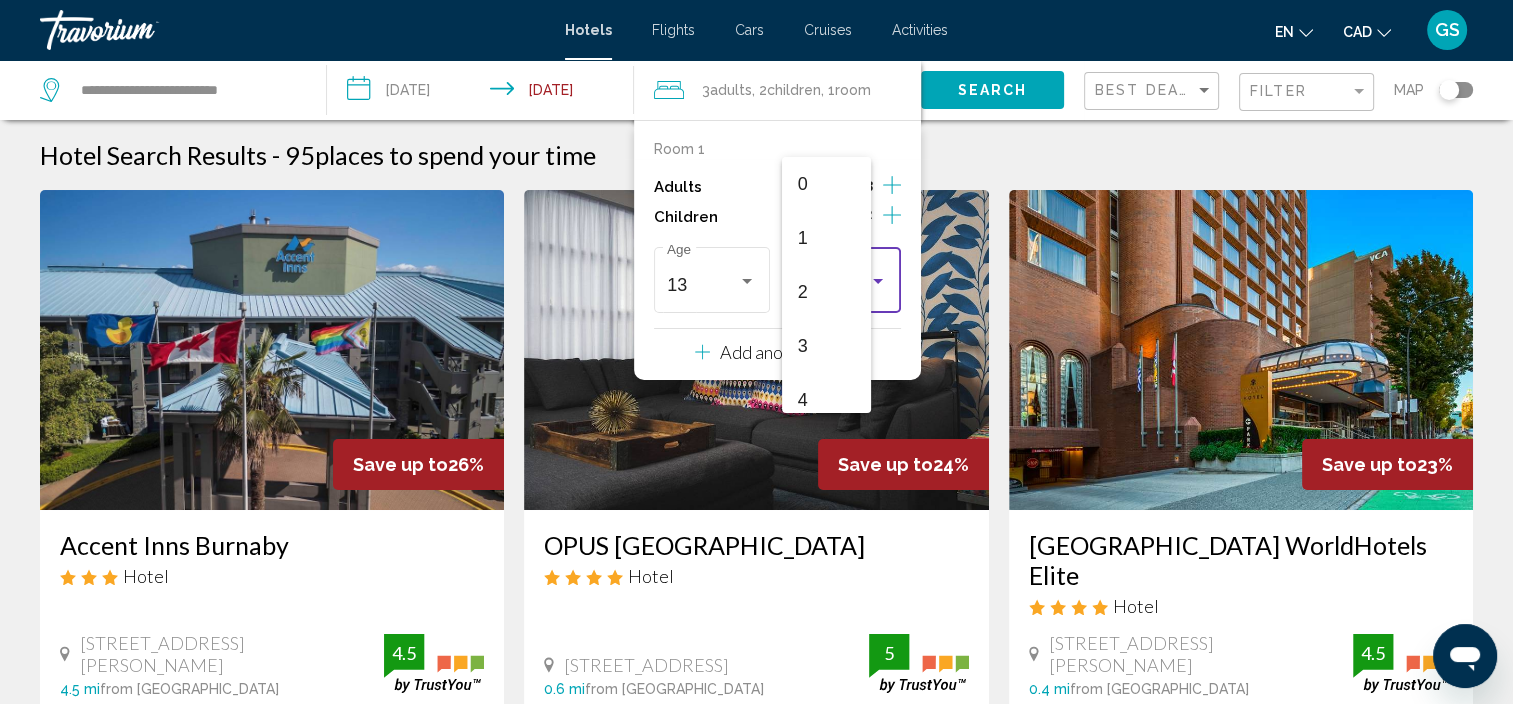 scroll, scrollTop: 600, scrollLeft: 0, axis: vertical 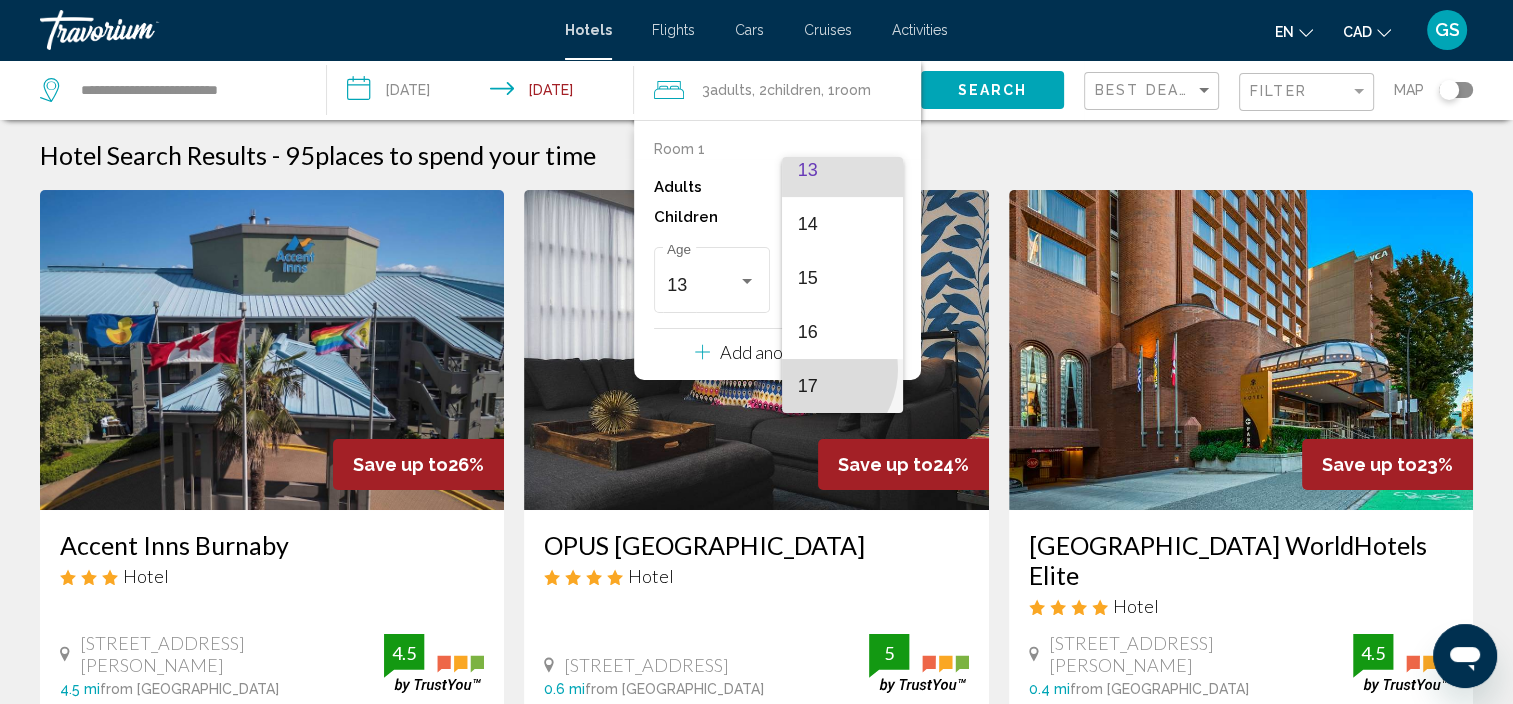click on "17" at bounding box center (842, 386) 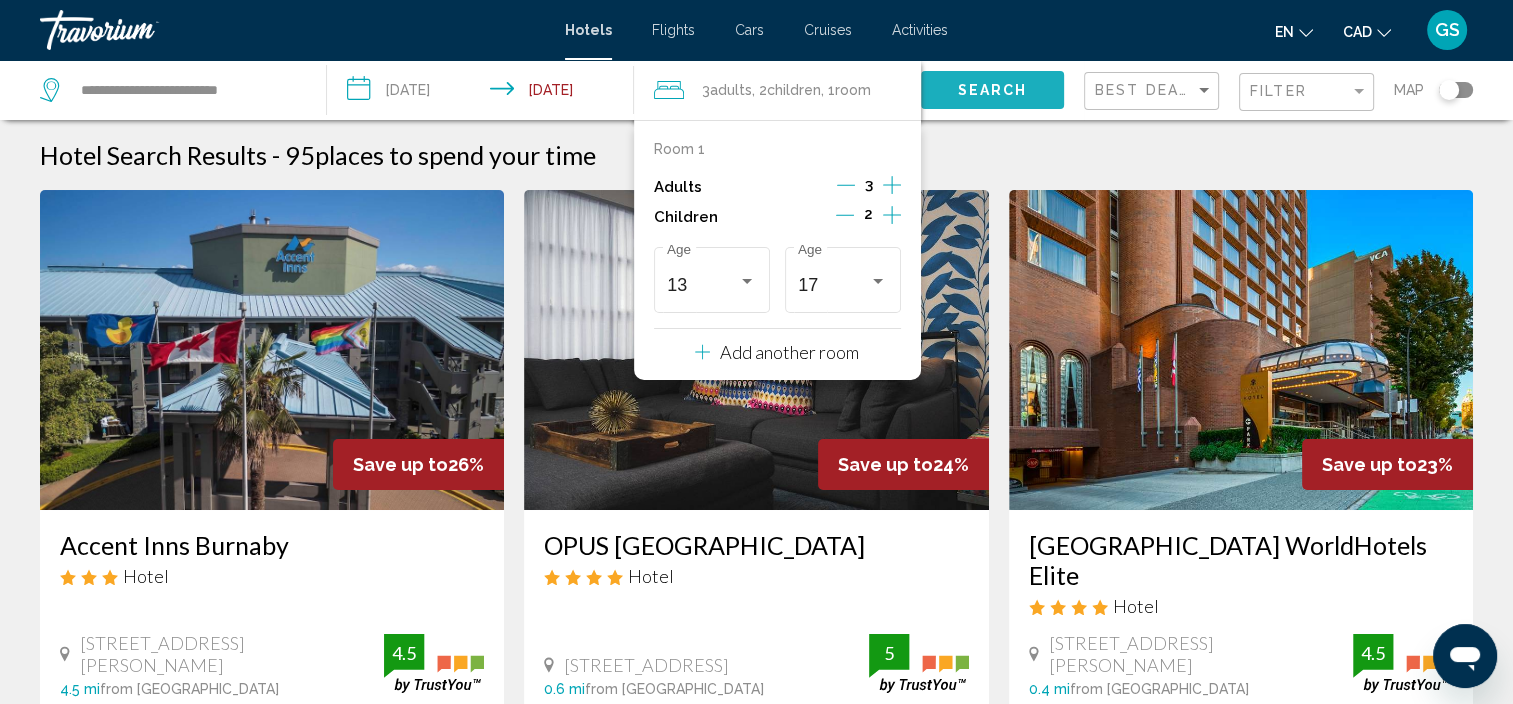 click on "Search" 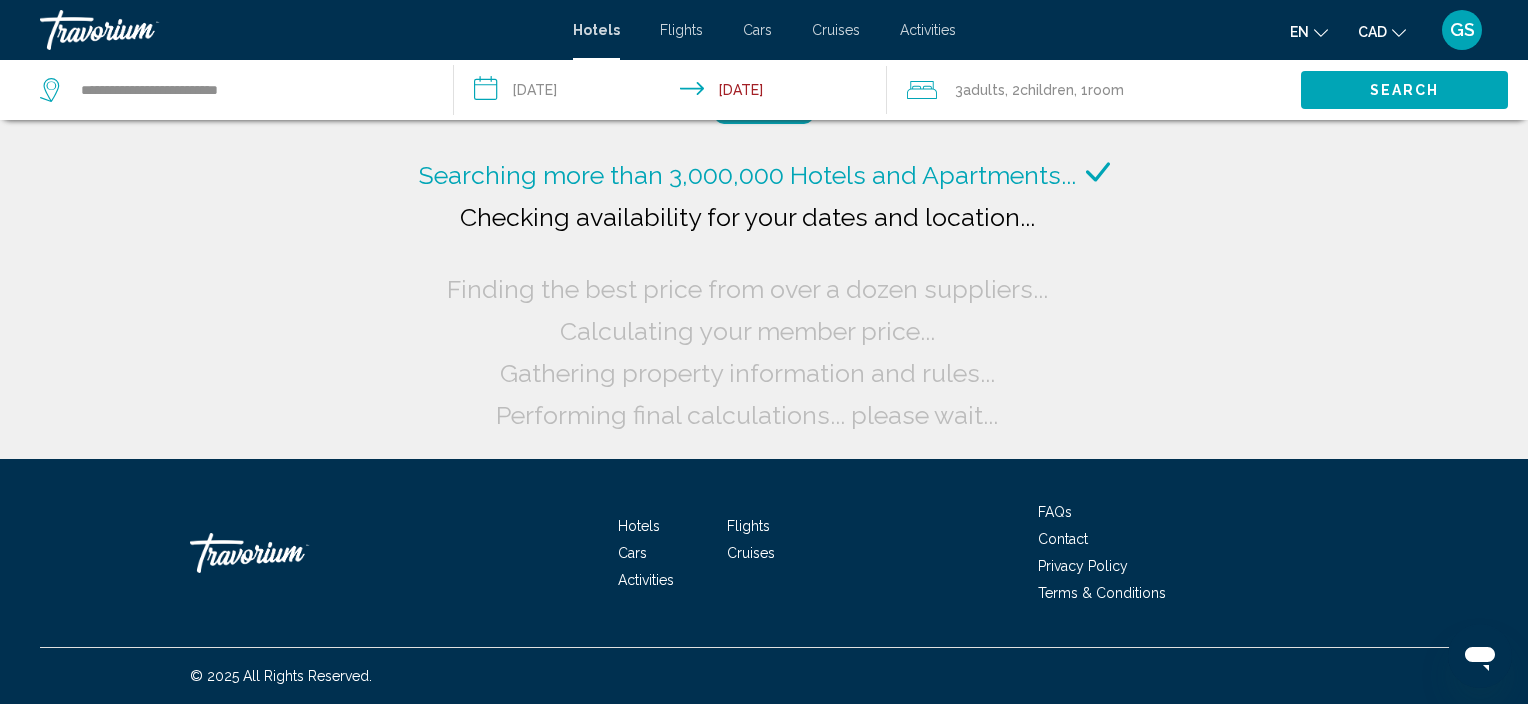click on "**********" at bounding box center (675, 93) 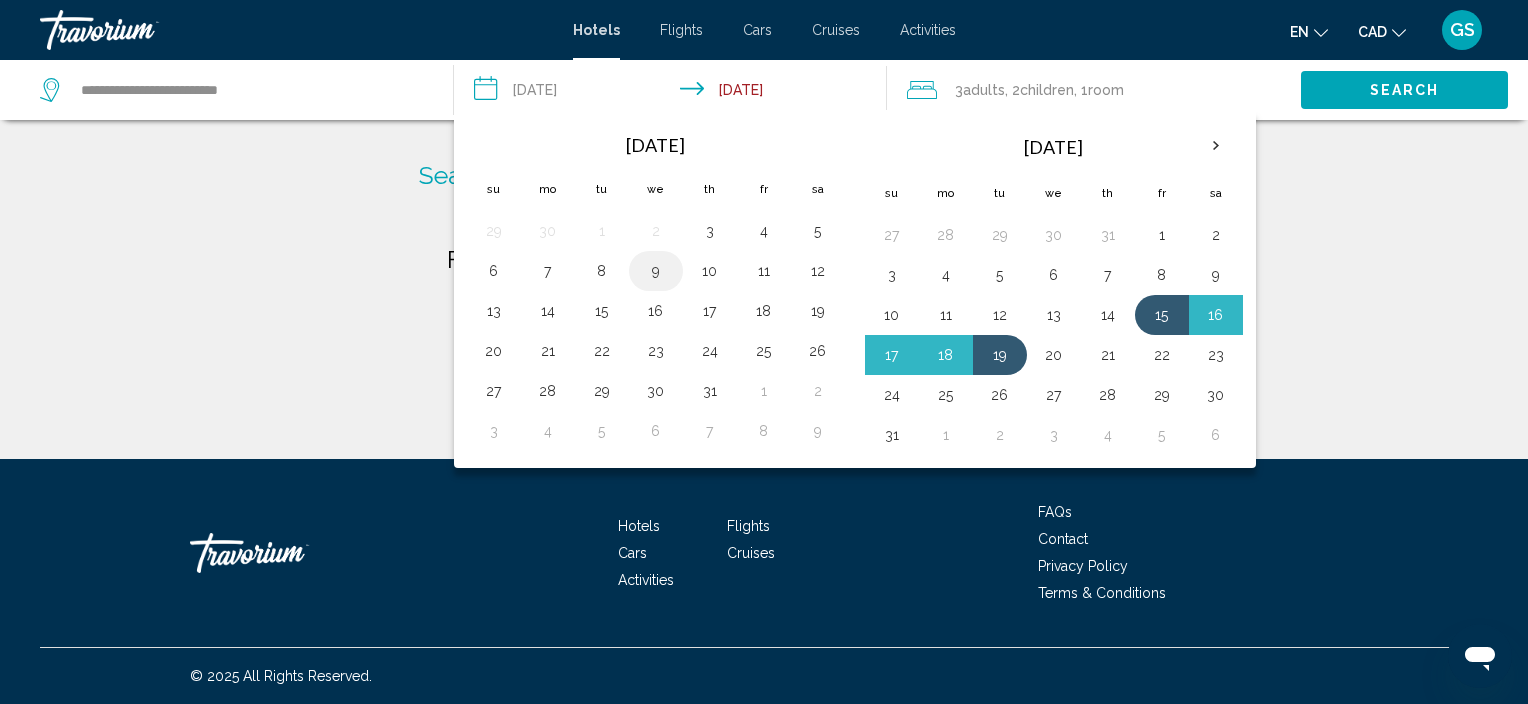 click on "9" at bounding box center [656, 271] 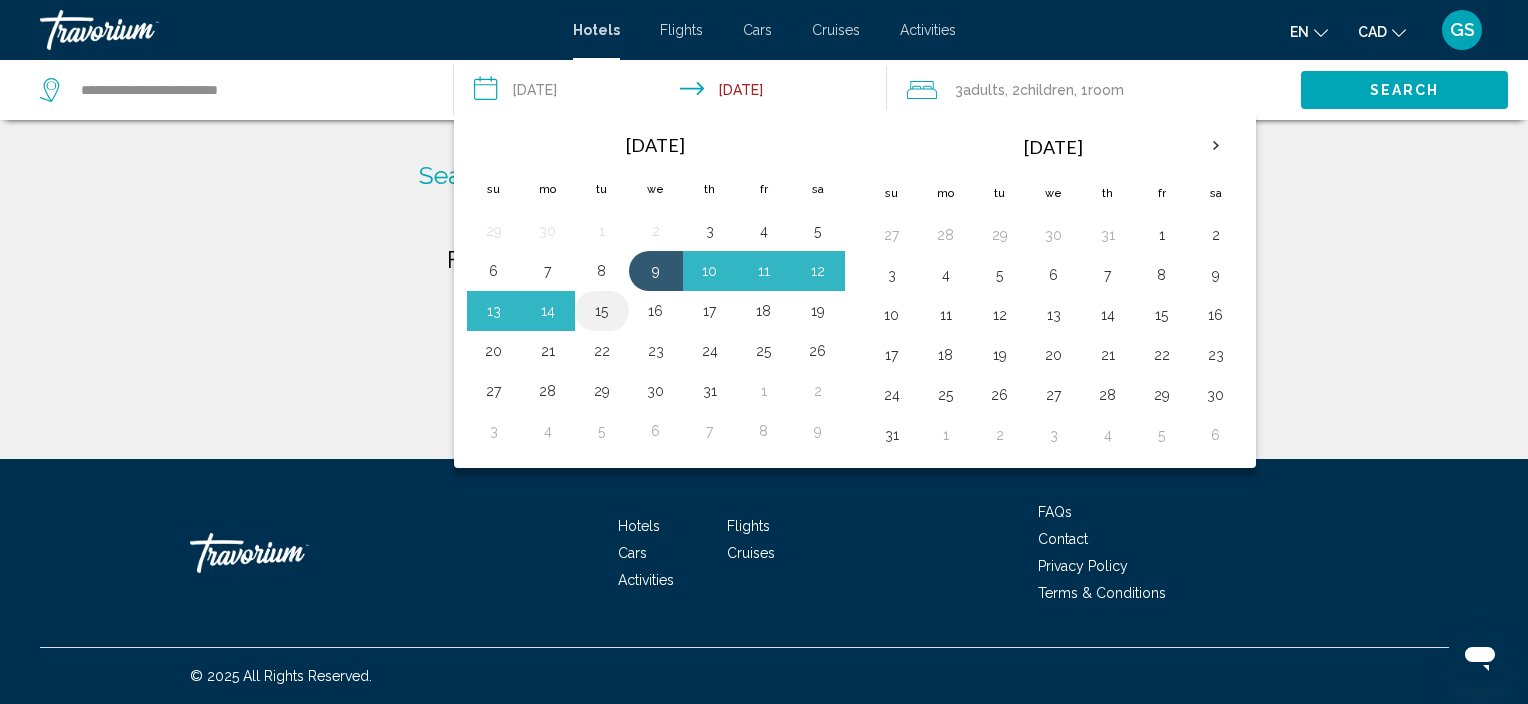 click on "15" at bounding box center (602, 311) 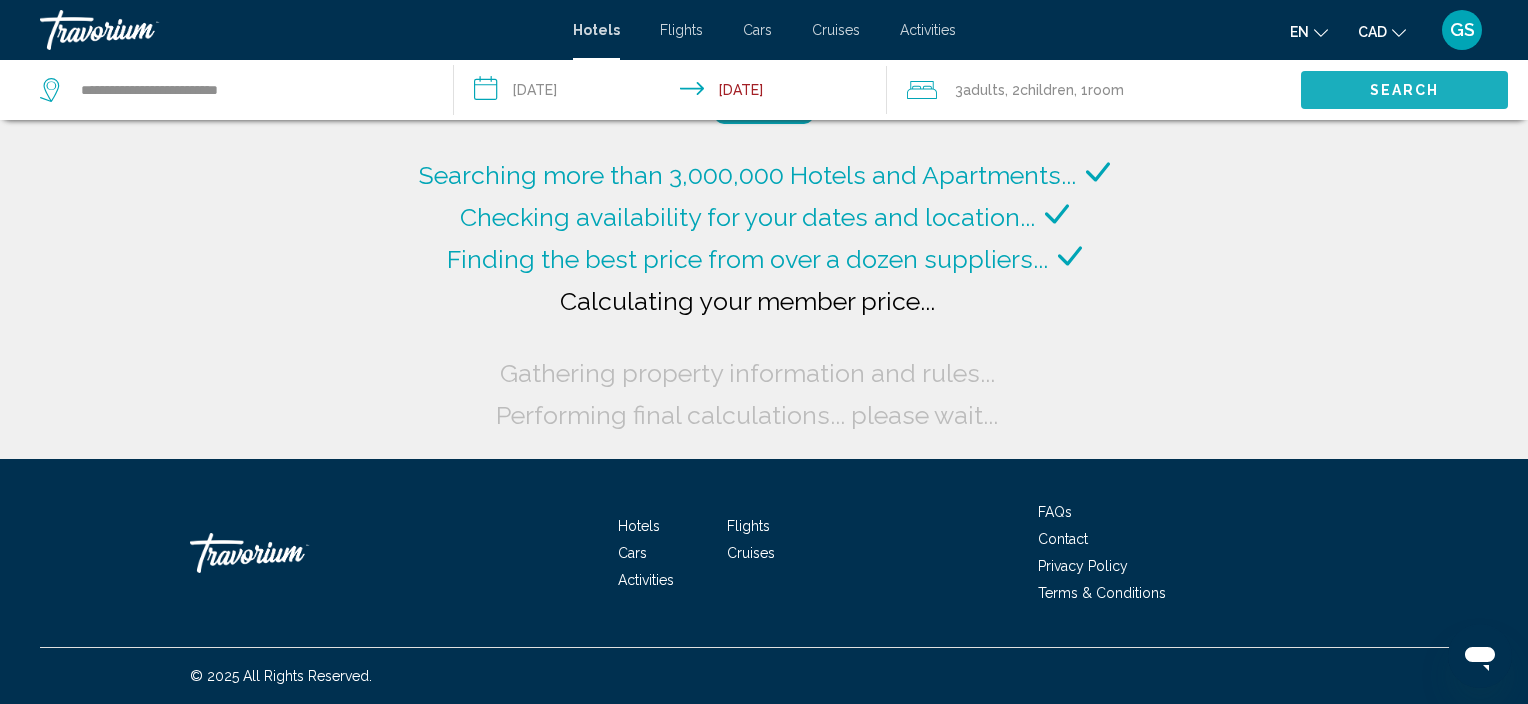 click on "Search" 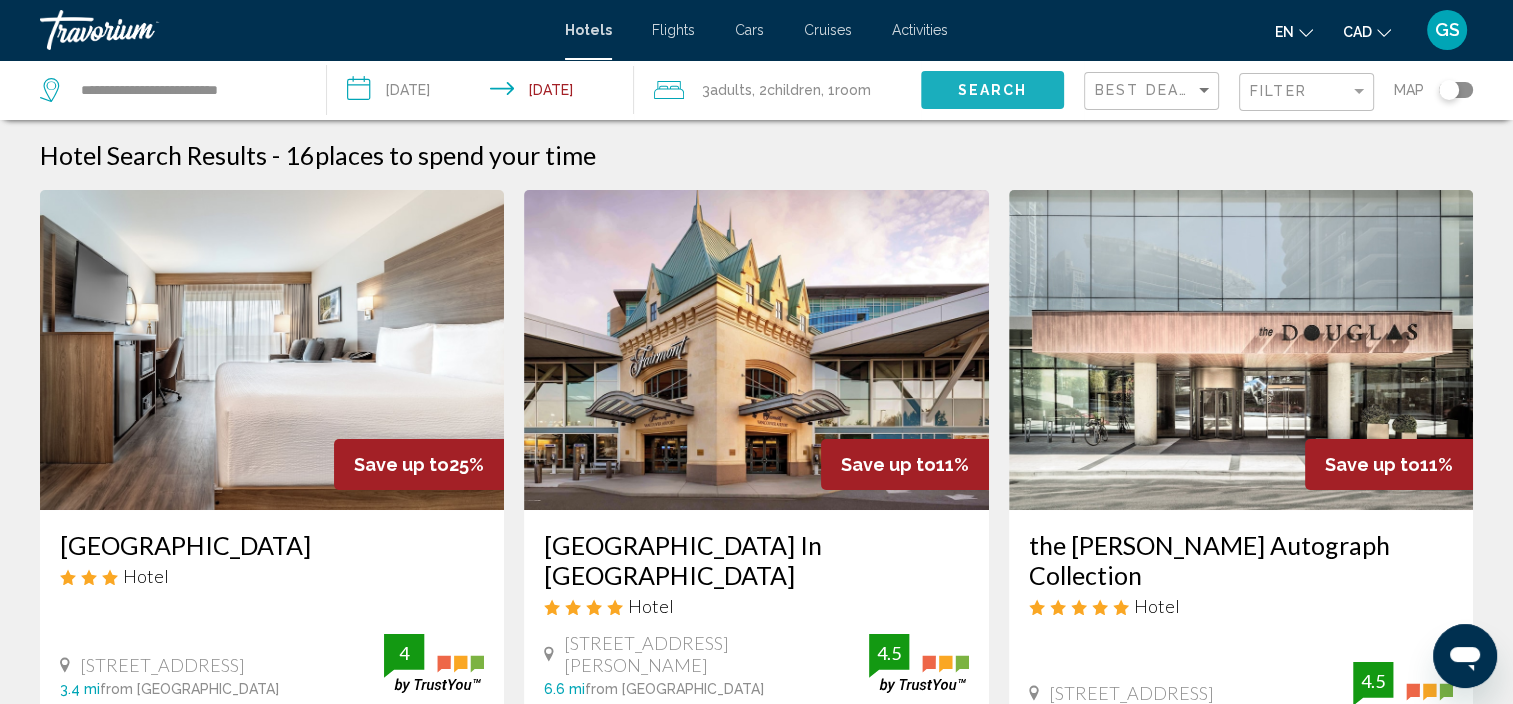 click on "Search" 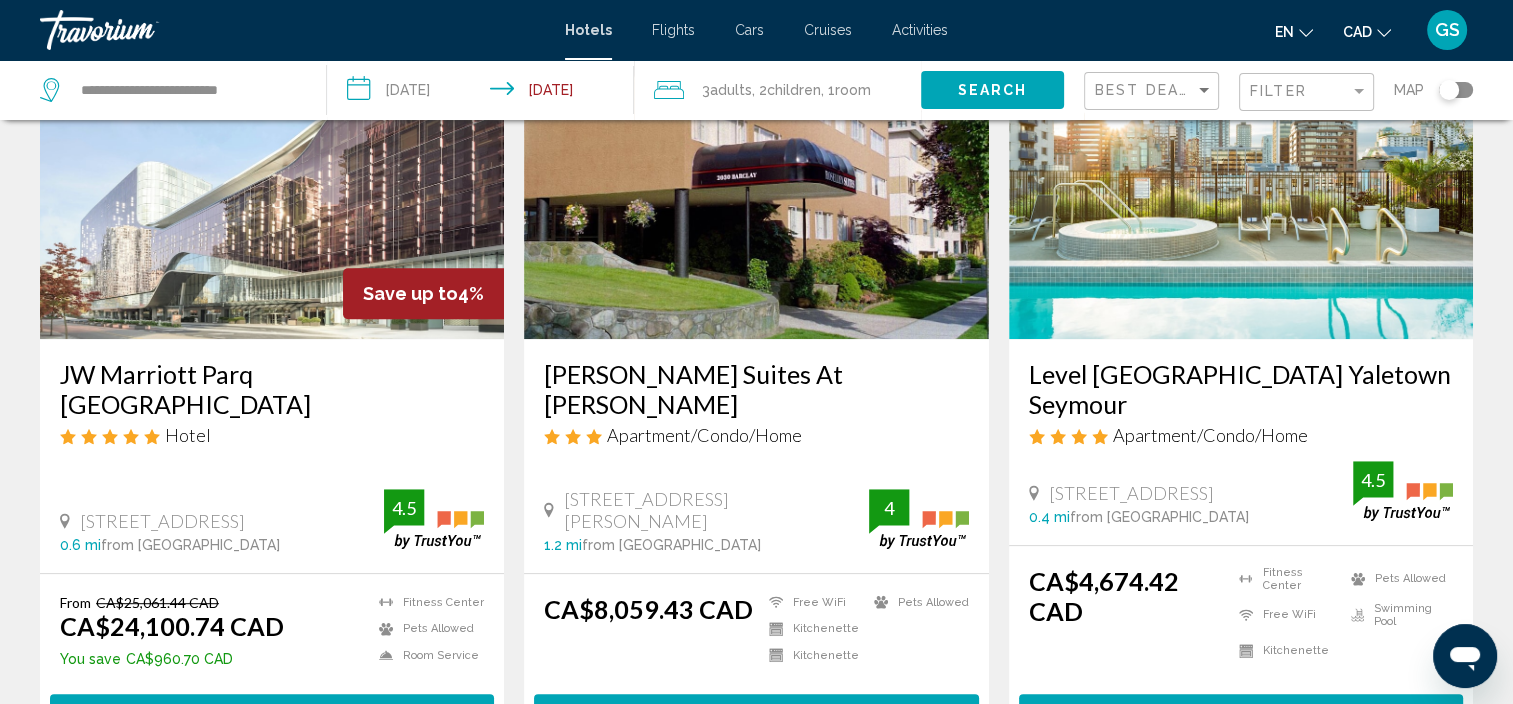 scroll, scrollTop: 931, scrollLeft: 0, axis: vertical 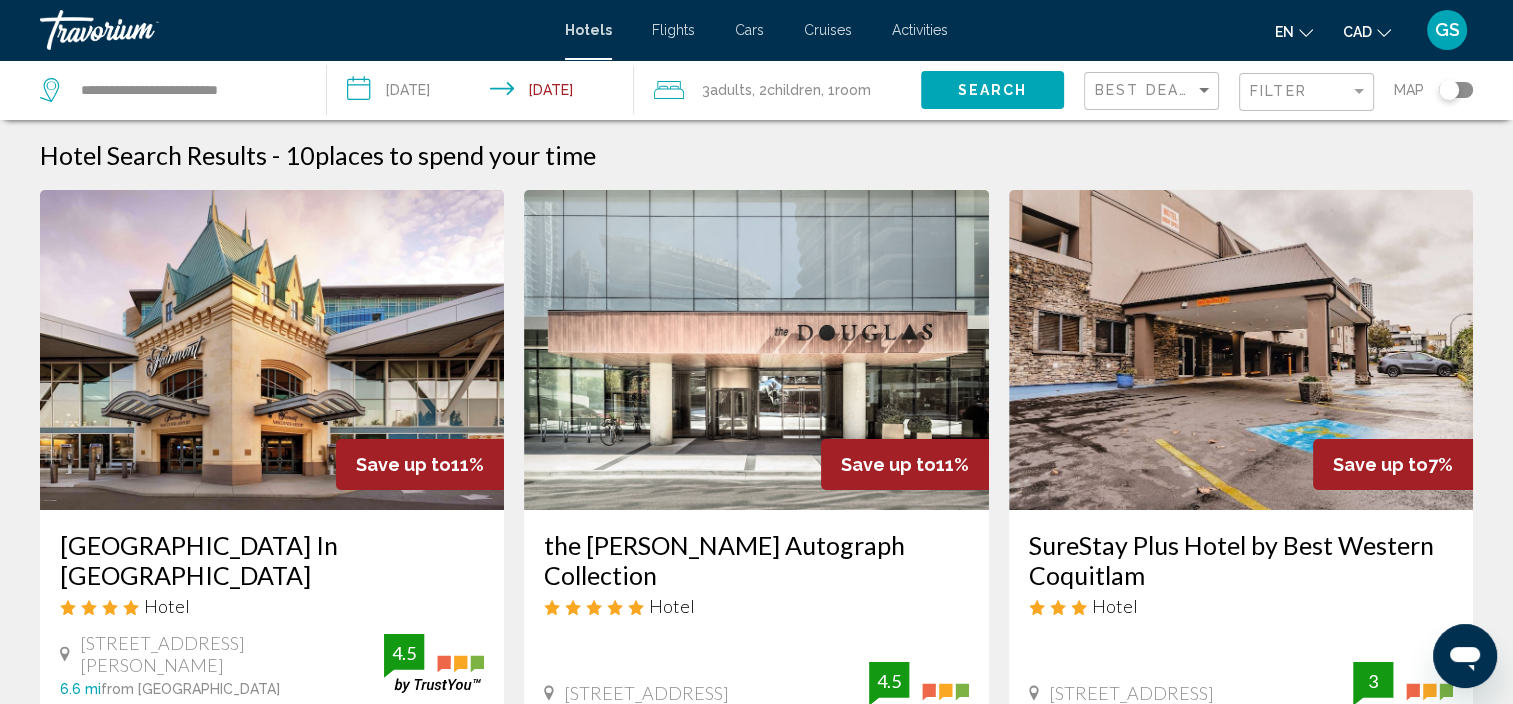 click on "**********" at bounding box center (484, 93) 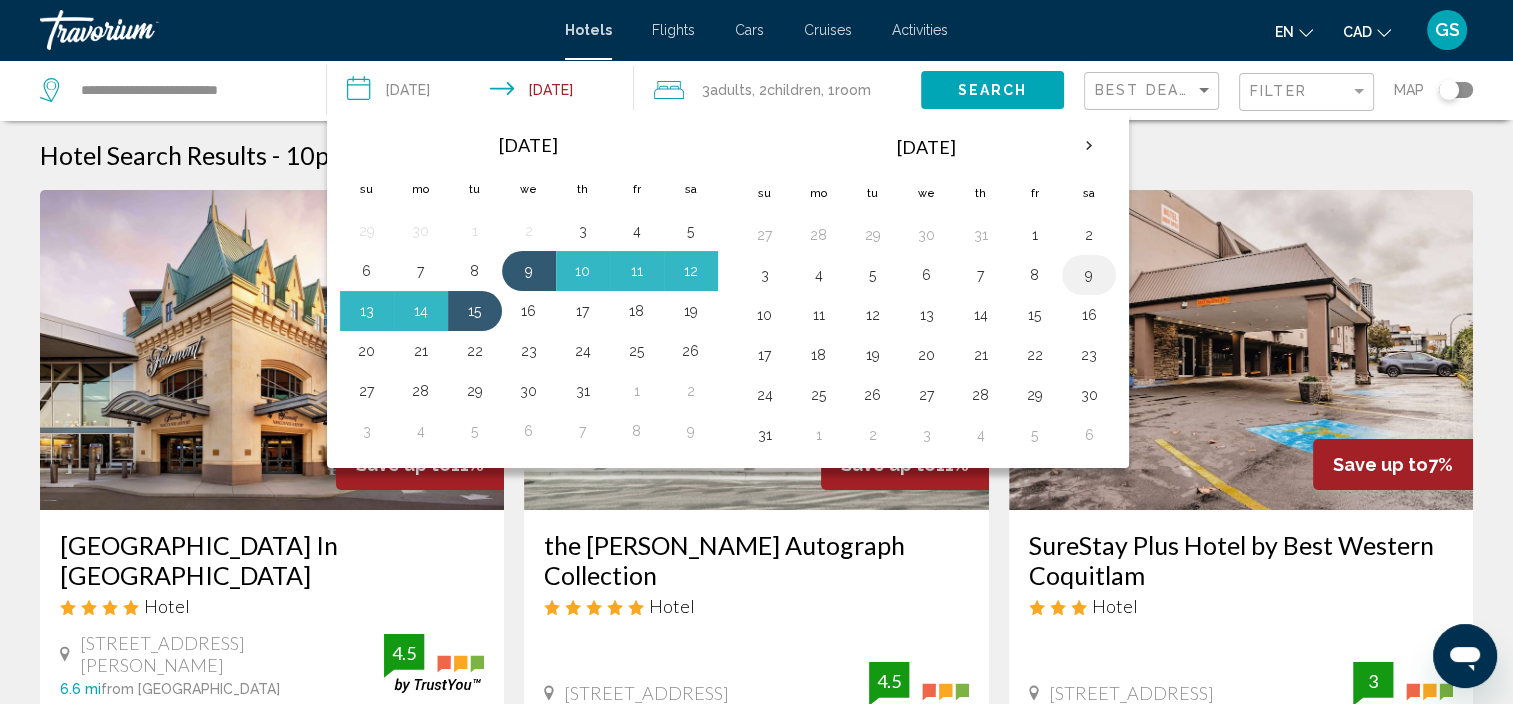 click on "9" at bounding box center (1089, 275) 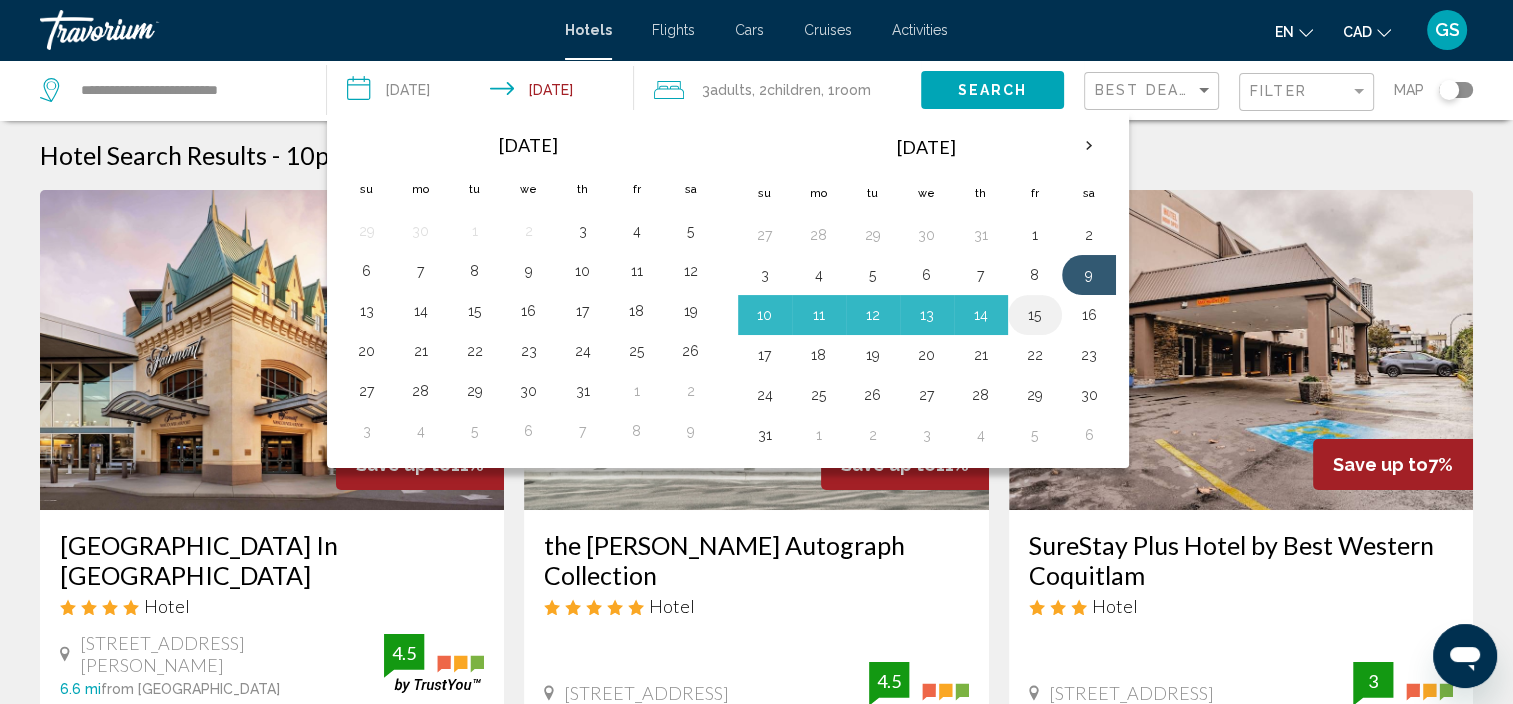 click on "15" at bounding box center (1035, 315) 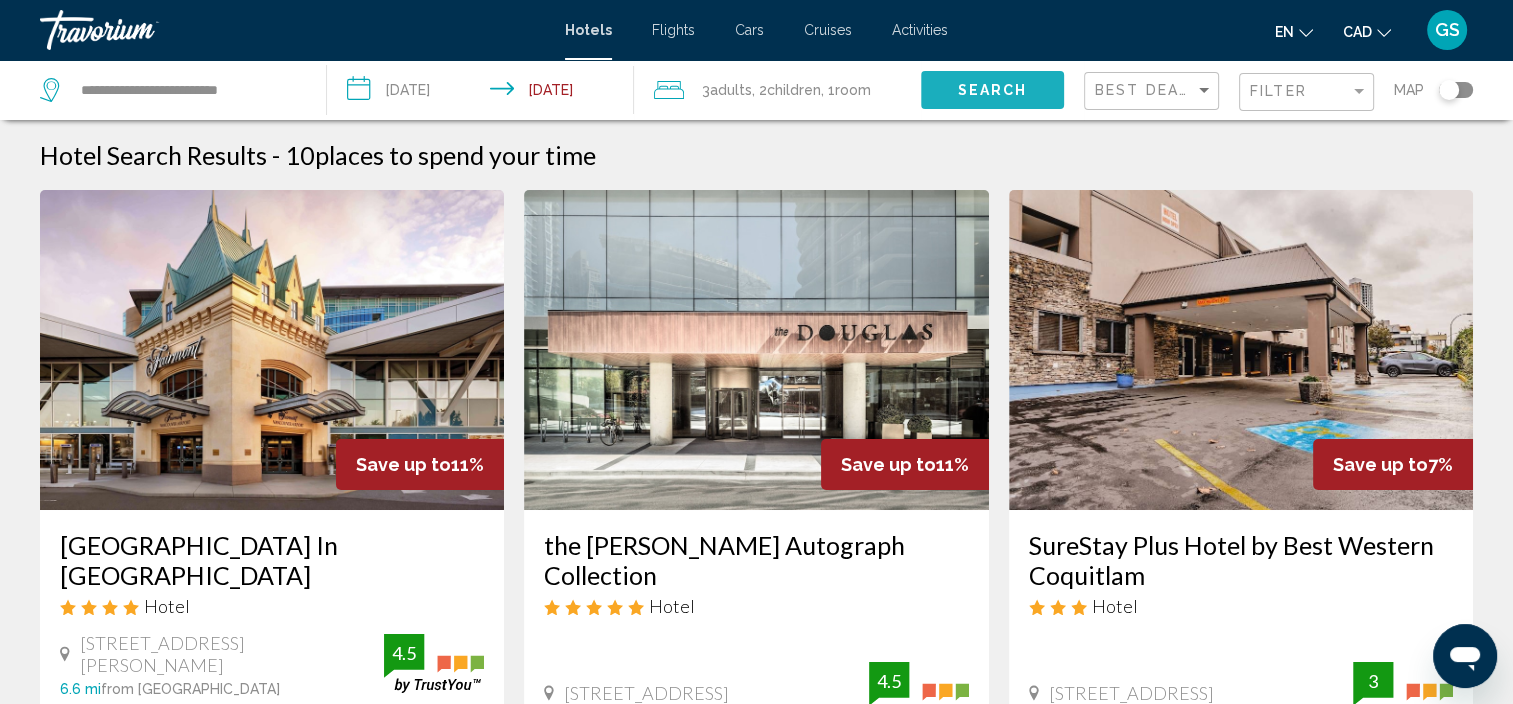 click on "Search" 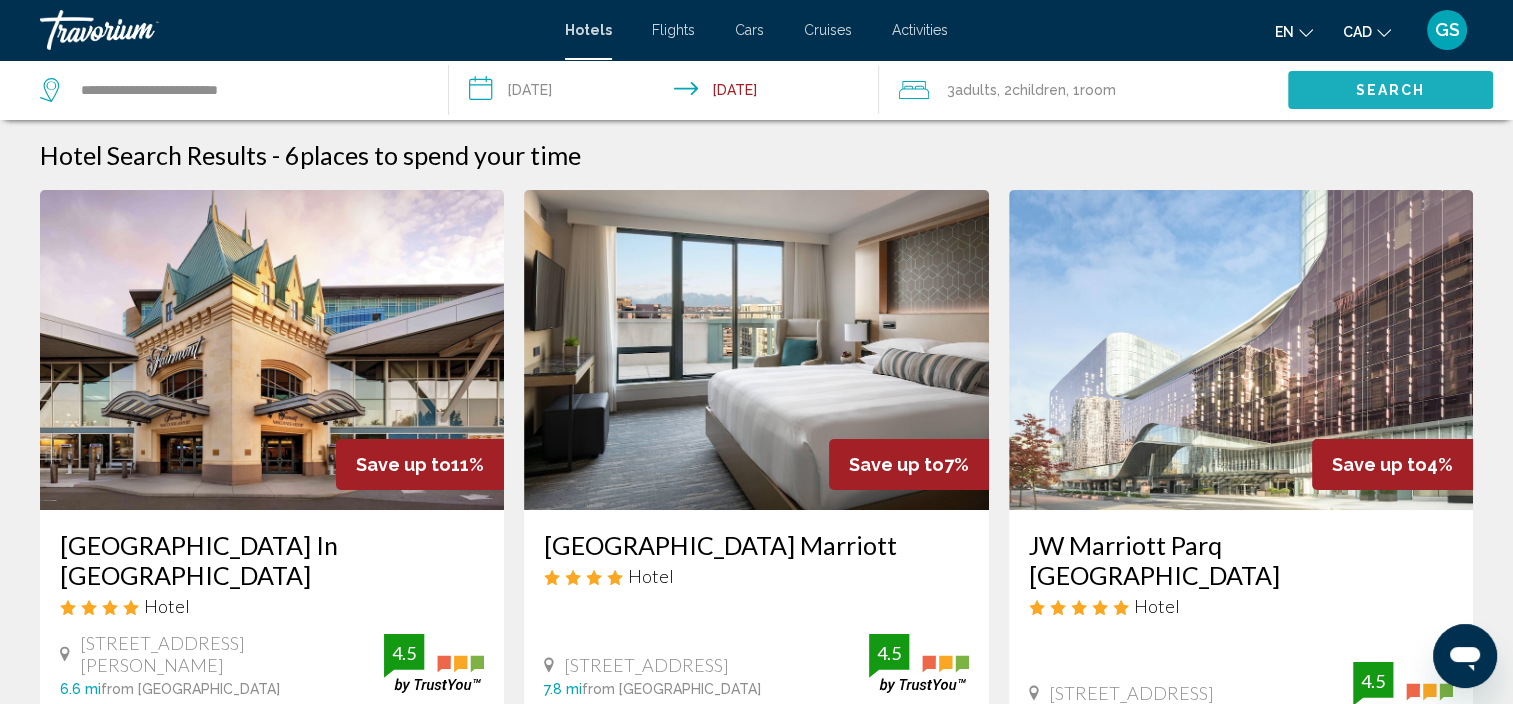click on "Search" 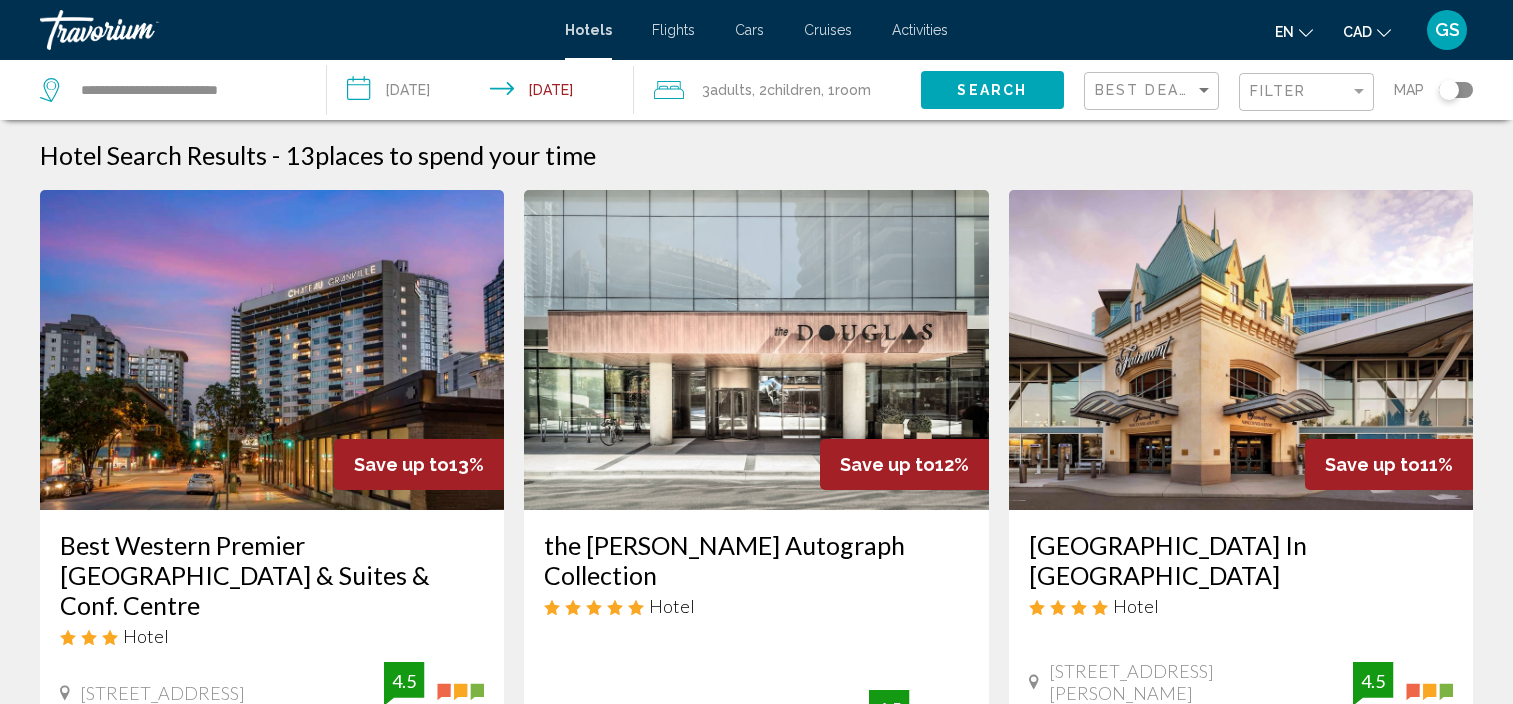 scroll, scrollTop: 0, scrollLeft: 0, axis: both 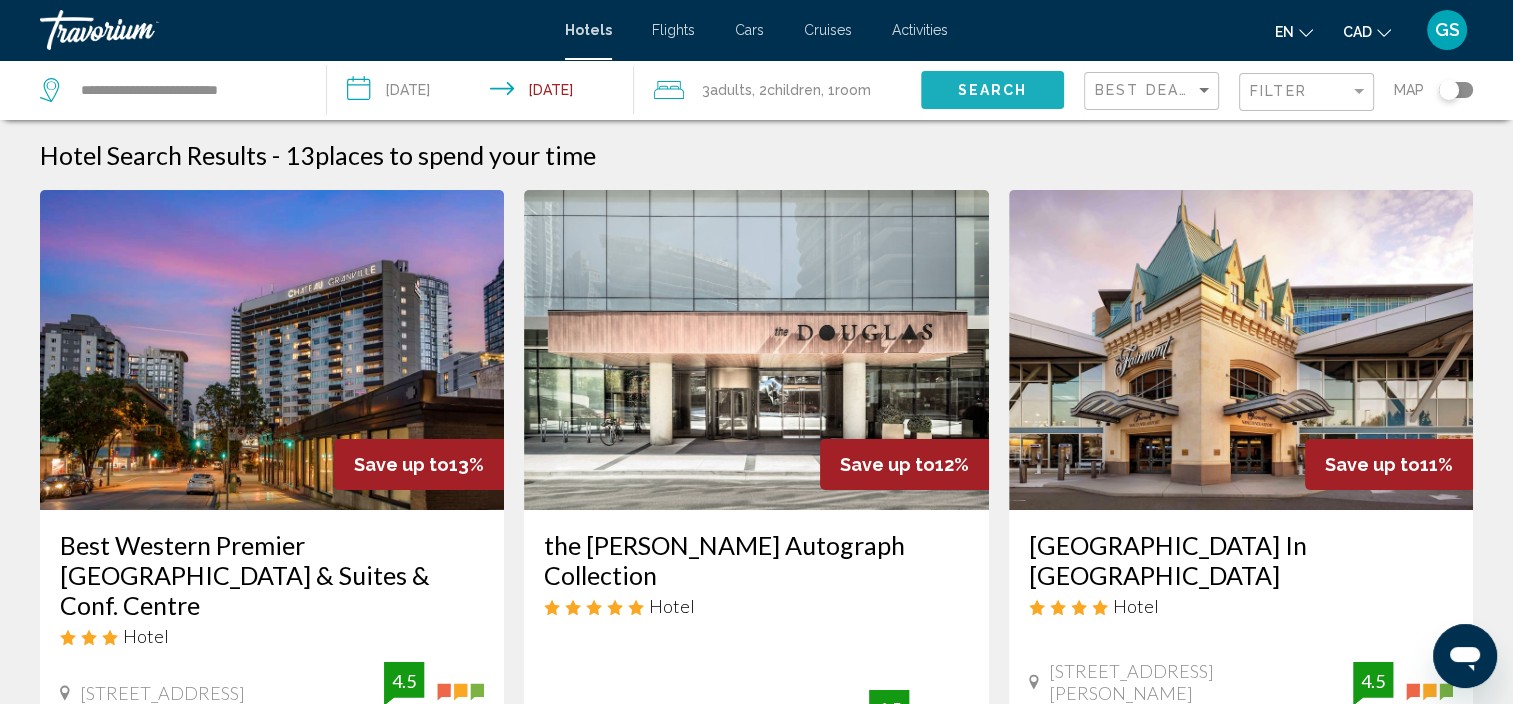 click on "Search" 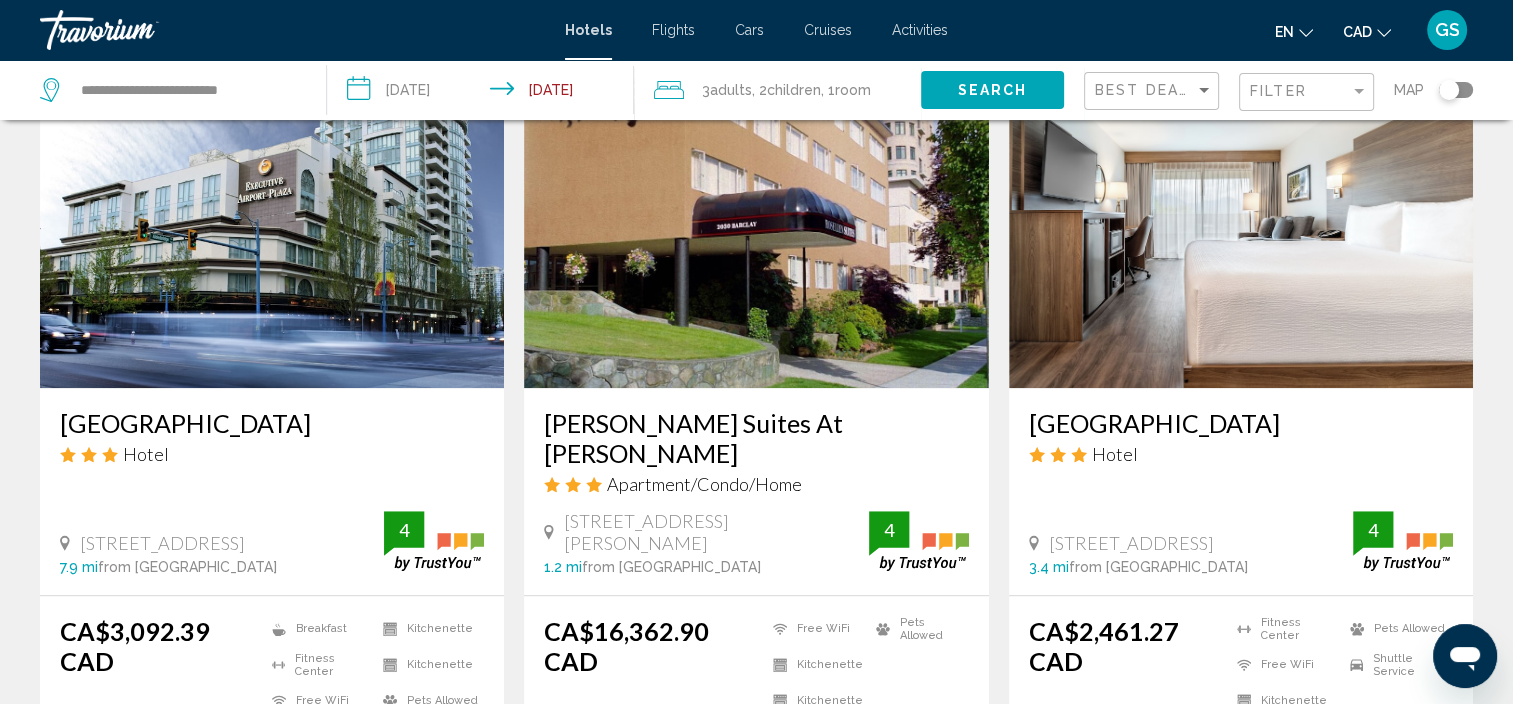 scroll, scrollTop: 1651, scrollLeft: 0, axis: vertical 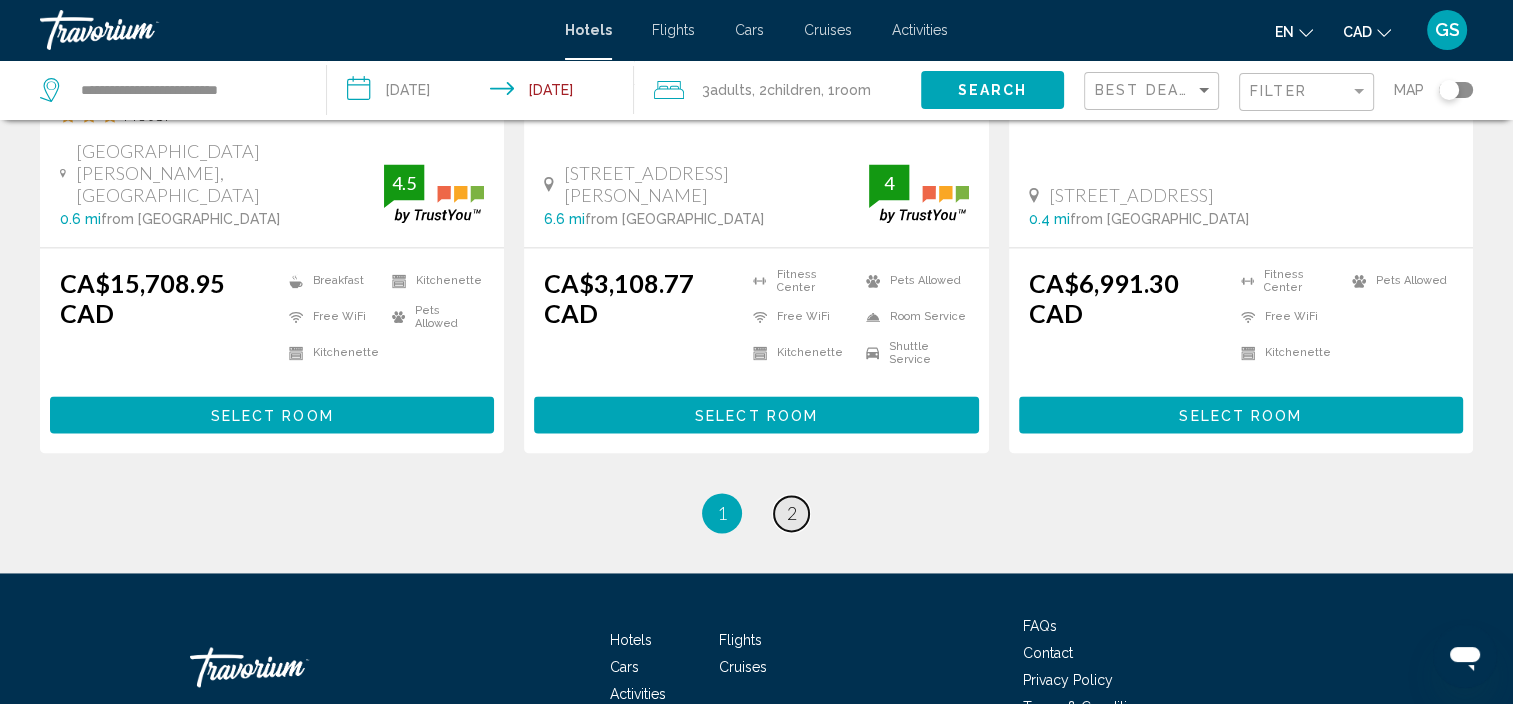 click on "page  2" at bounding box center [791, 513] 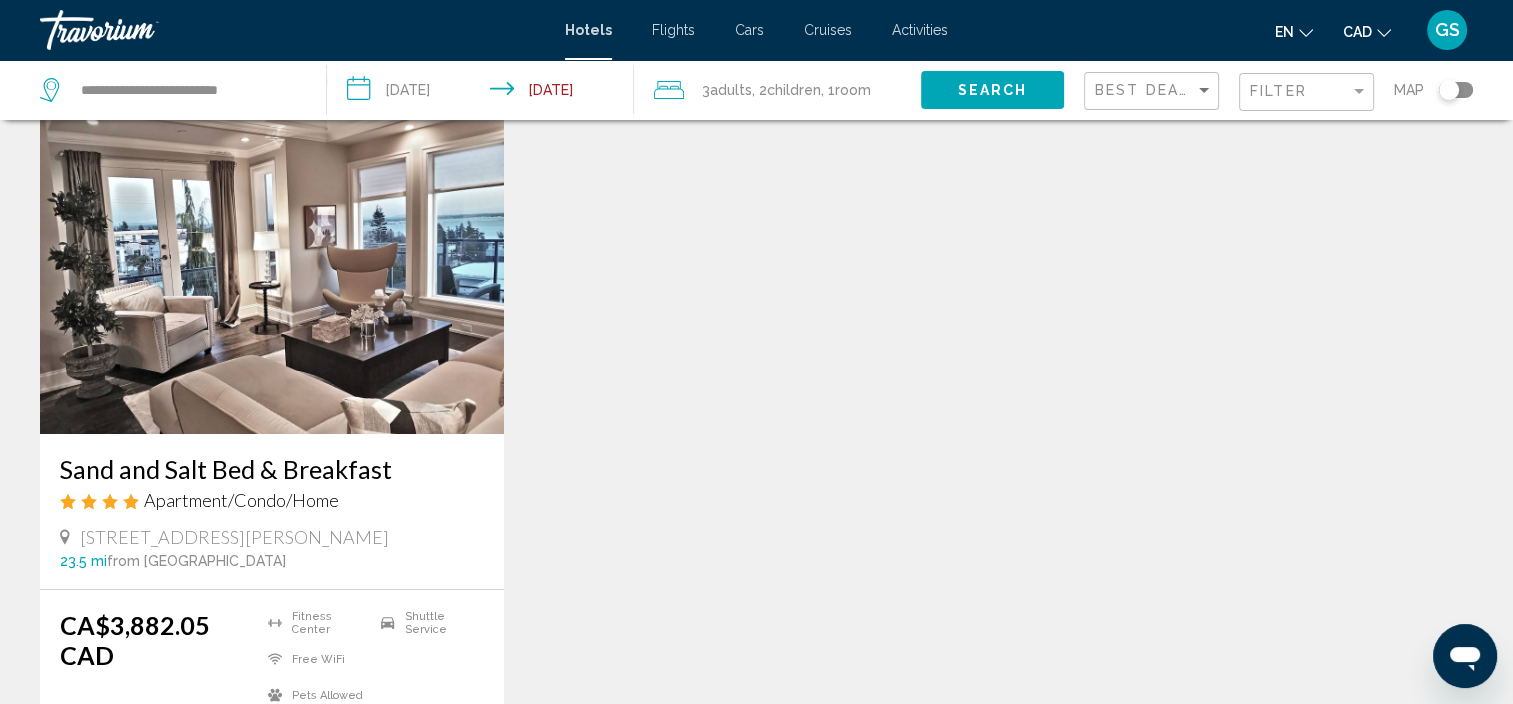 scroll, scrollTop: 0, scrollLeft: 0, axis: both 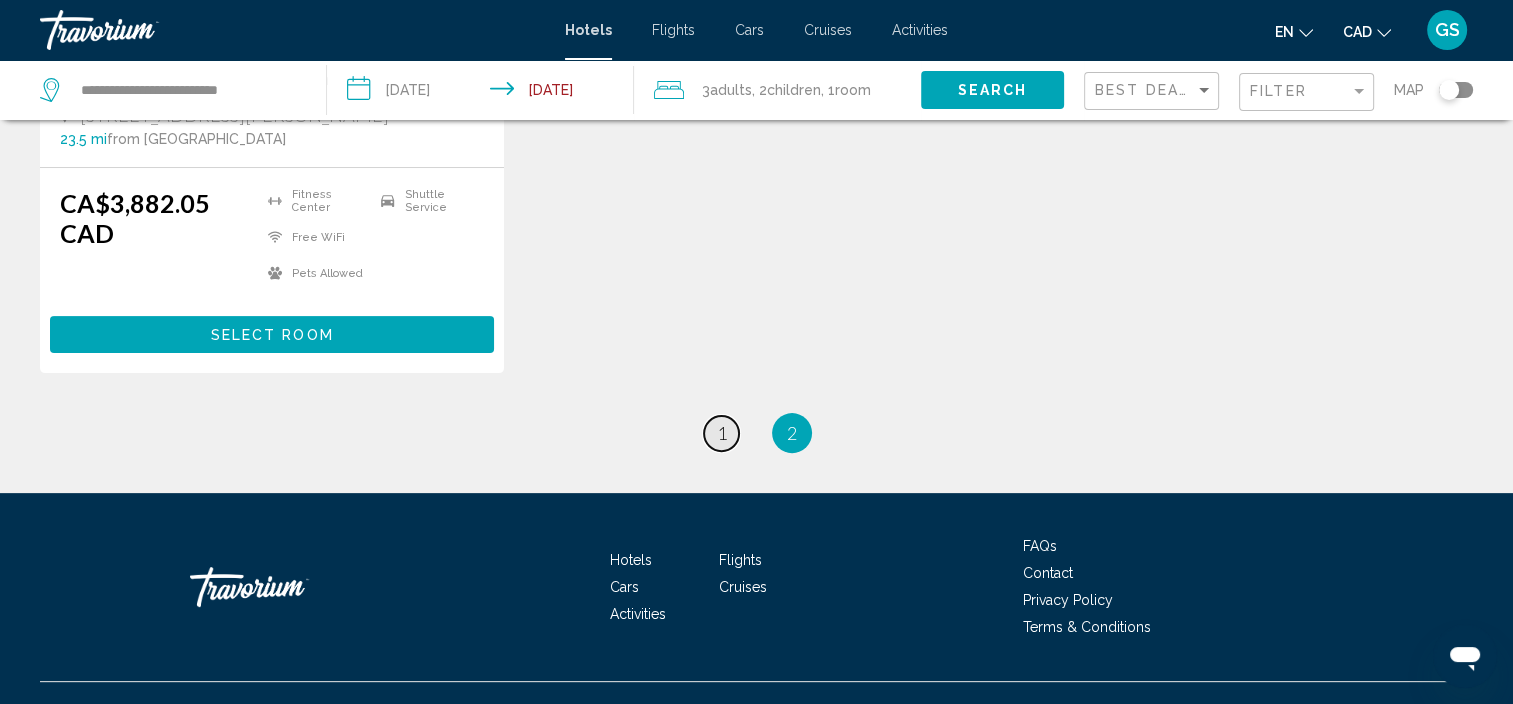 click on "1" at bounding box center (722, 433) 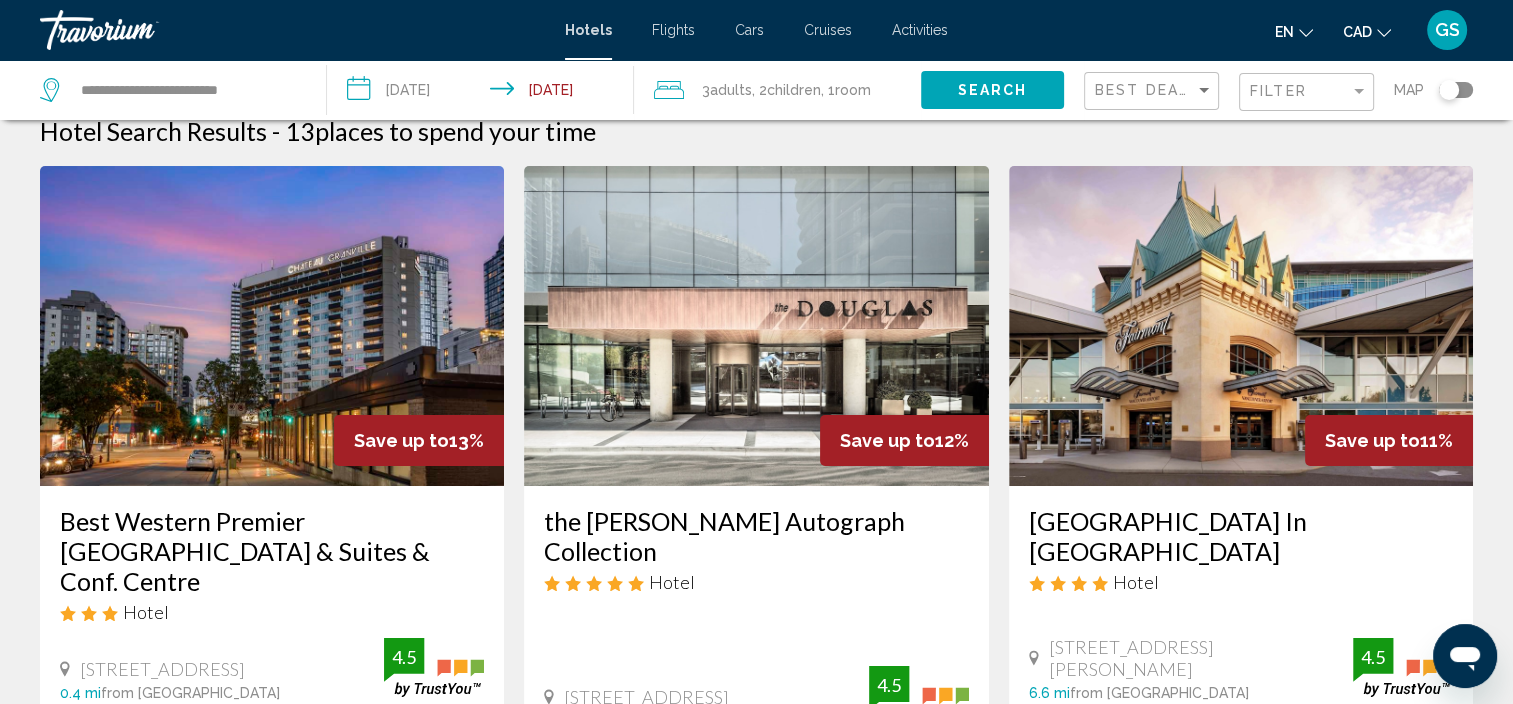 scroll, scrollTop: 0, scrollLeft: 0, axis: both 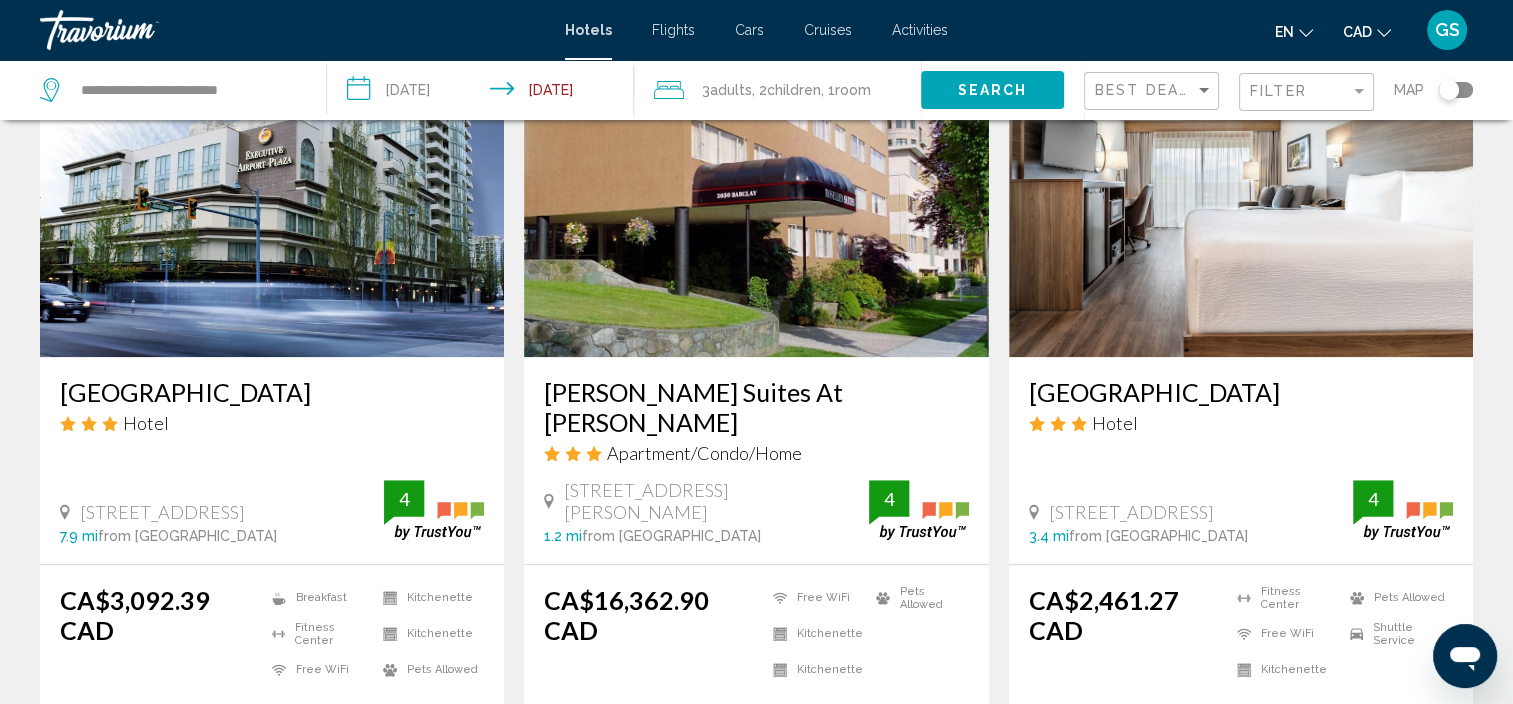 click on "**********" at bounding box center (484, 93) 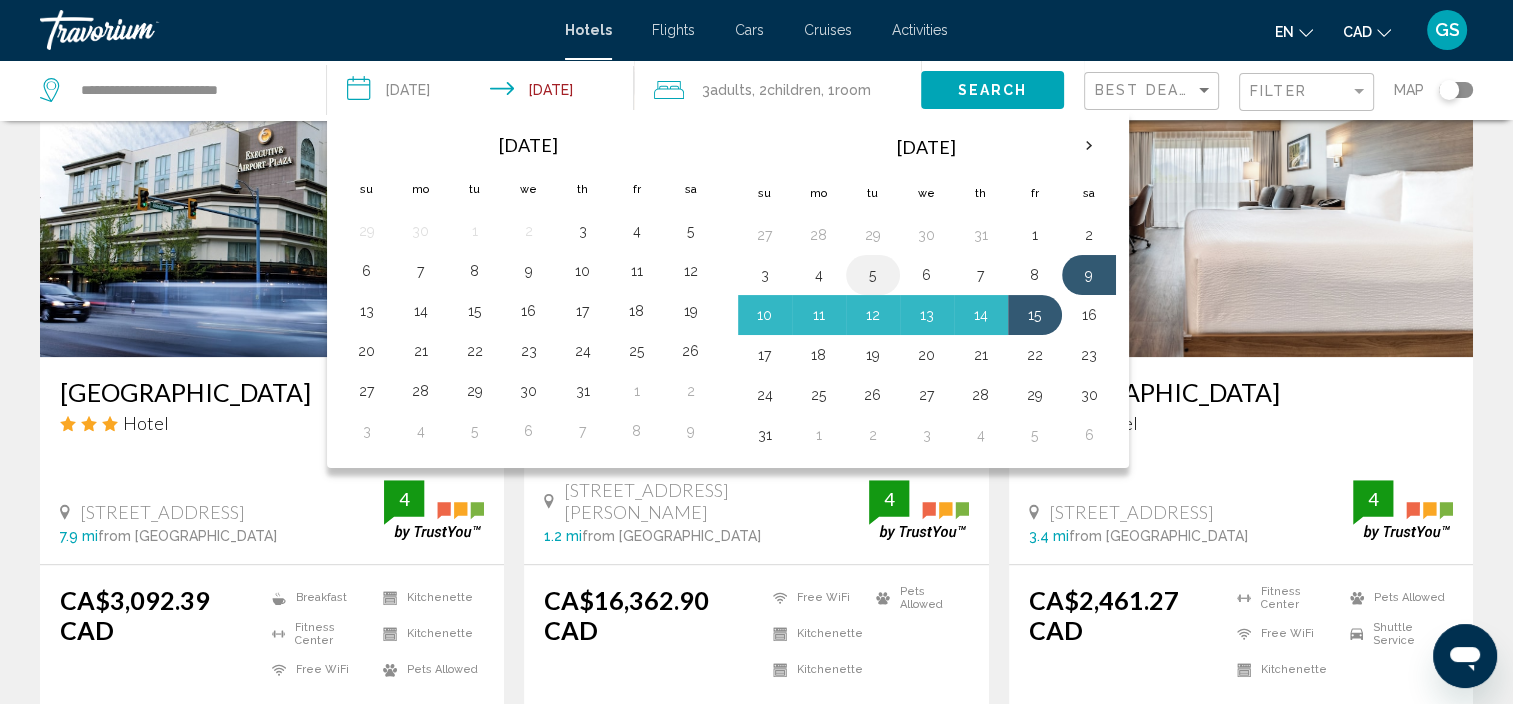 click on "5" at bounding box center (873, 275) 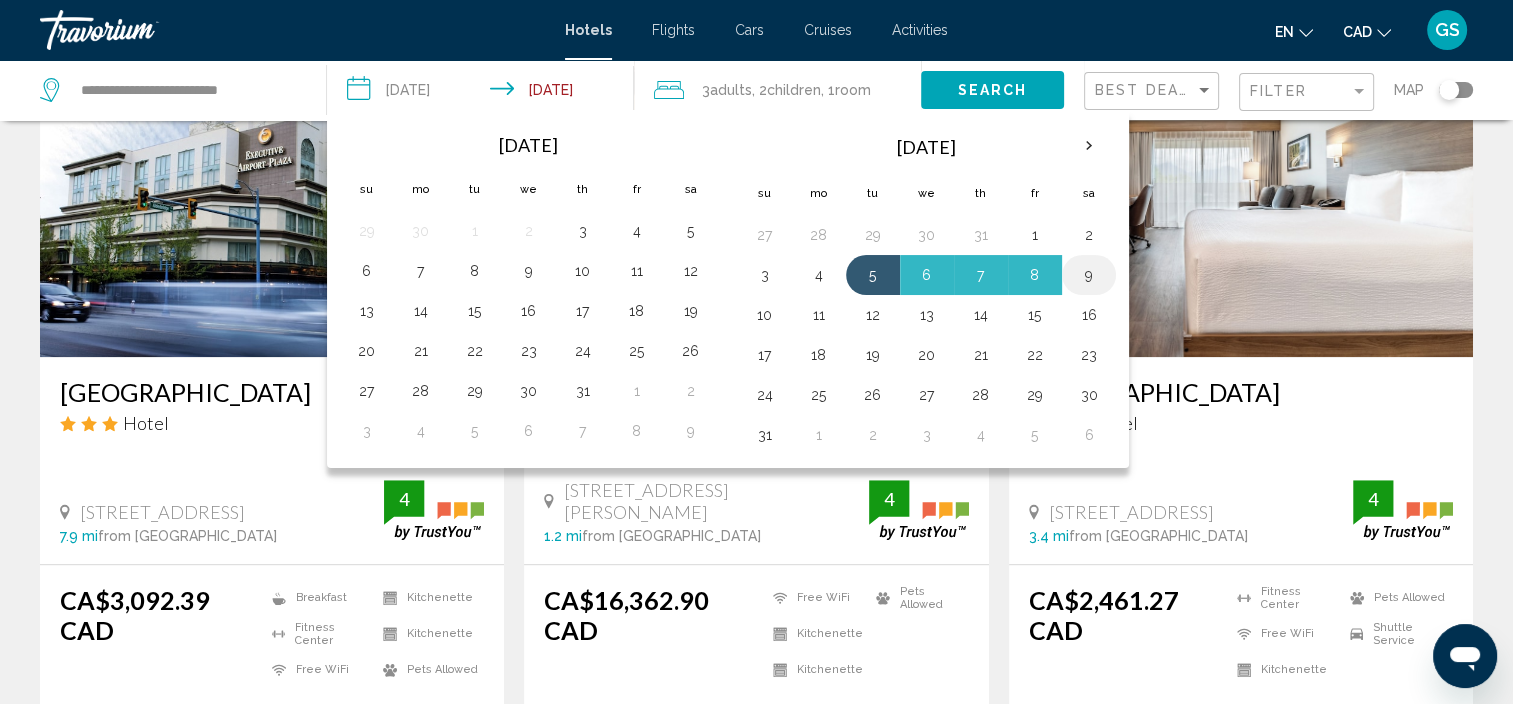 click on "9" at bounding box center (1089, 275) 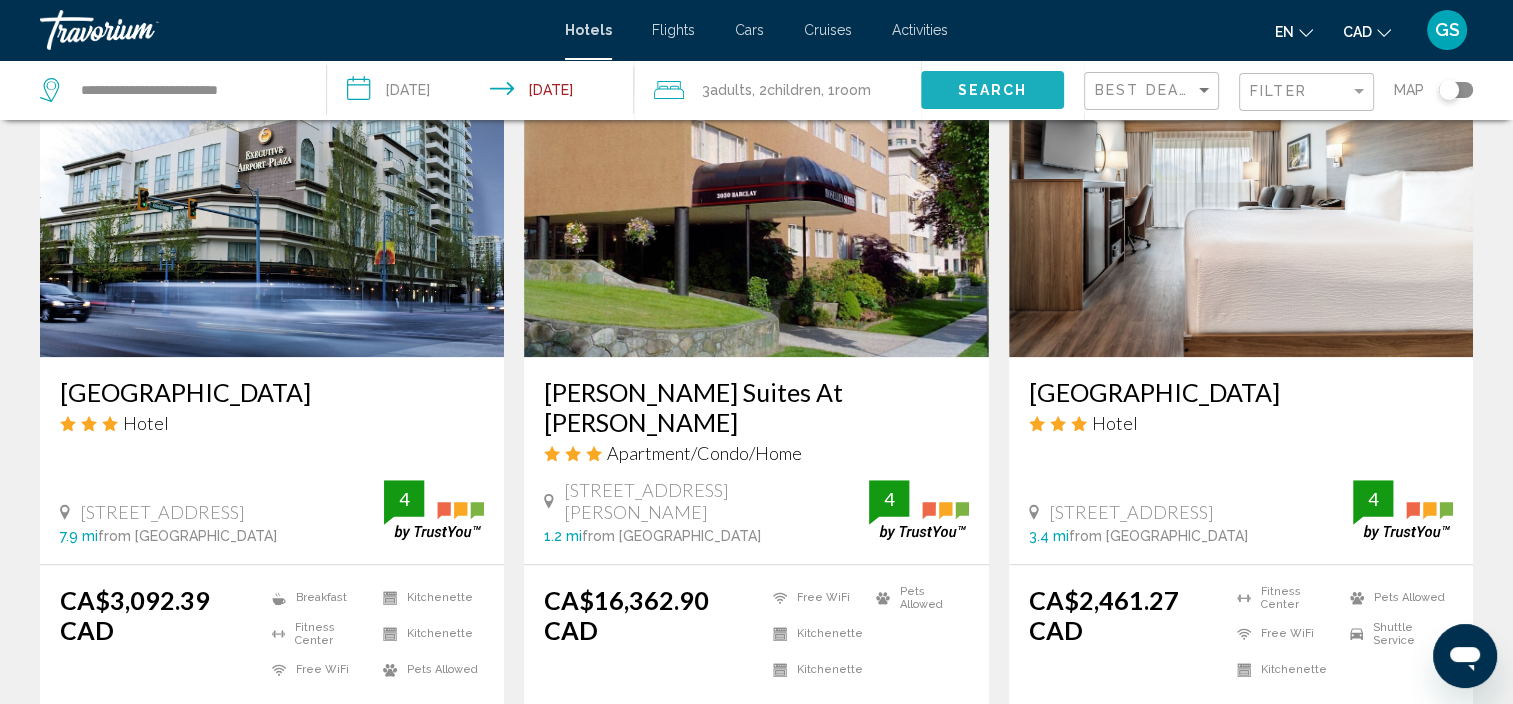 click on "Search" 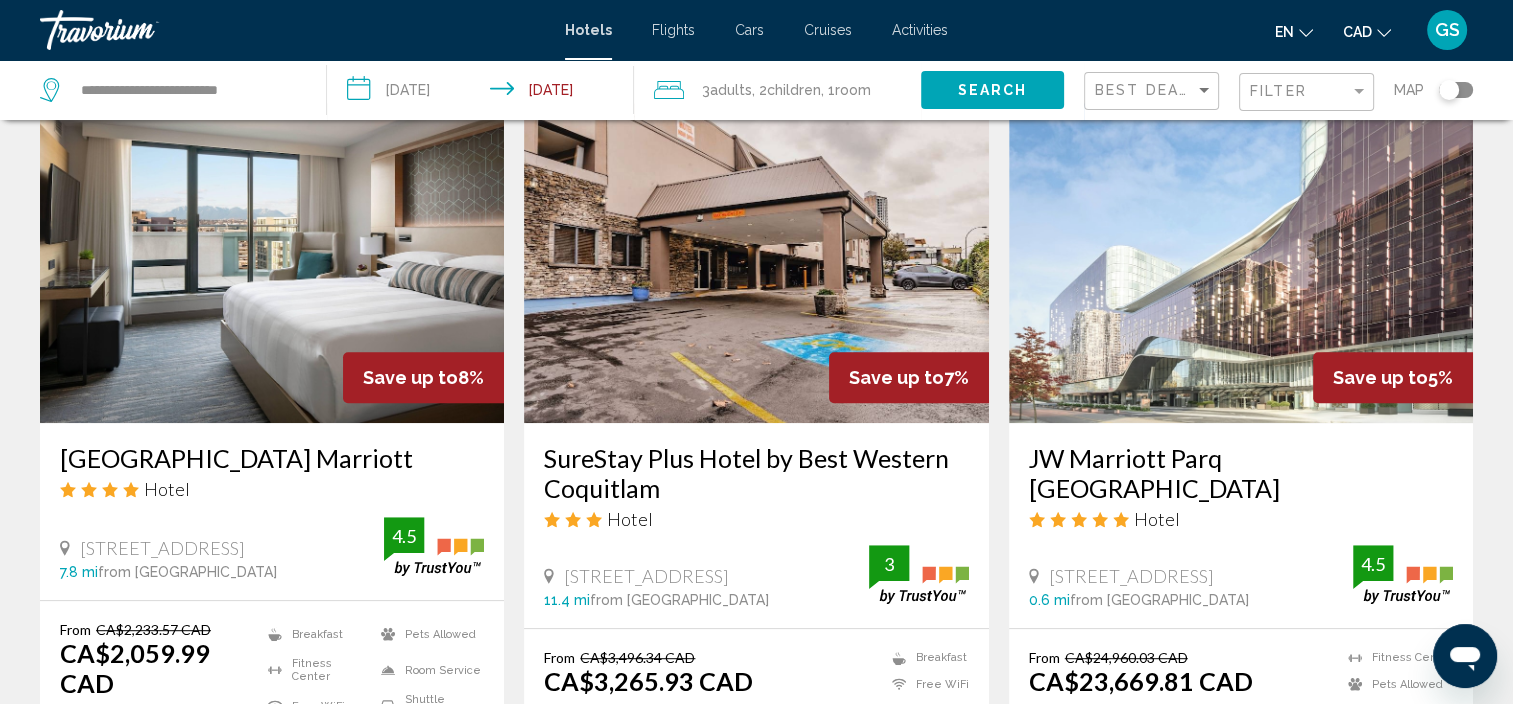 scroll, scrollTop: 885, scrollLeft: 0, axis: vertical 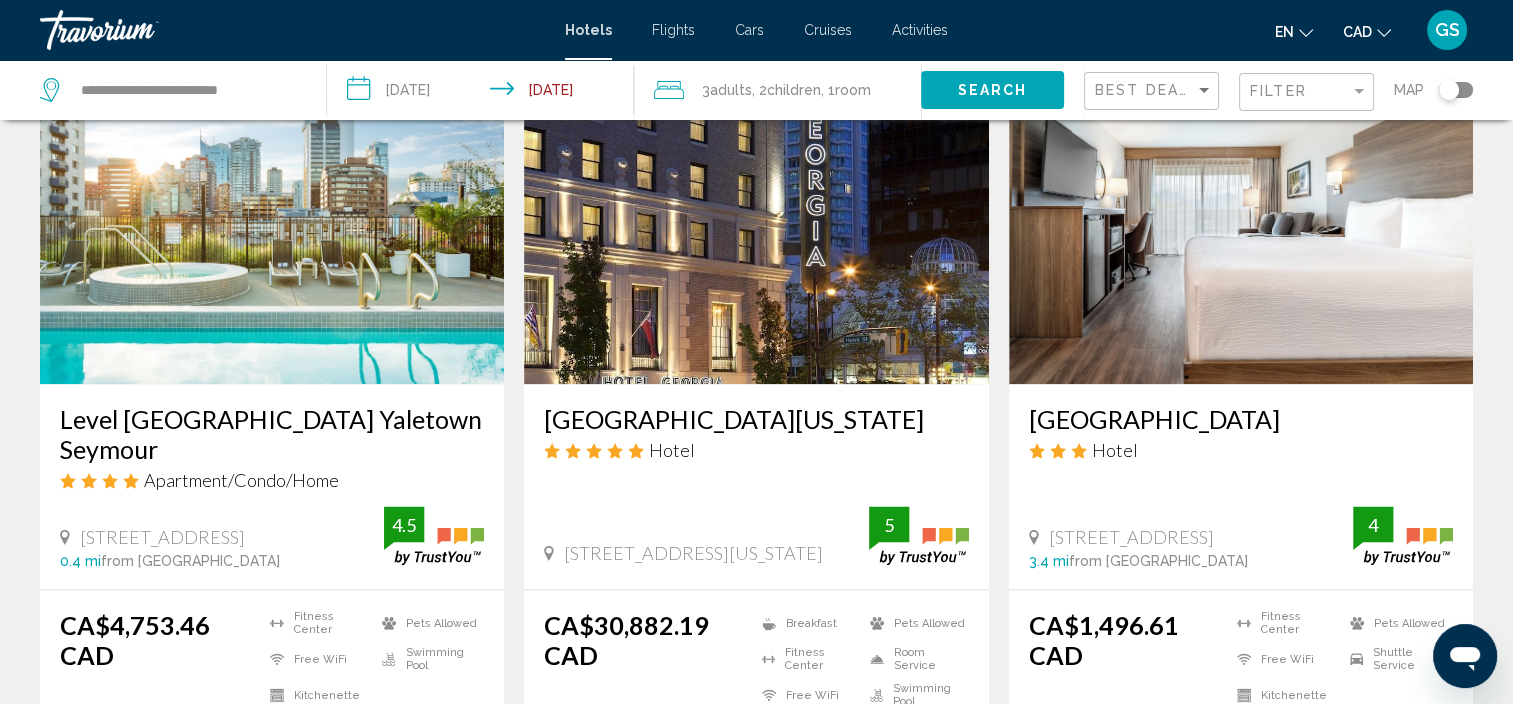 click on "Atrium Hotel Vancouver" at bounding box center (1241, 419) 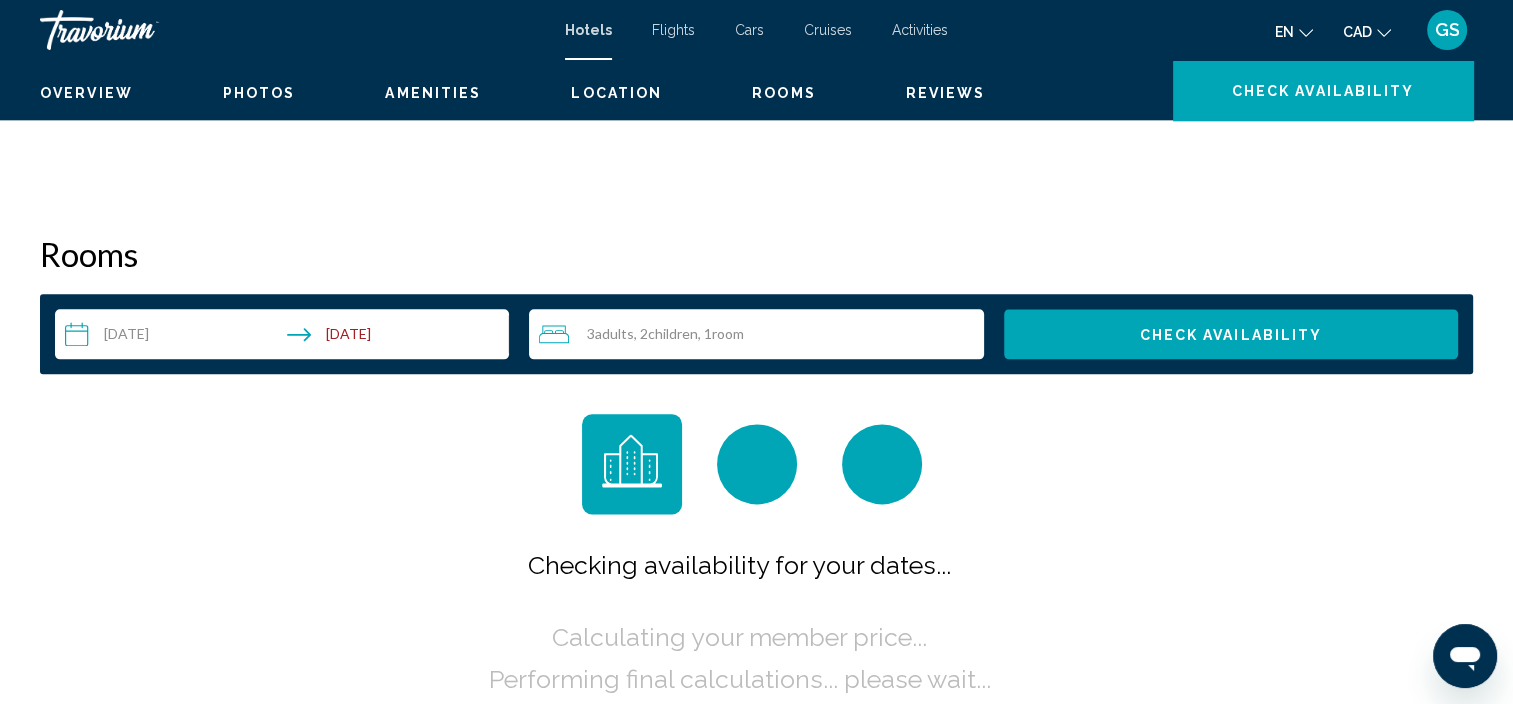 scroll, scrollTop: 8, scrollLeft: 0, axis: vertical 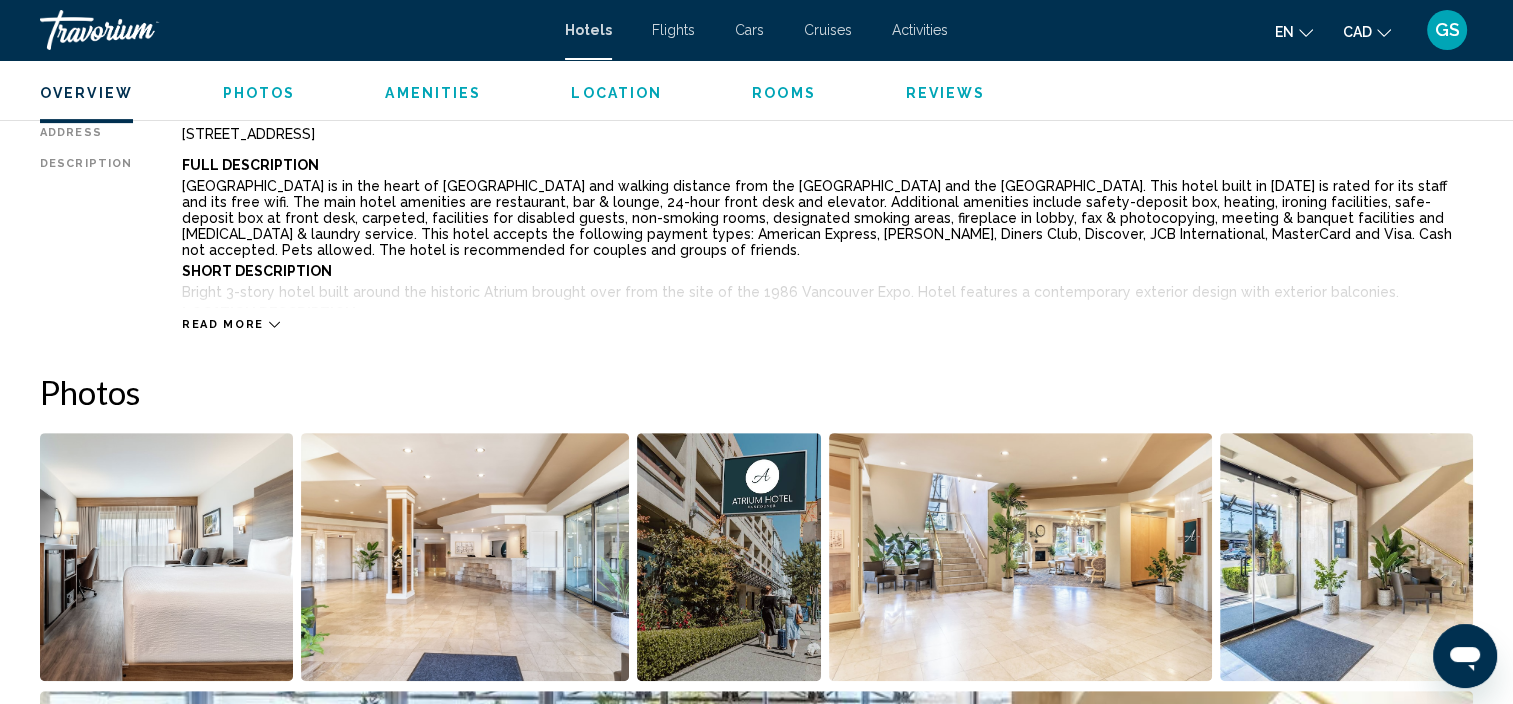 click 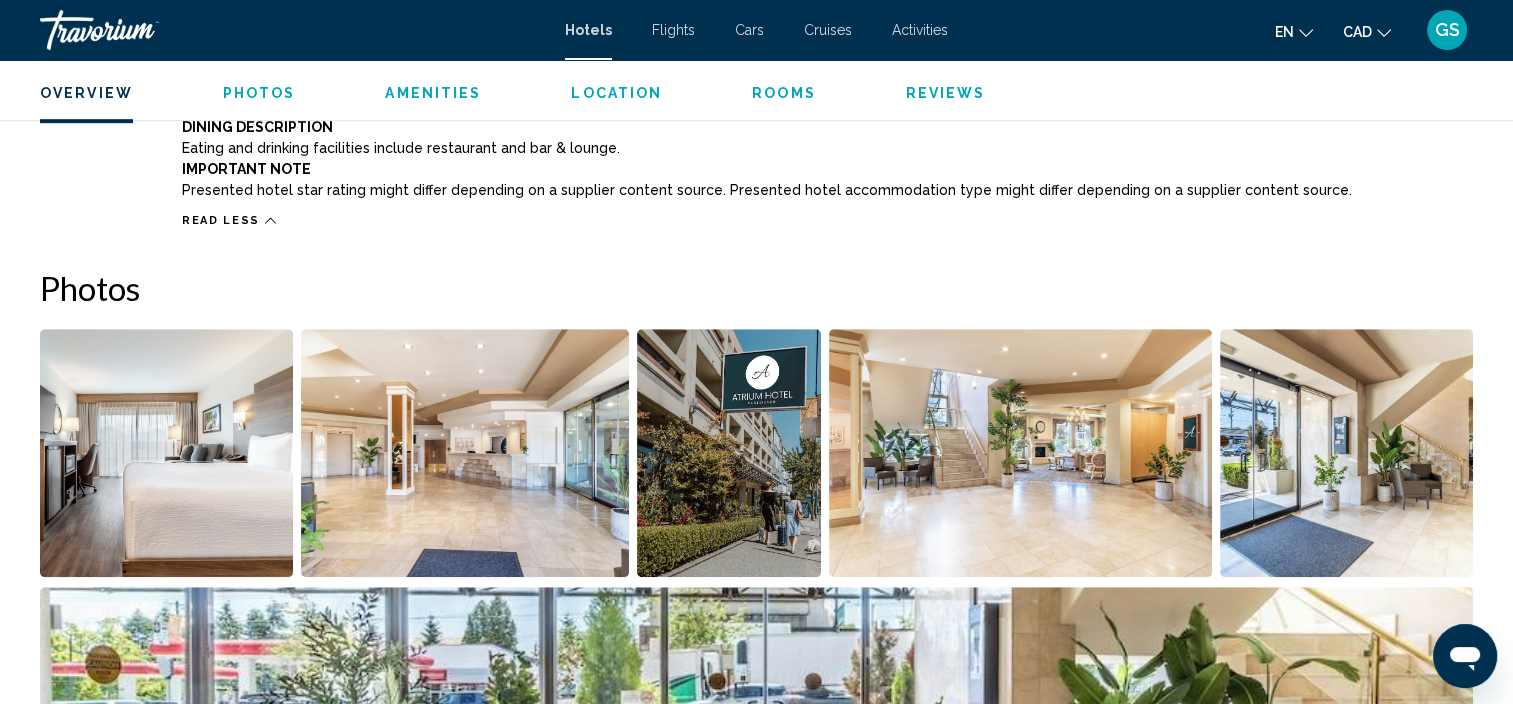 scroll, scrollTop: 1285, scrollLeft: 0, axis: vertical 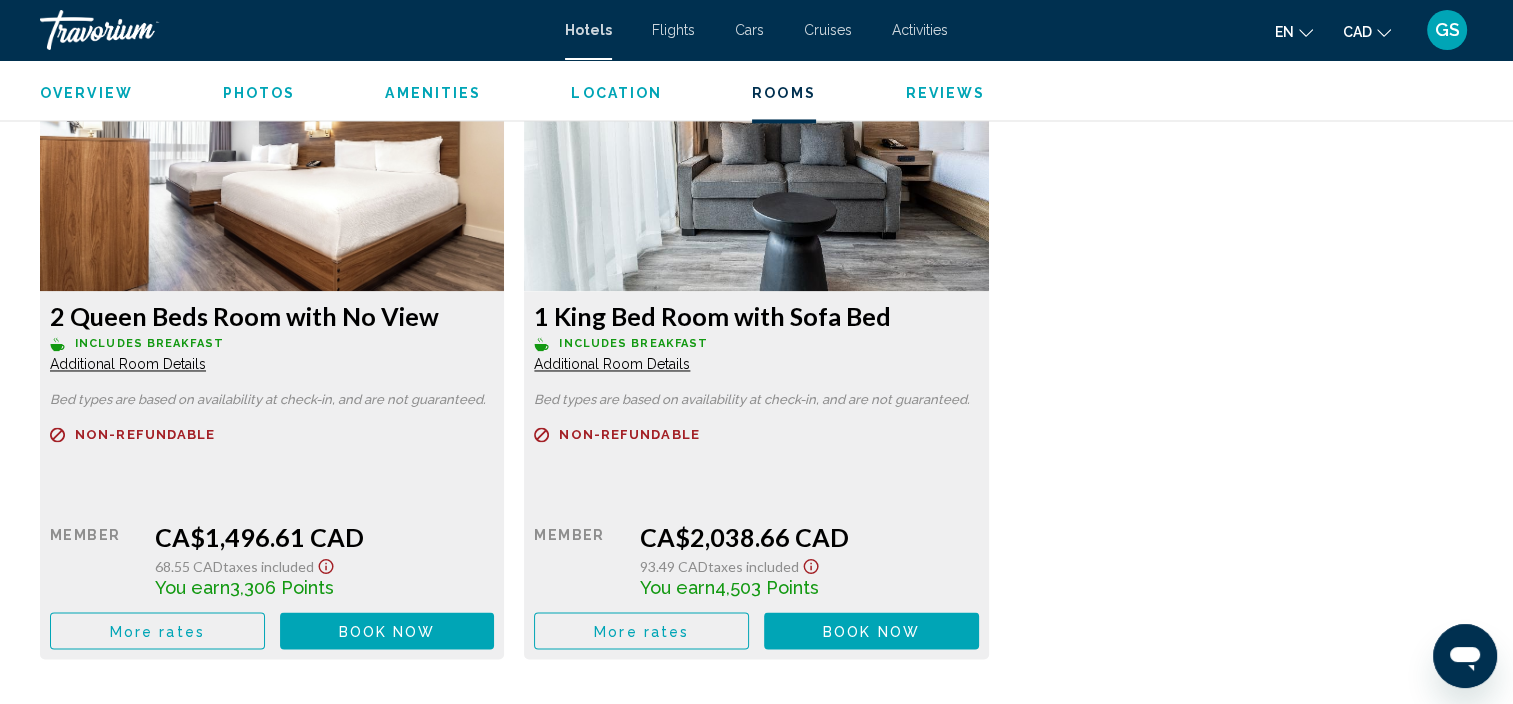 click on "Additional Room Details" at bounding box center [128, 364] 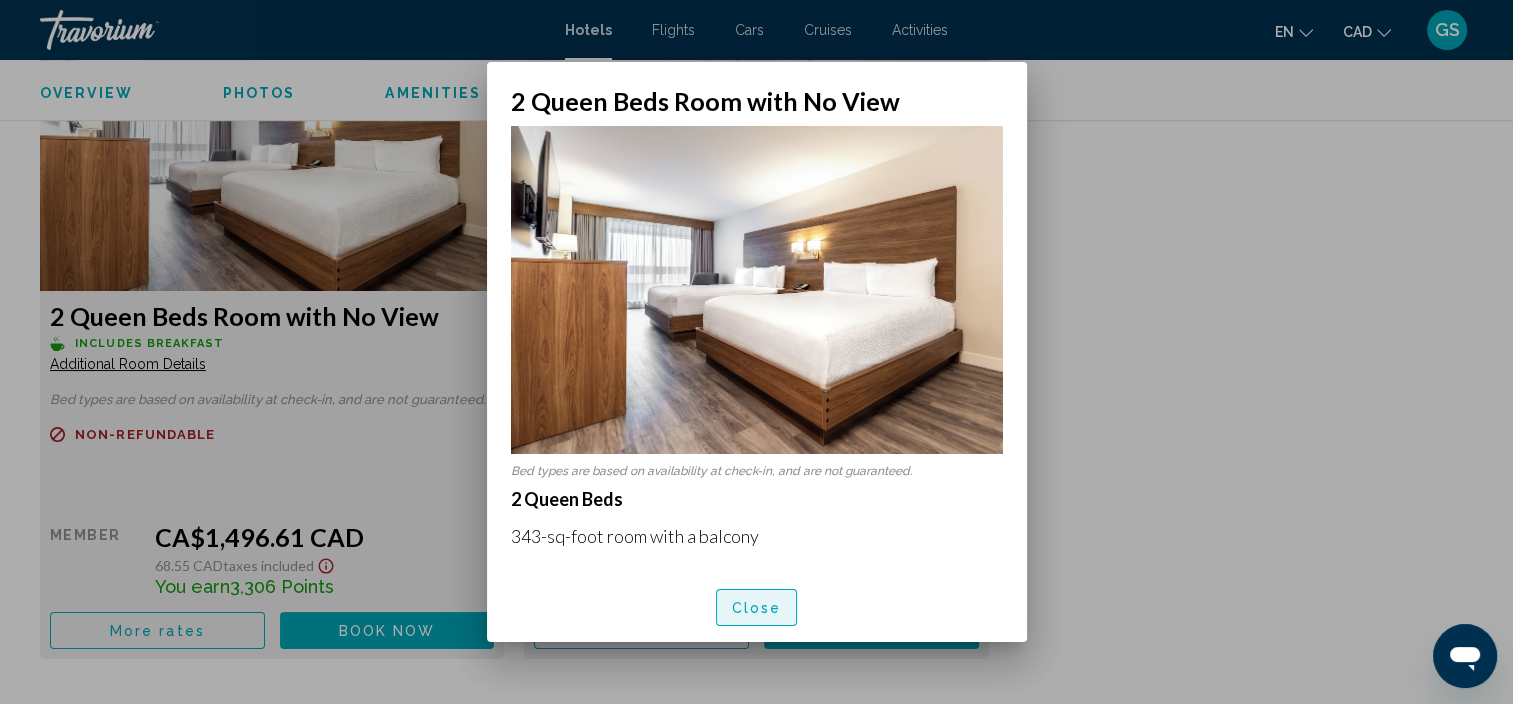 click on "Close" at bounding box center (757, 608) 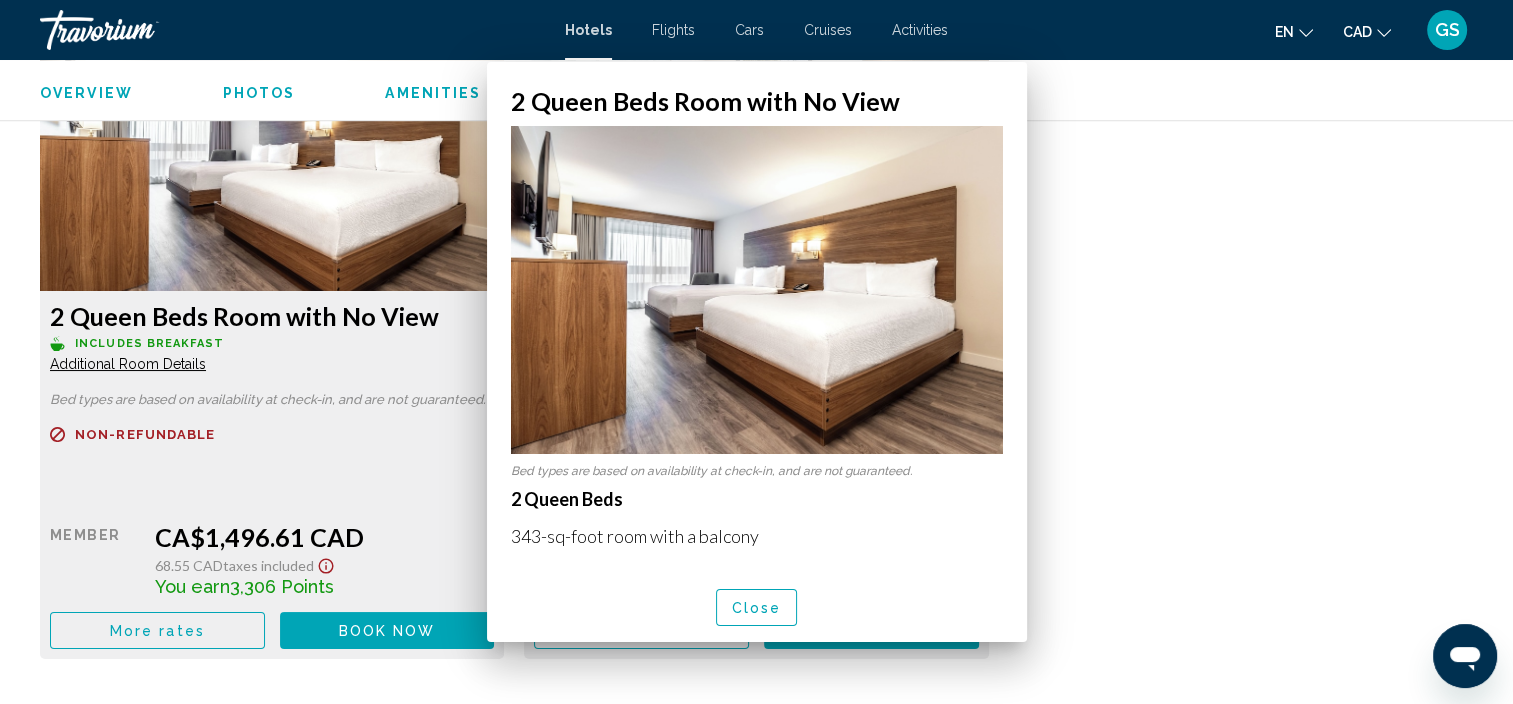 scroll, scrollTop: 3215, scrollLeft: 0, axis: vertical 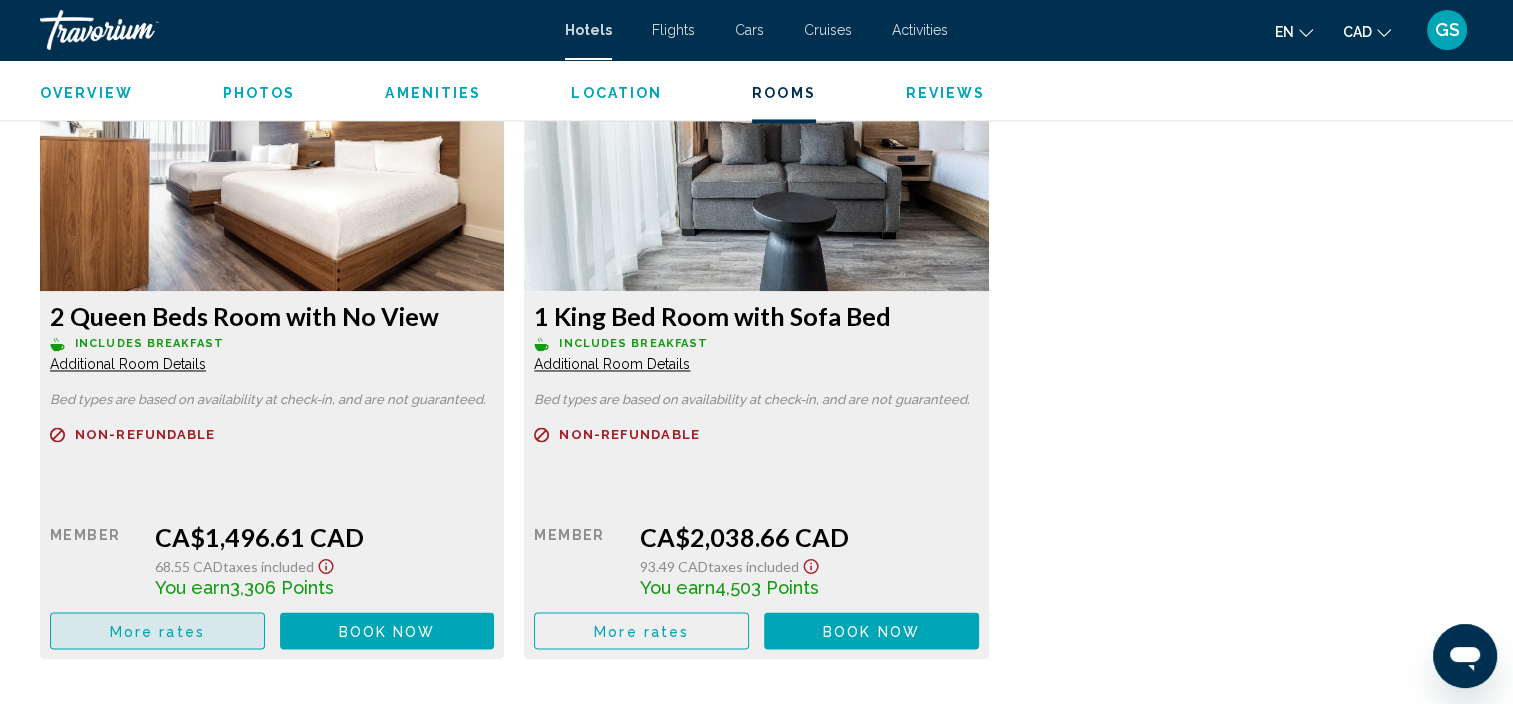 click on "More rates" at bounding box center [157, 630] 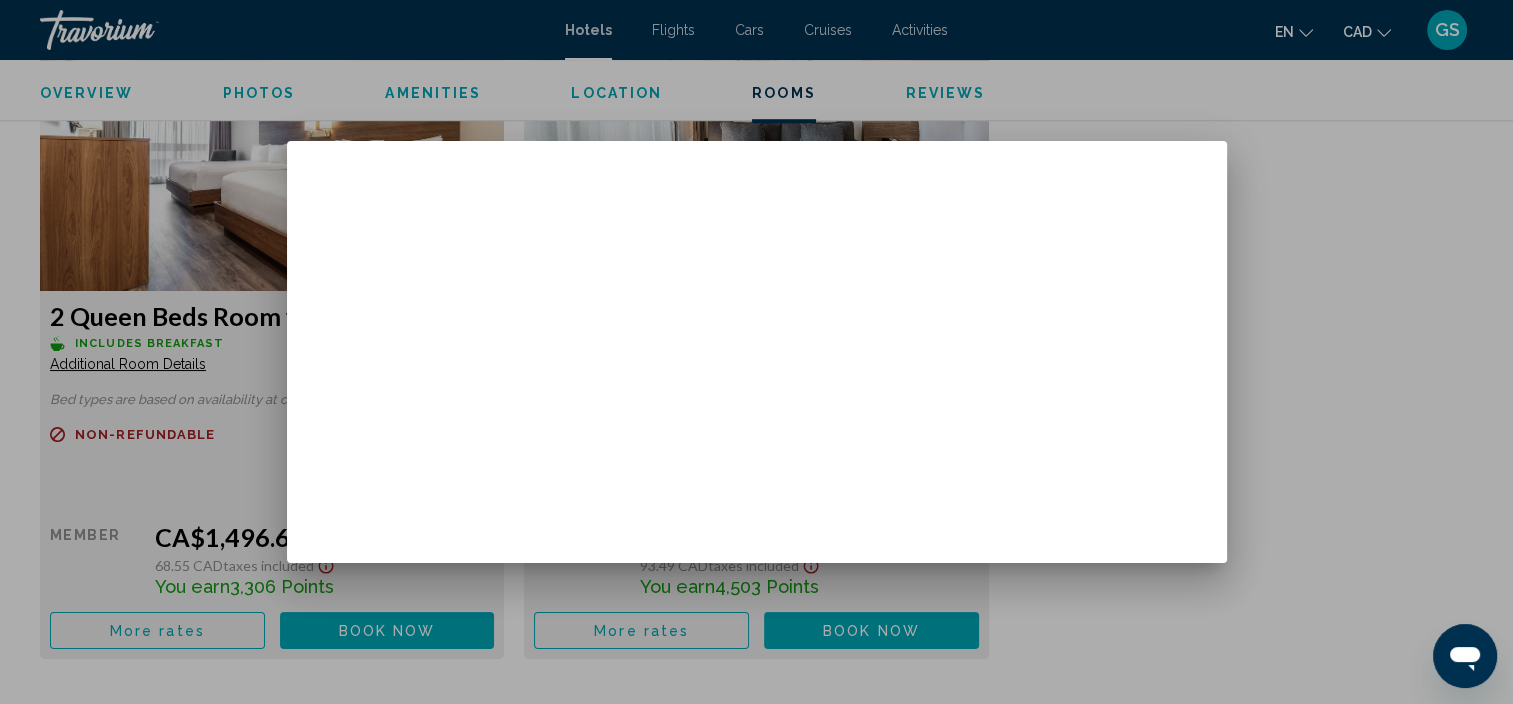 scroll, scrollTop: 0, scrollLeft: 0, axis: both 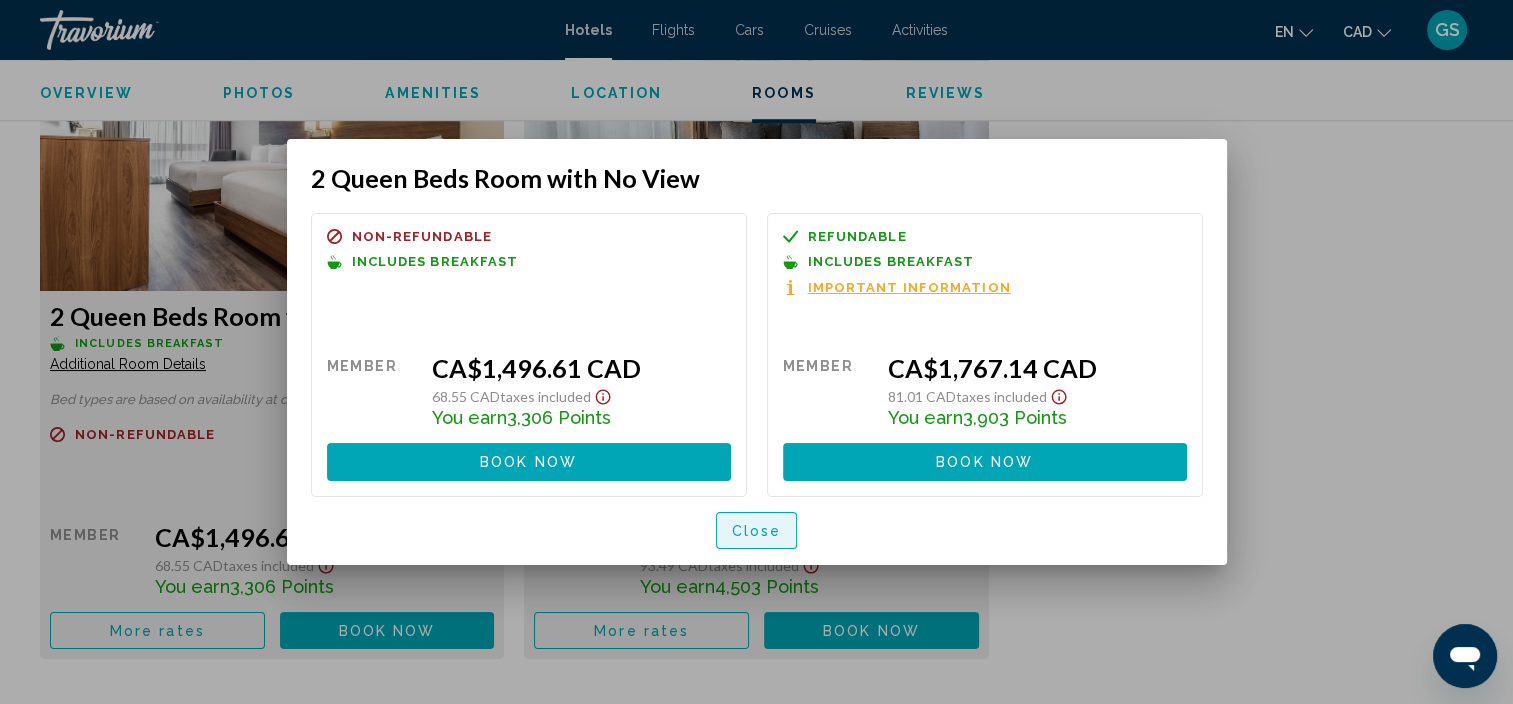click on "Close" at bounding box center (757, 531) 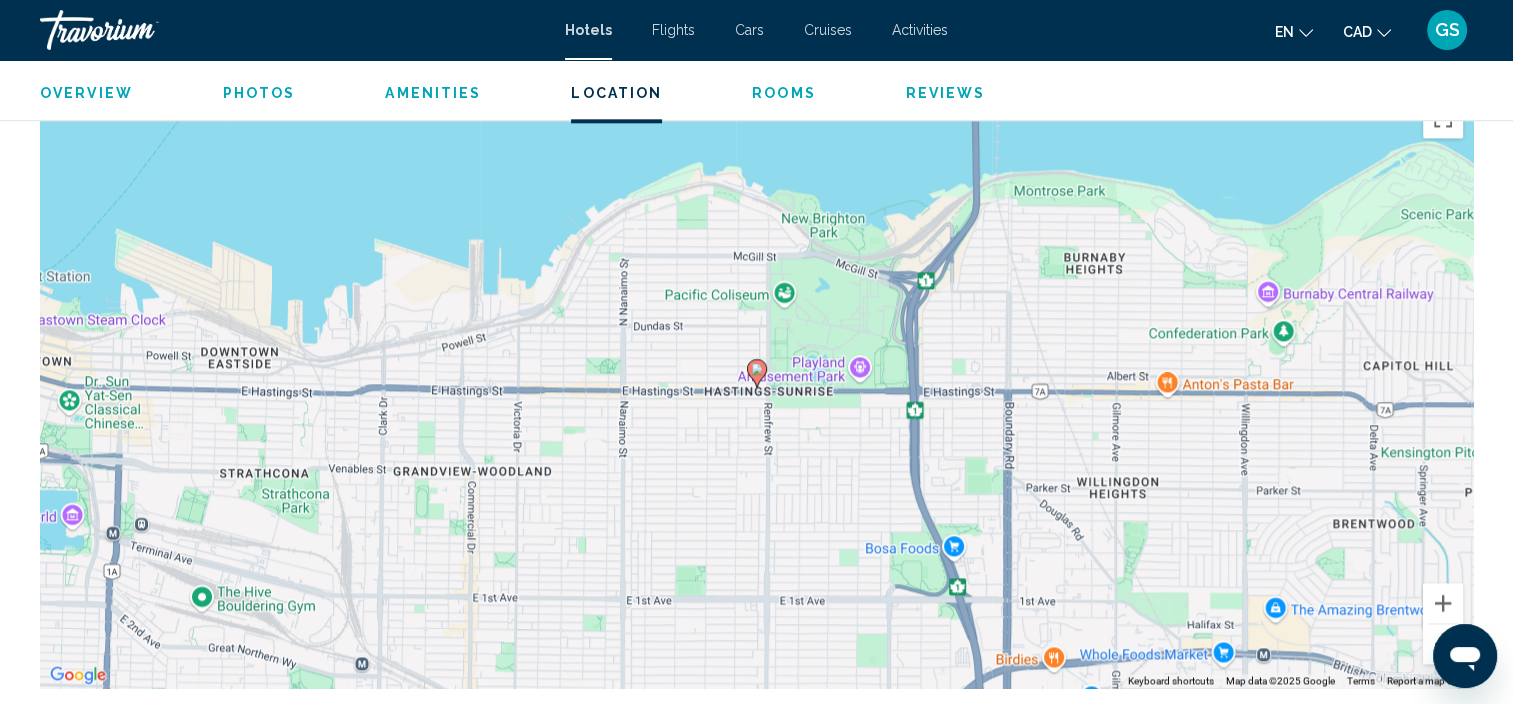 scroll, scrollTop: 2297, scrollLeft: 0, axis: vertical 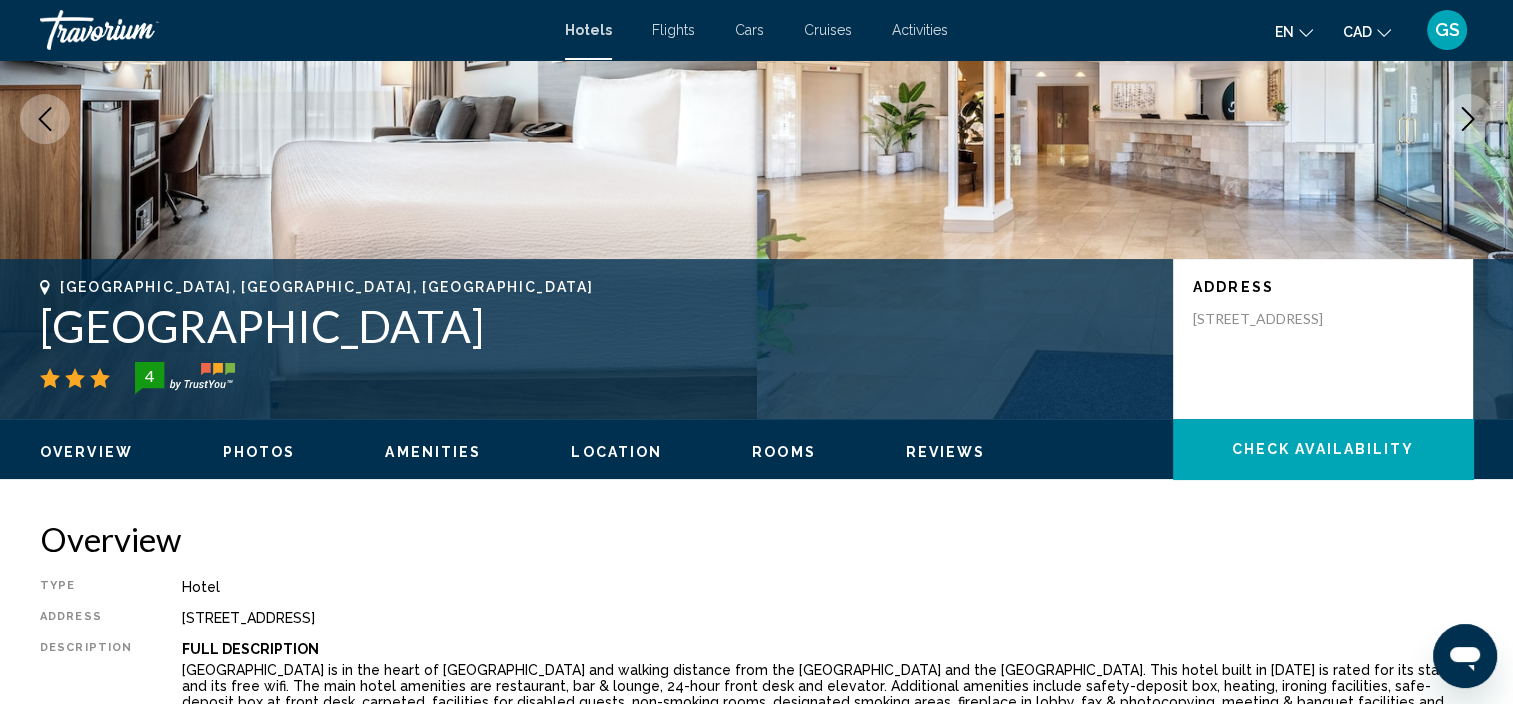 click on "Rooms" at bounding box center [784, 452] 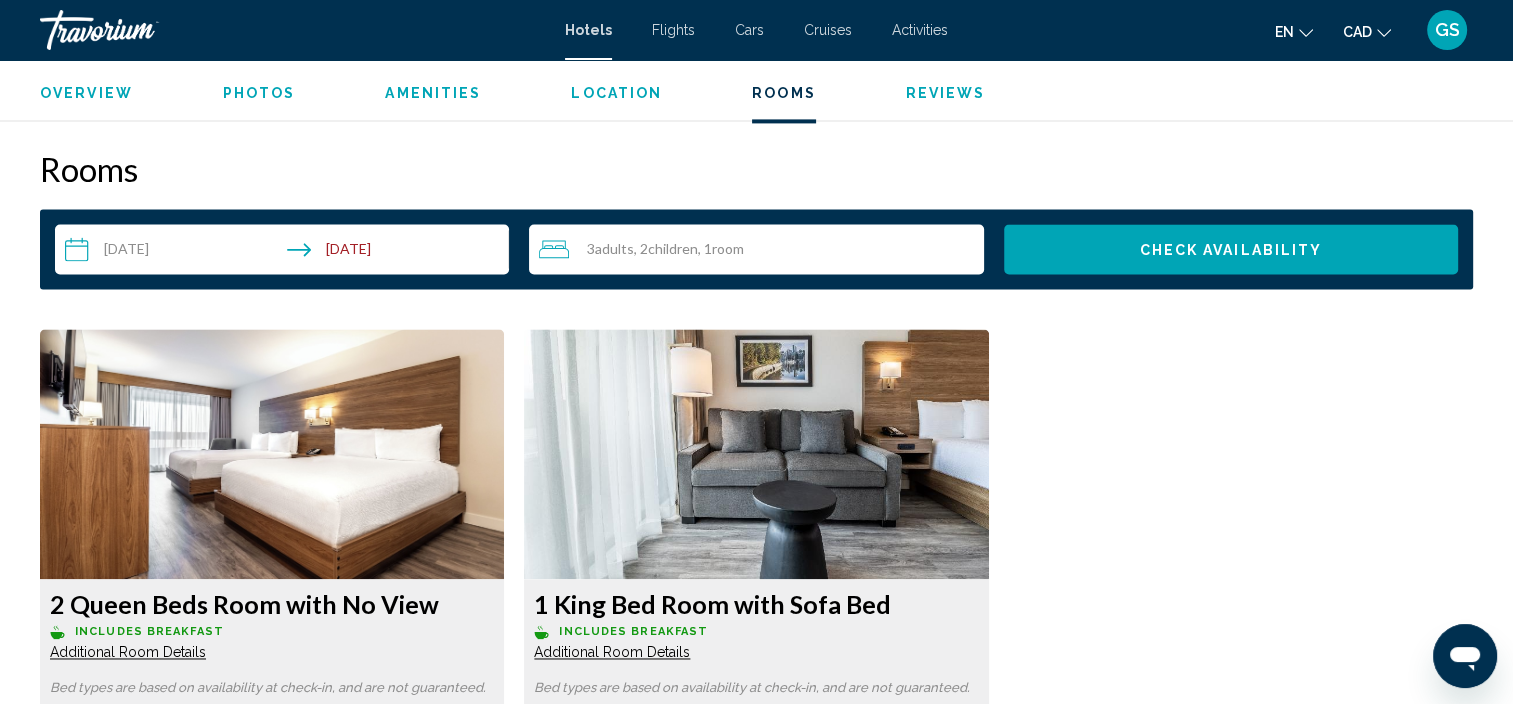 scroll, scrollTop: 2939, scrollLeft: 0, axis: vertical 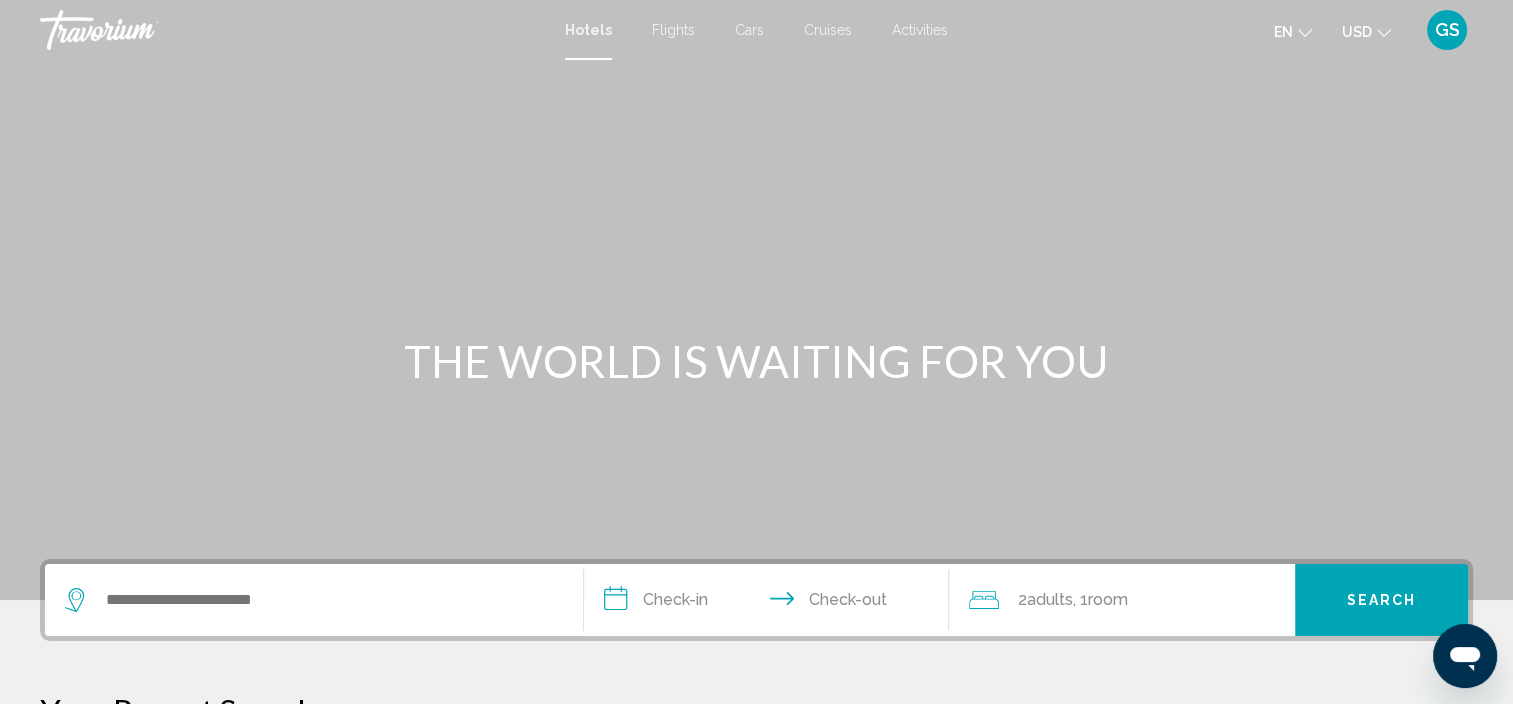 click on "USD" 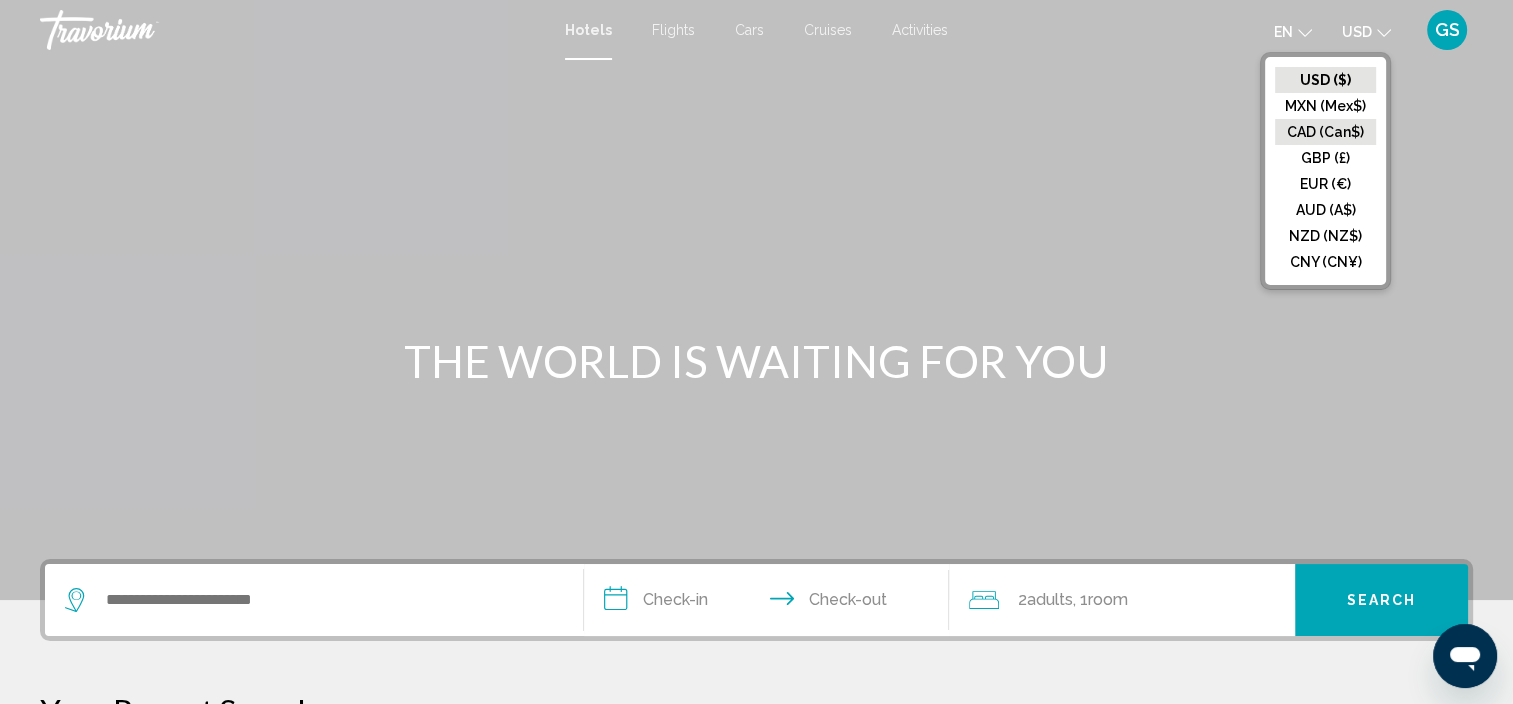 click on "CAD (Can$)" 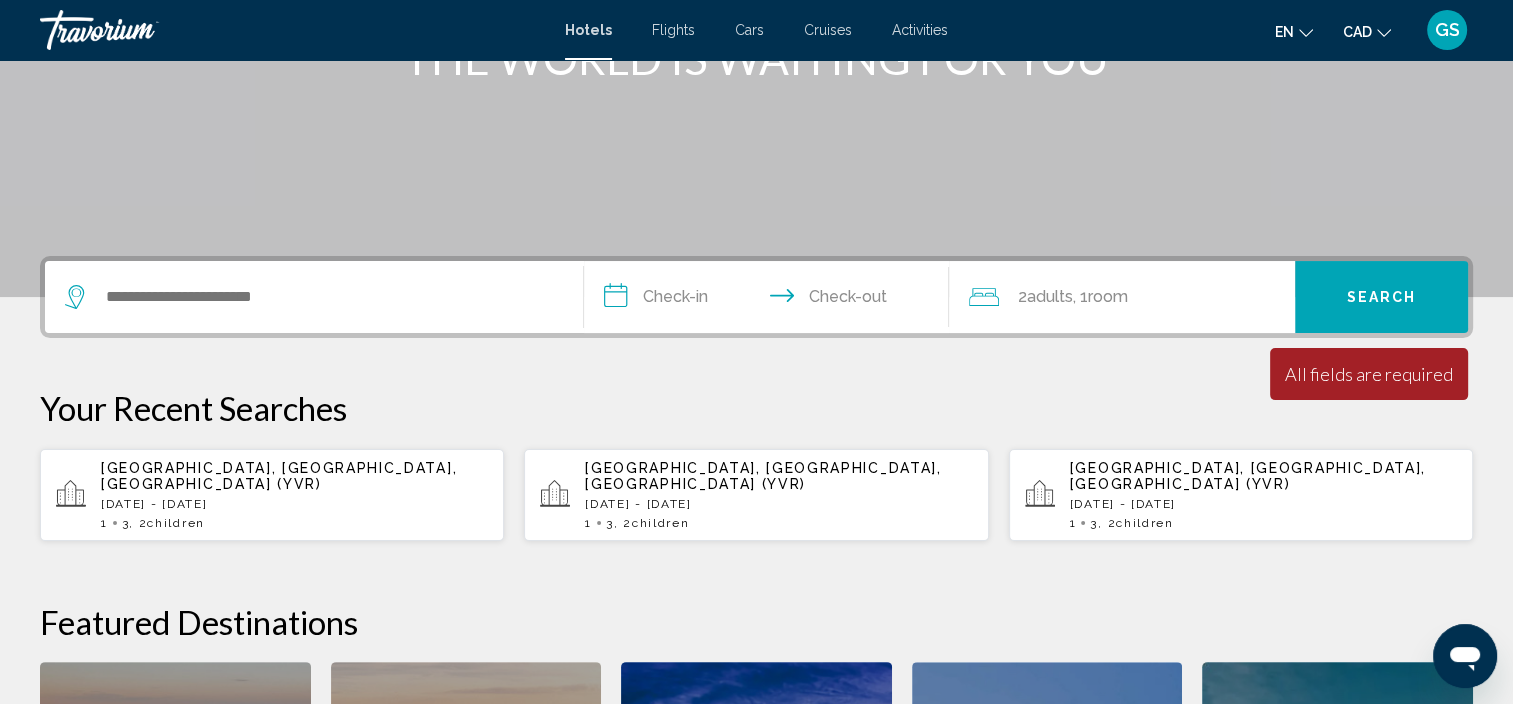 scroll, scrollTop: 311, scrollLeft: 0, axis: vertical 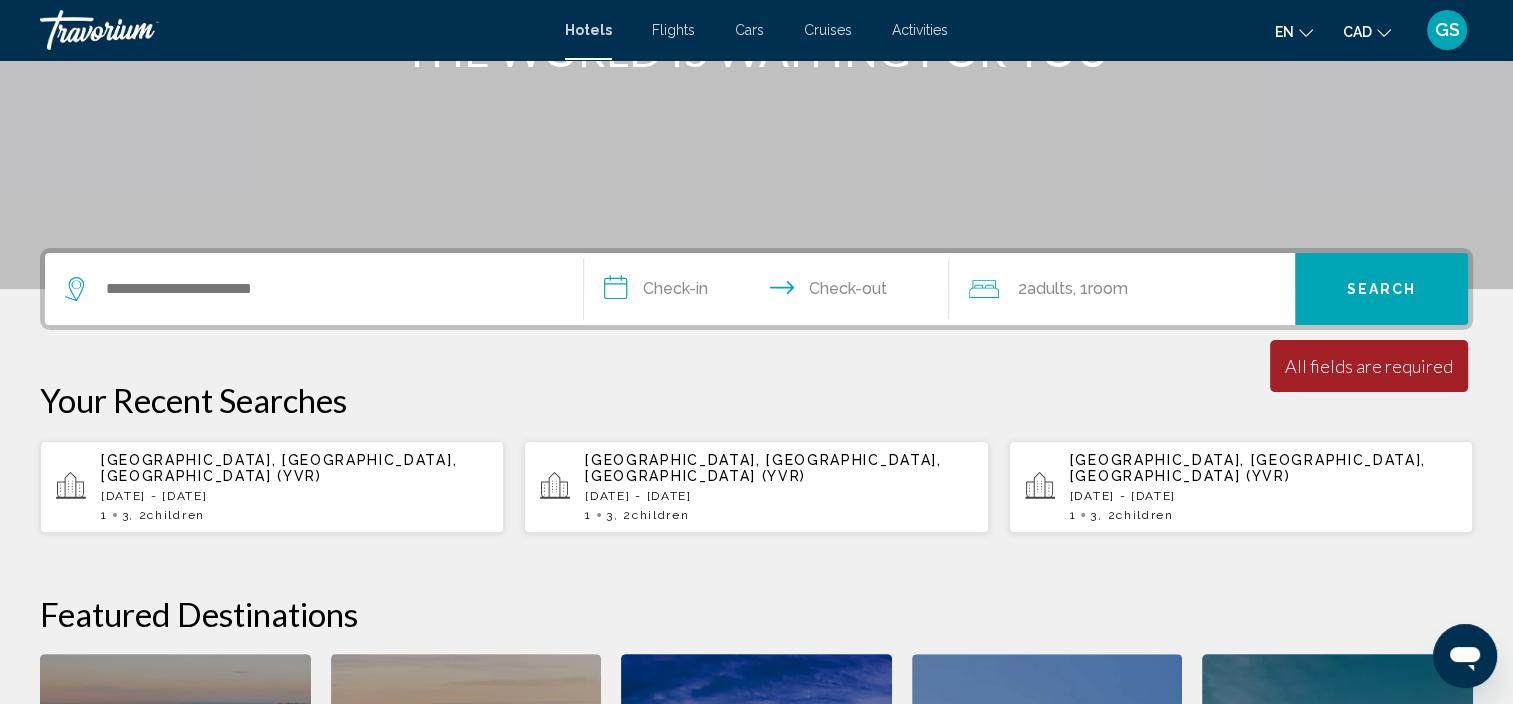 click at bounding box center (314, 289) 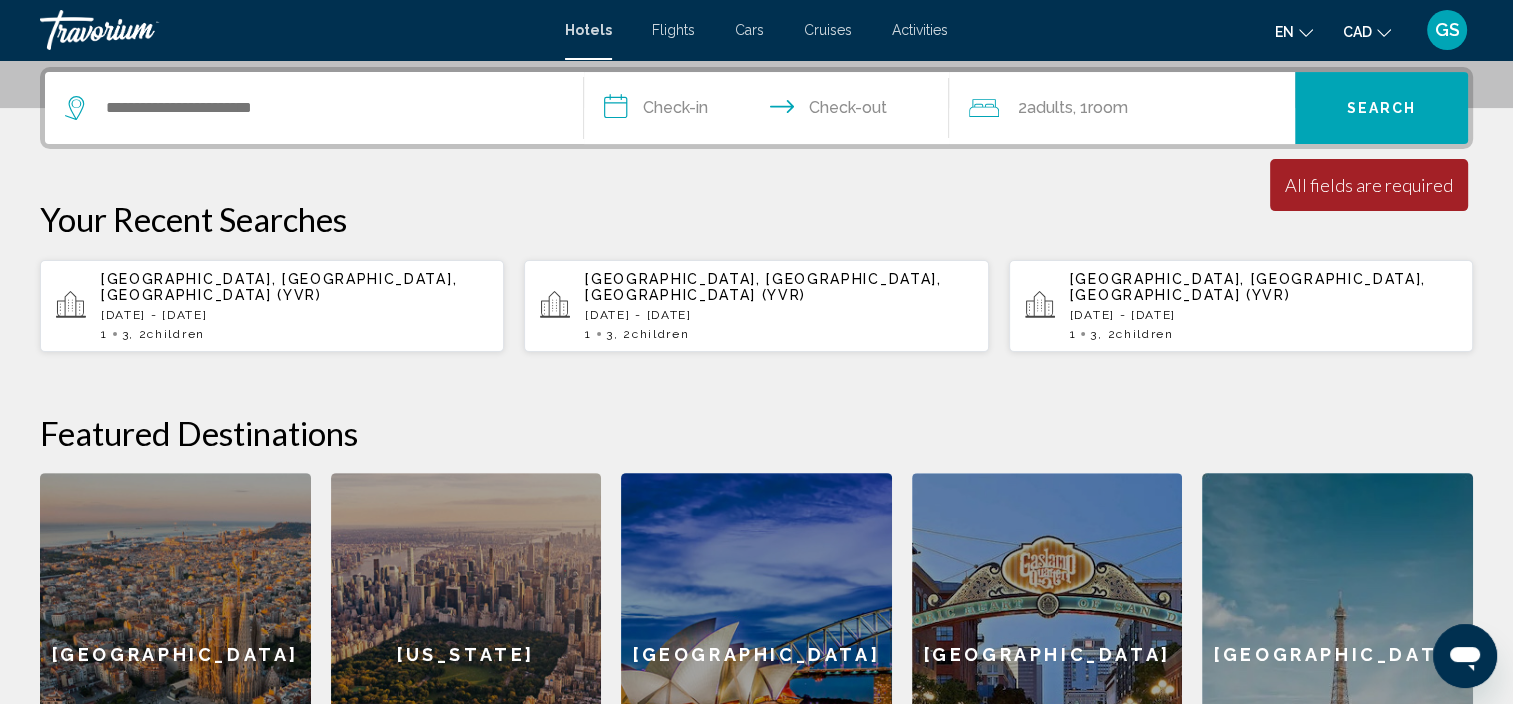 scroll, scrollTop: 493, scrollLeft: 0, axis: vertical 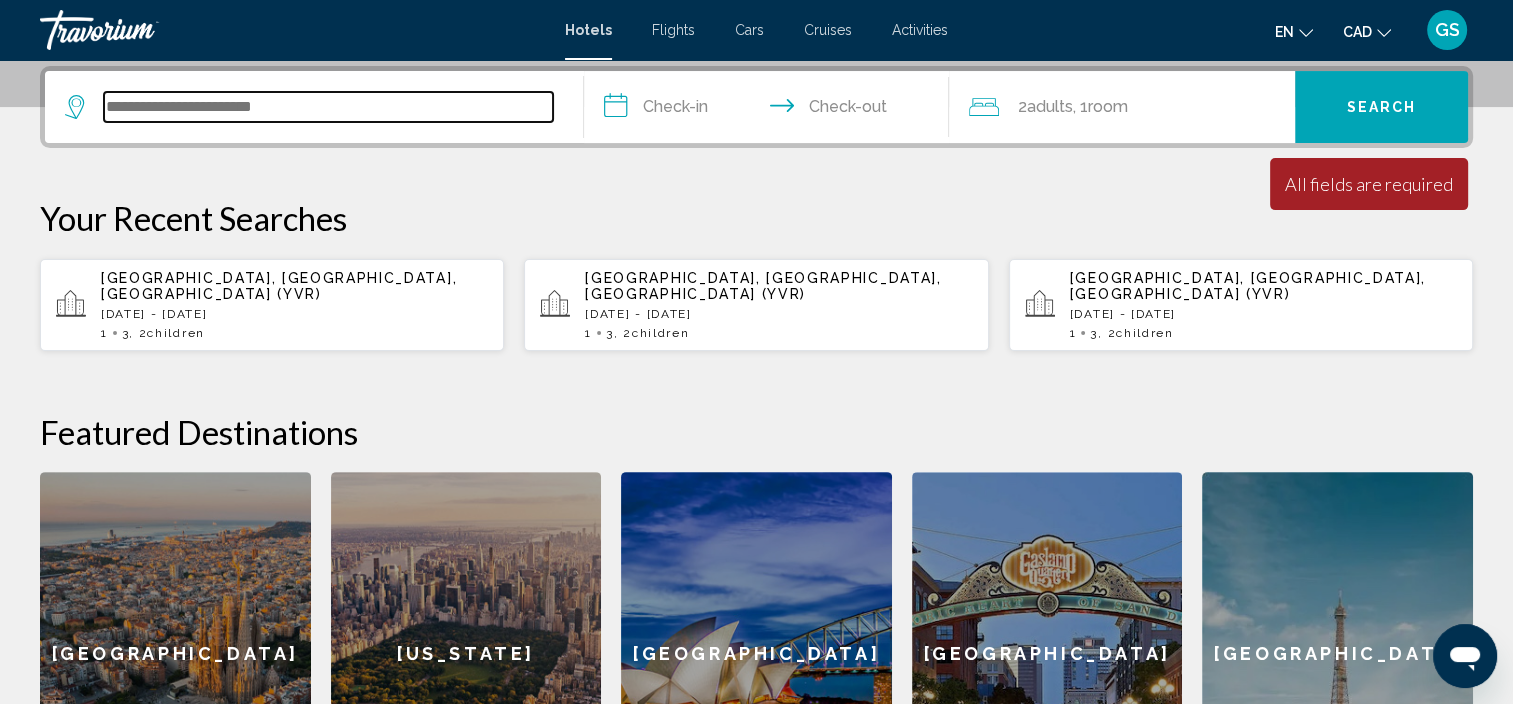 click at bounding box center (328, 107) 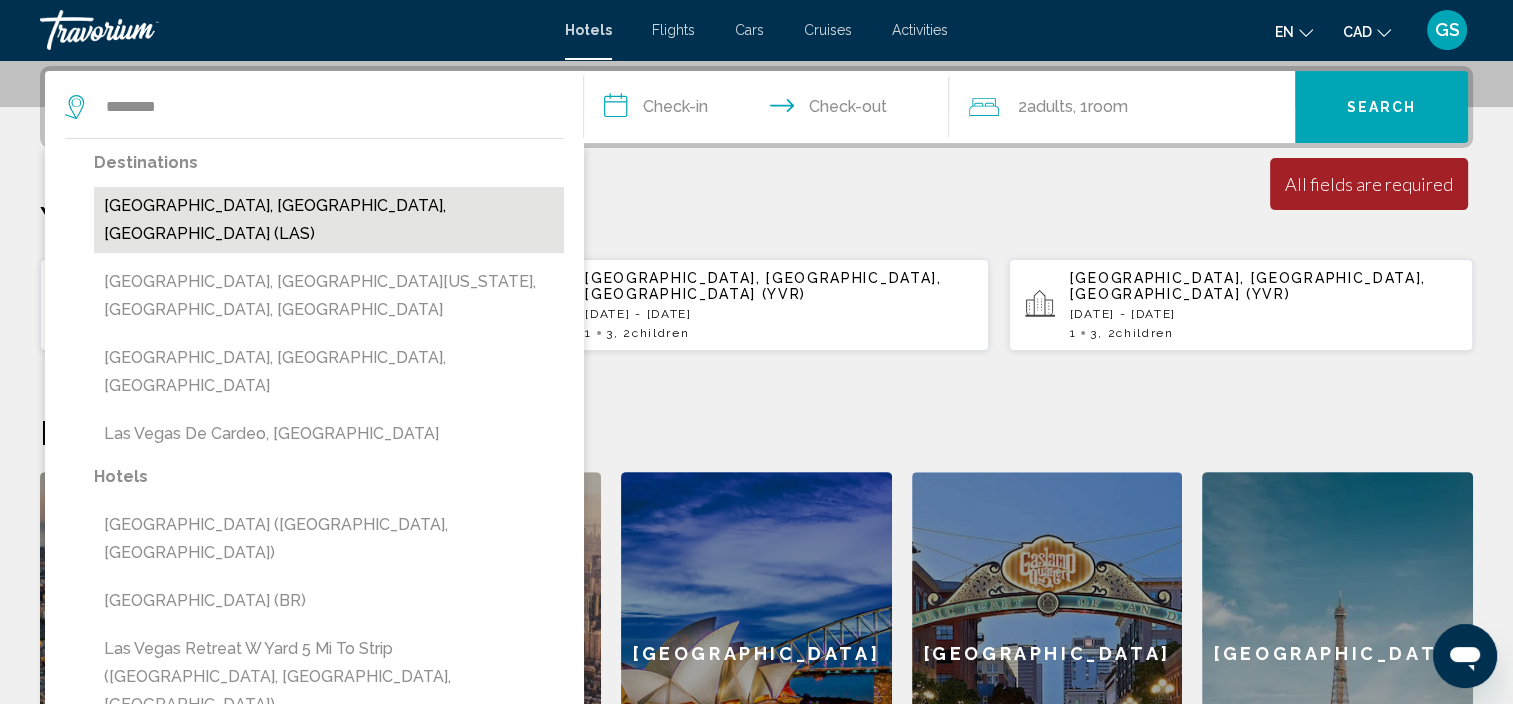 click on "[GEOGRAPHIC_DATA], [GEOGRAPHIC_DATA], [GEOGRAPHIC_DATA] (LAS)" at bounding box center [329, 220] 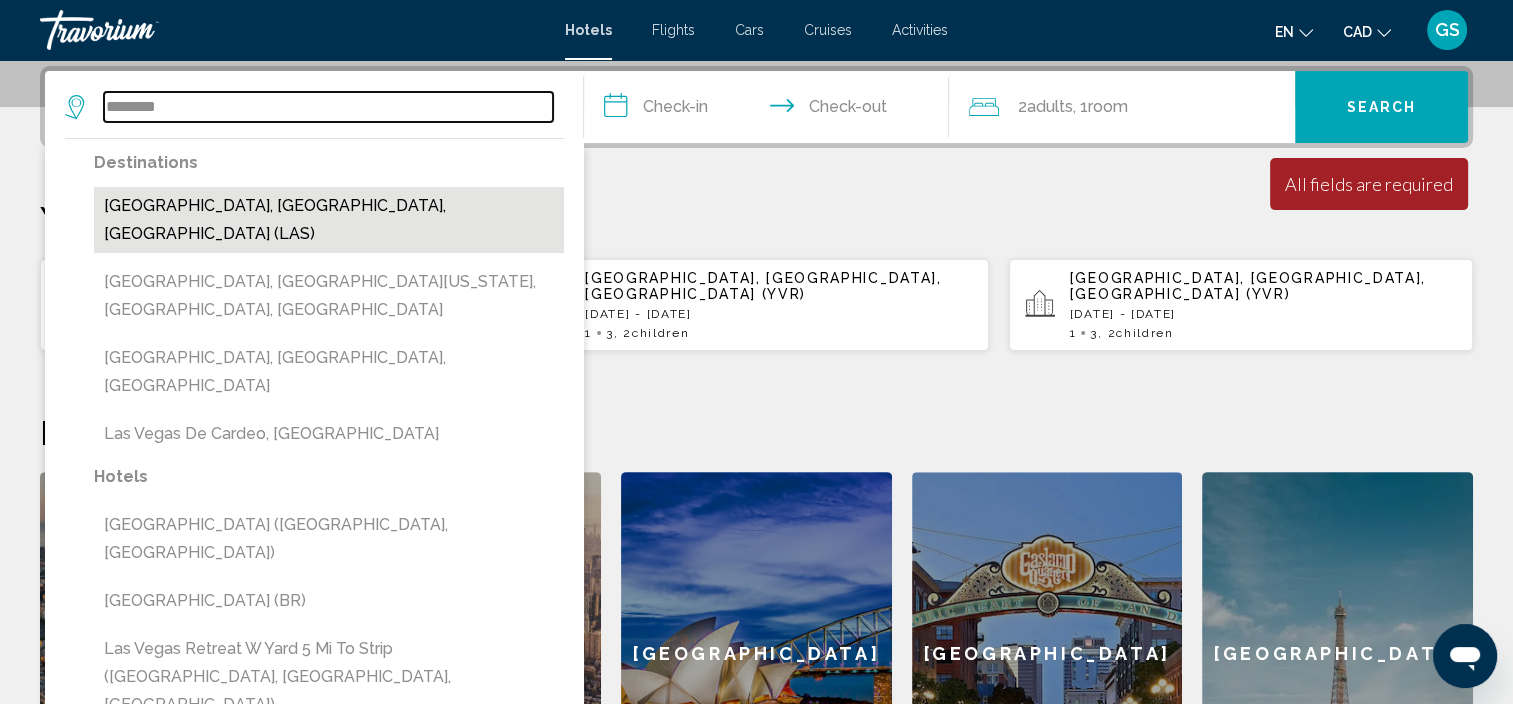 type on "**********" 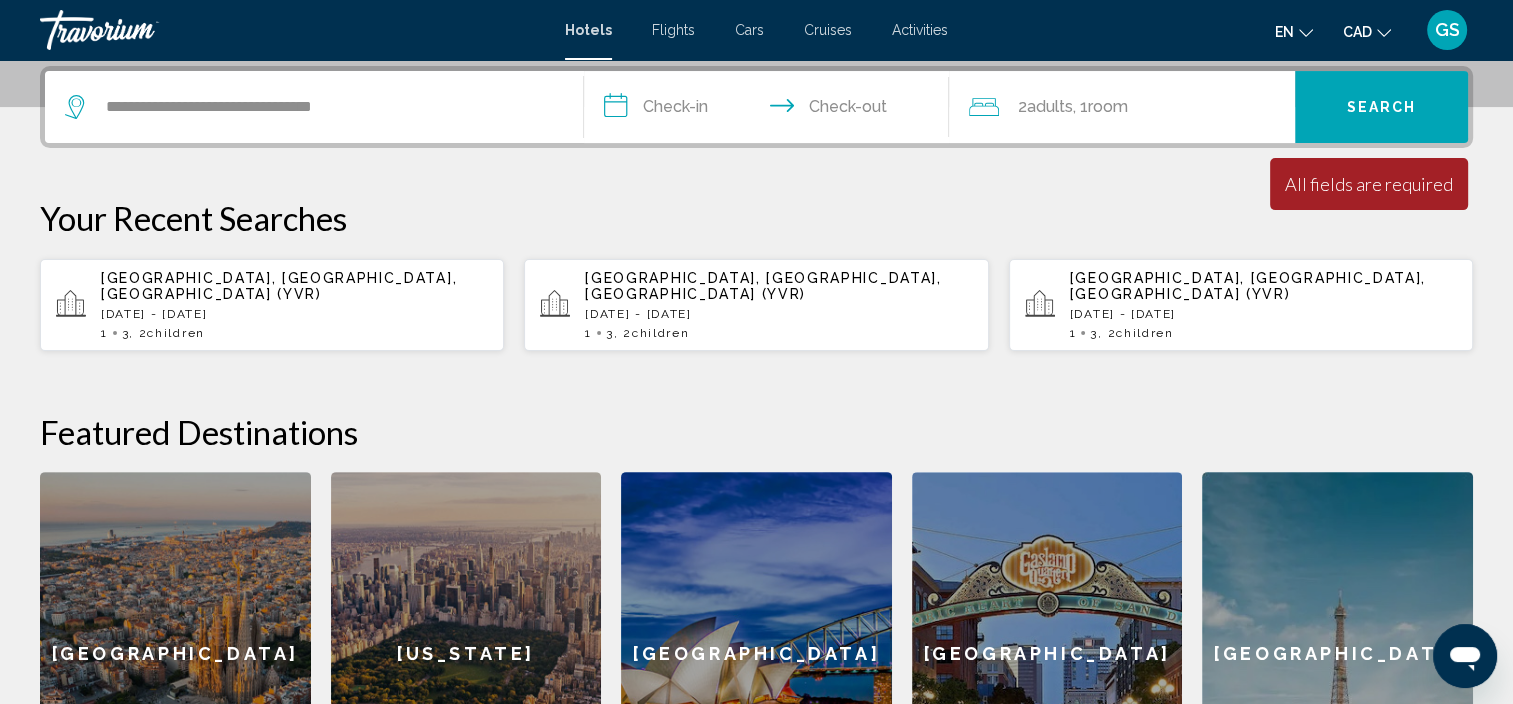 click on "**********" at bounding box center (771, 110) 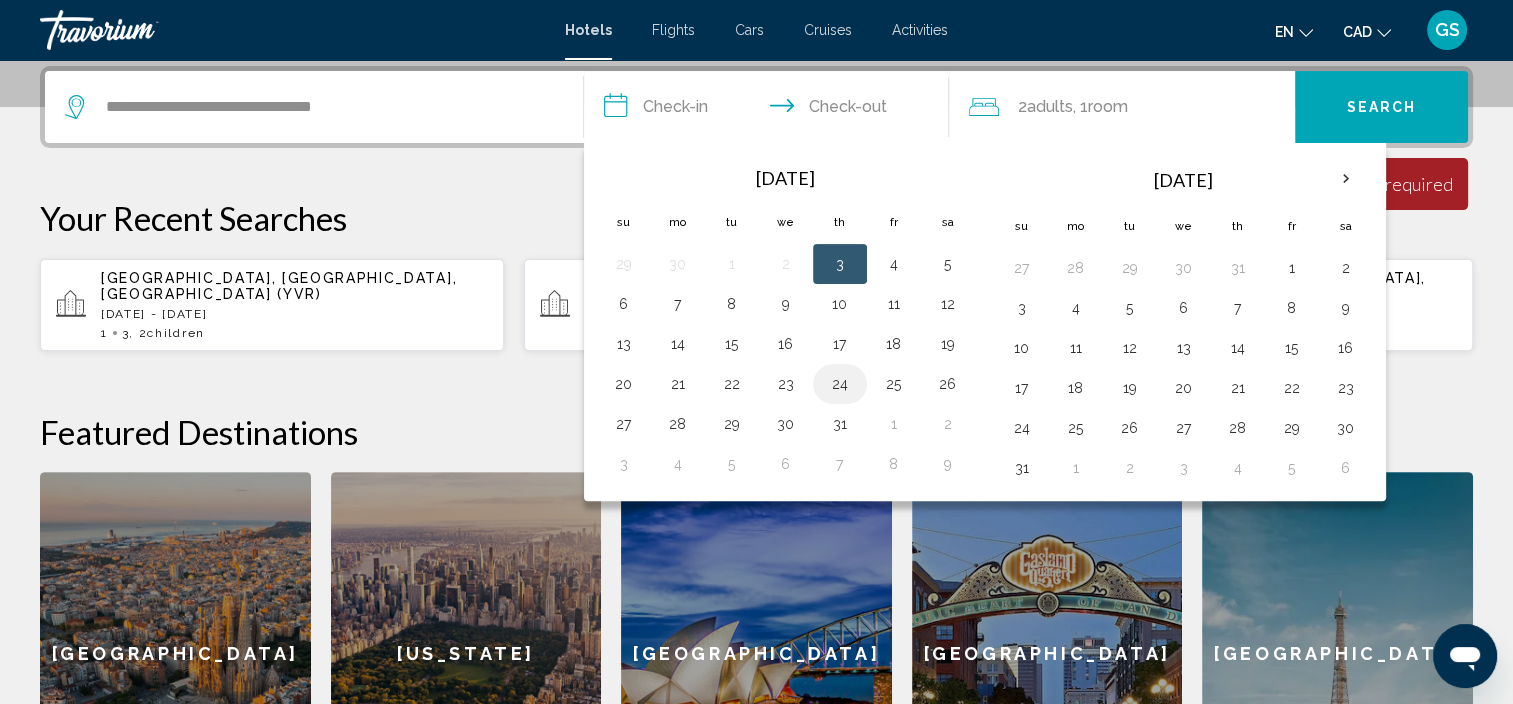 click on "24" at bounding box center (840, 384) 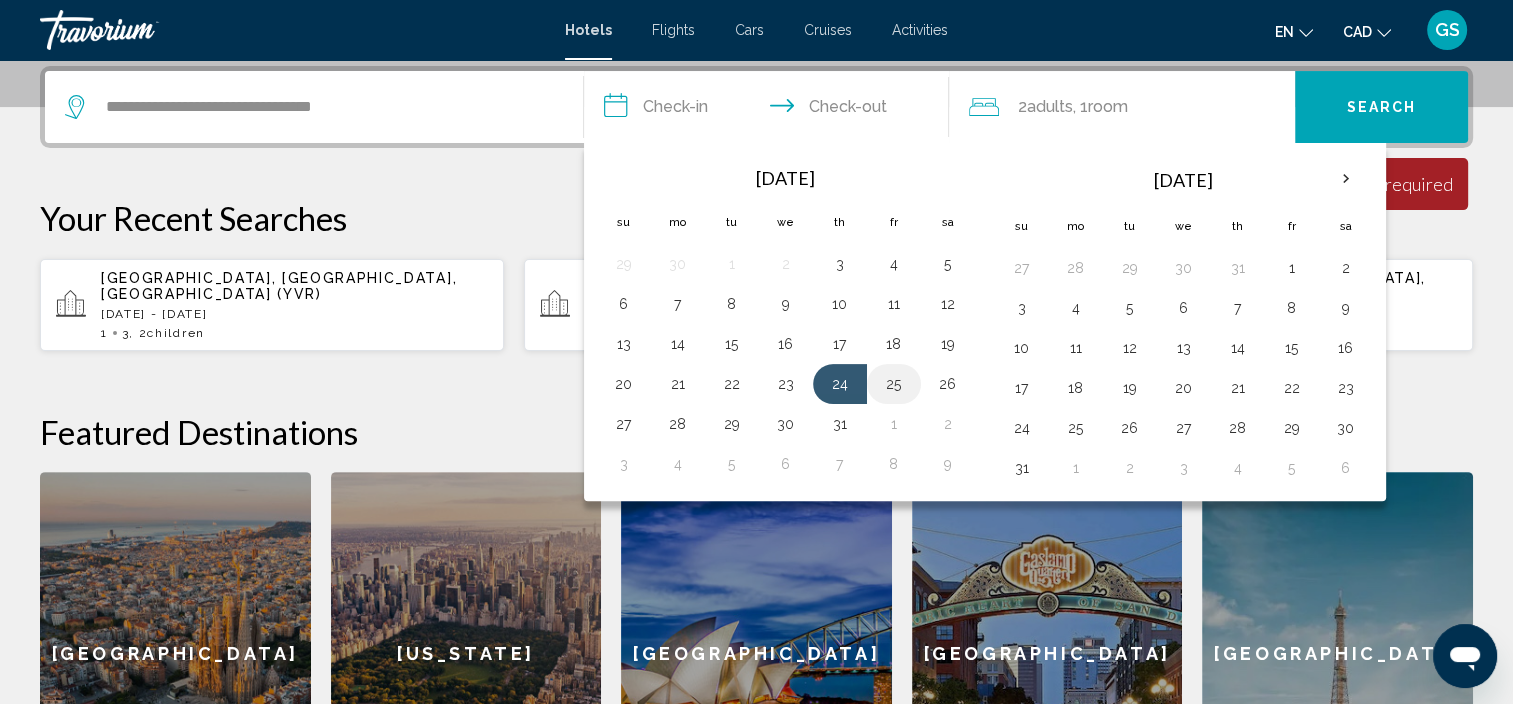 click on "25" at bounding box center [894, 384] 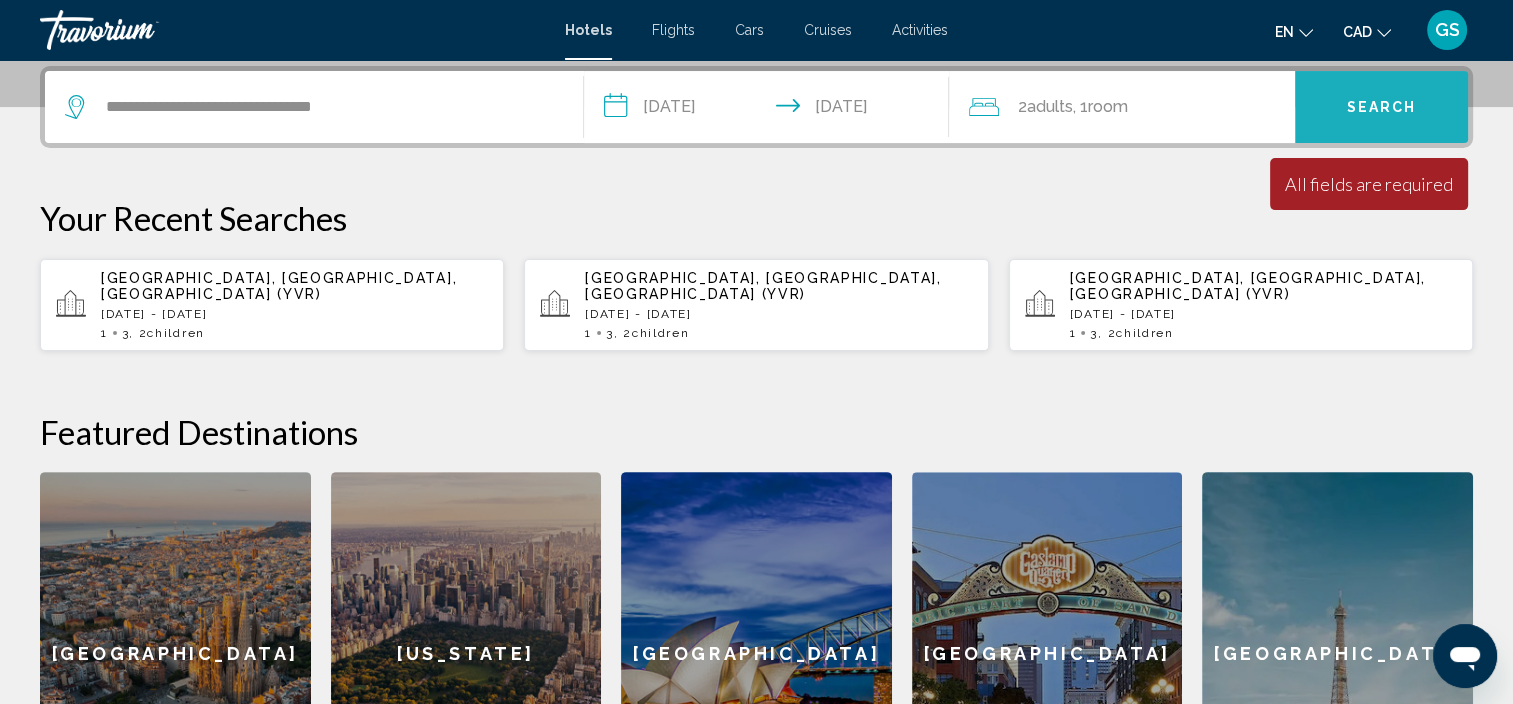 click on "Search" at bounding box center [1381, 107] 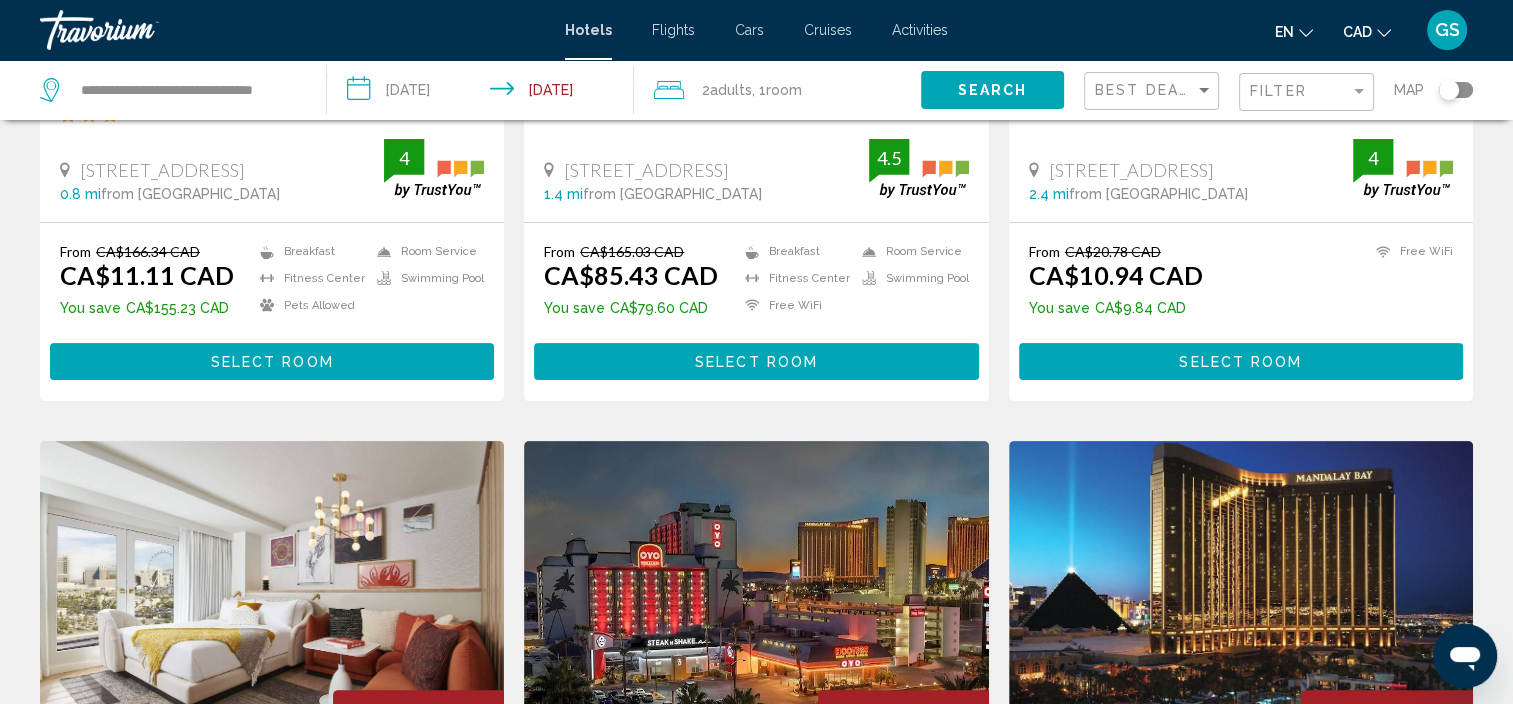 scroll, scrollTop: 0, scrollLeft: 0, axis: both 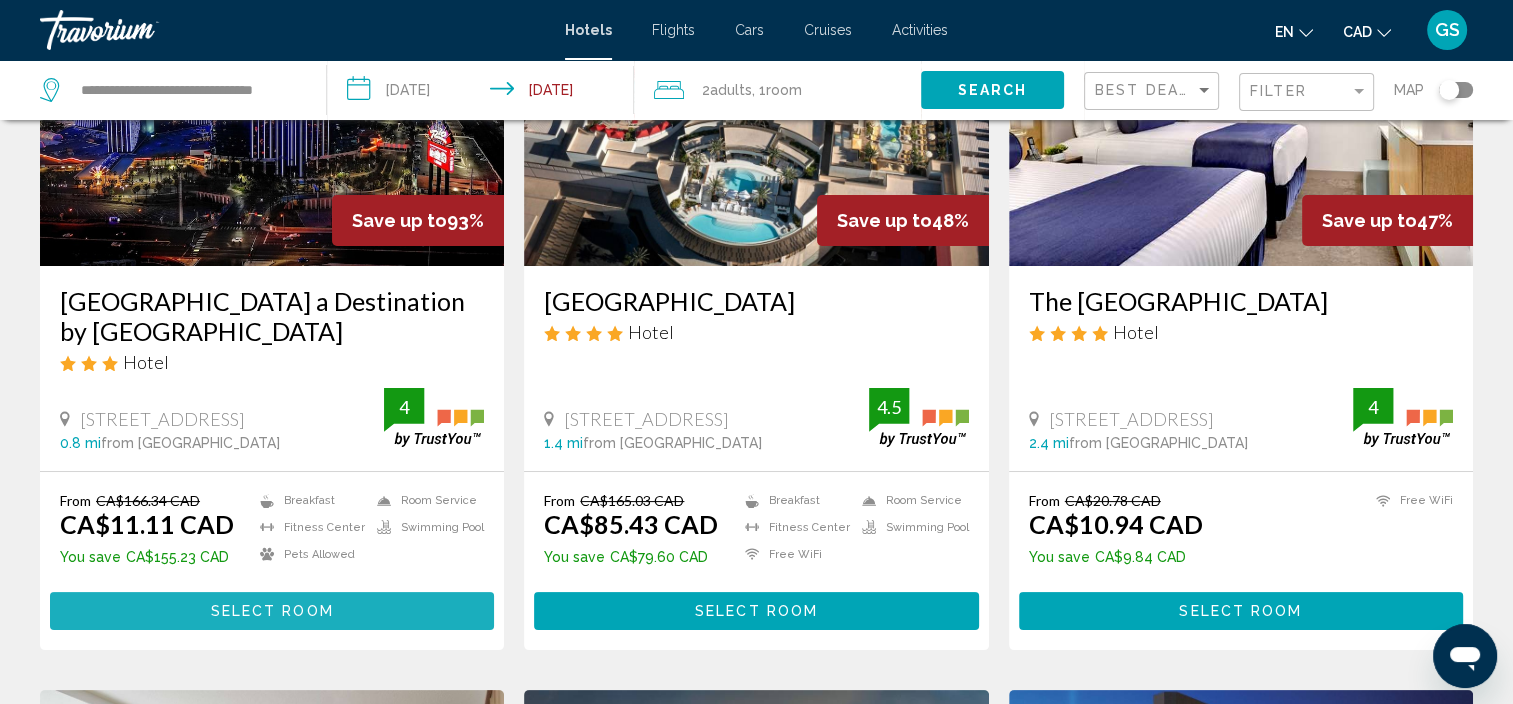 click on "Select Room" at bounding box center [272, 612] 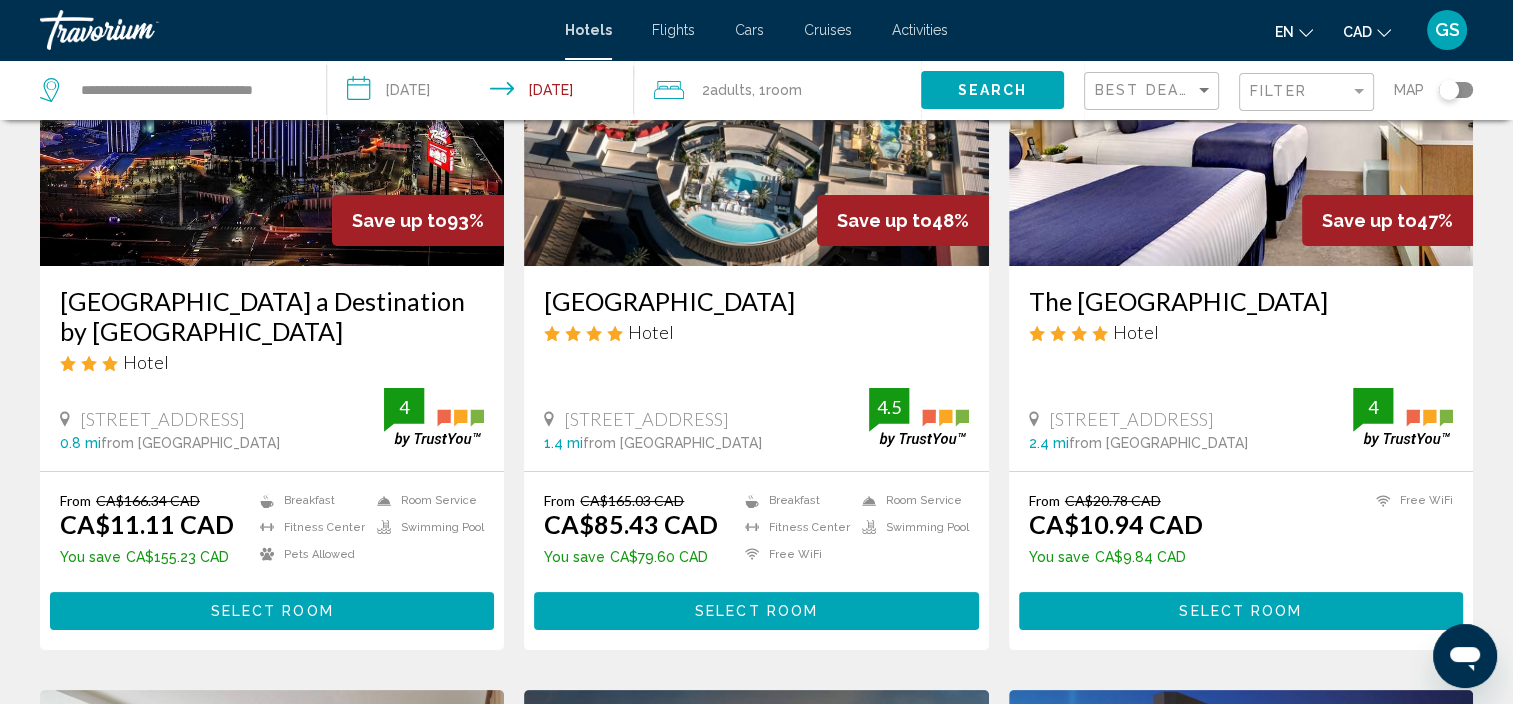 scroll, scrollTop: 8, scrollLeft: 0, axis: vertical 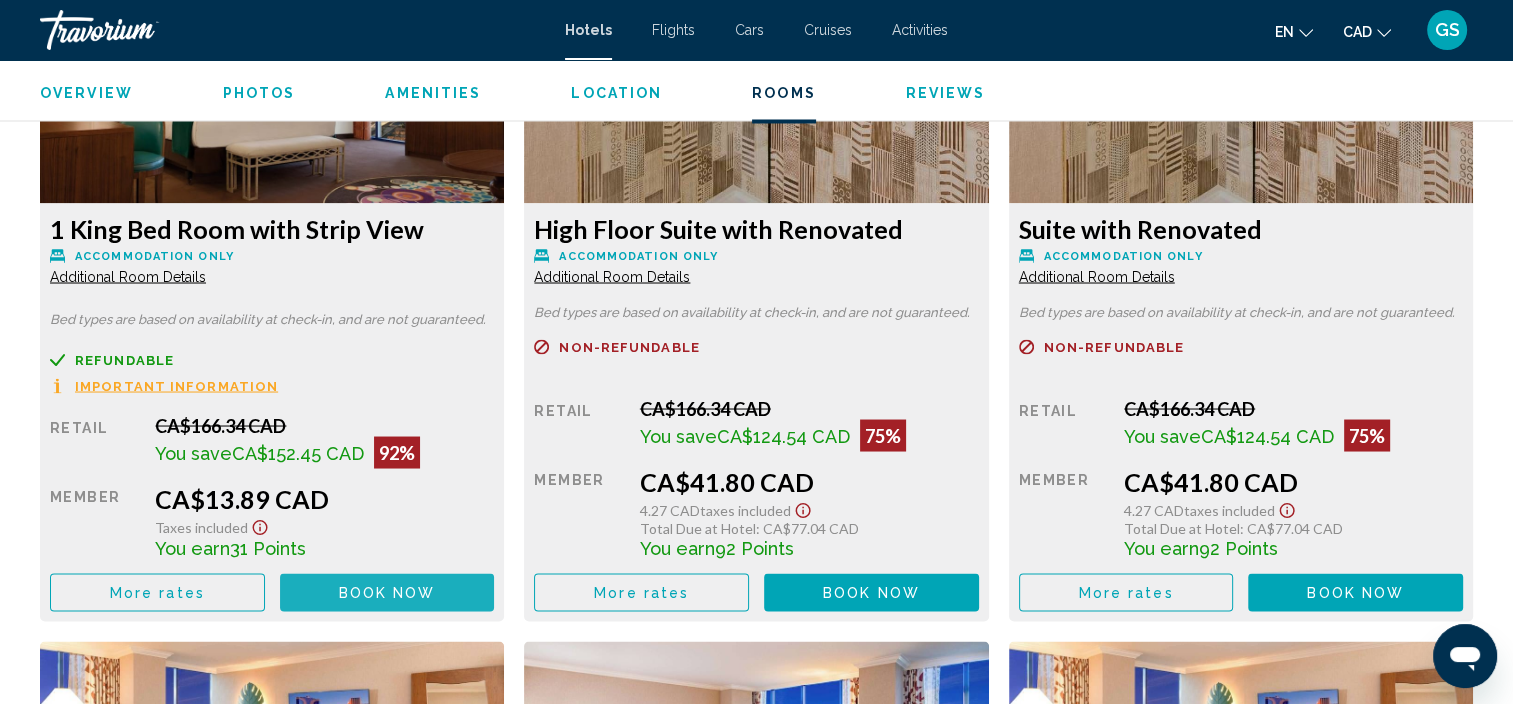 click on "Book now" at bounding box center [387, 593] 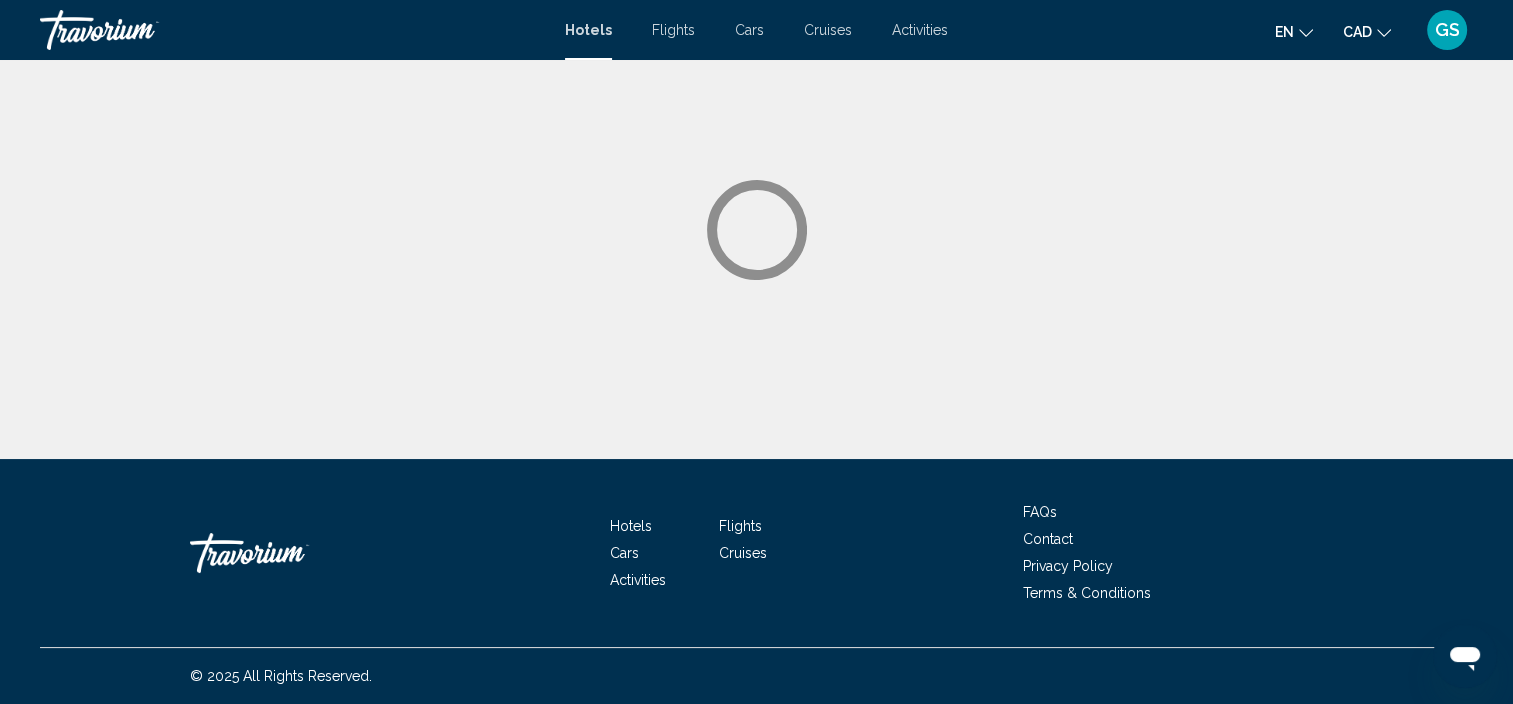 scroll, scrollTop: 0, scrollLeft: 0, axis: both 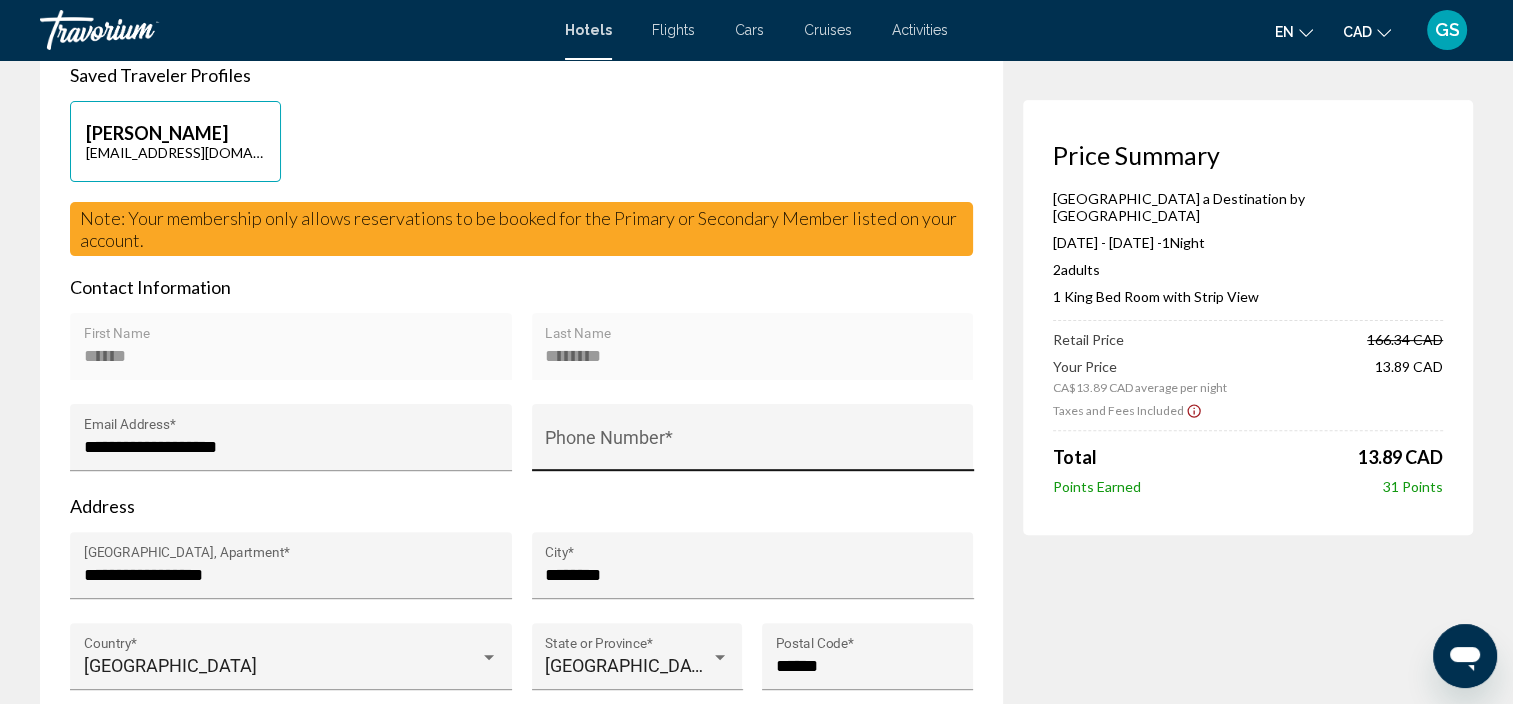 click on "Phone Number  *" at bounding box center (752, 443) 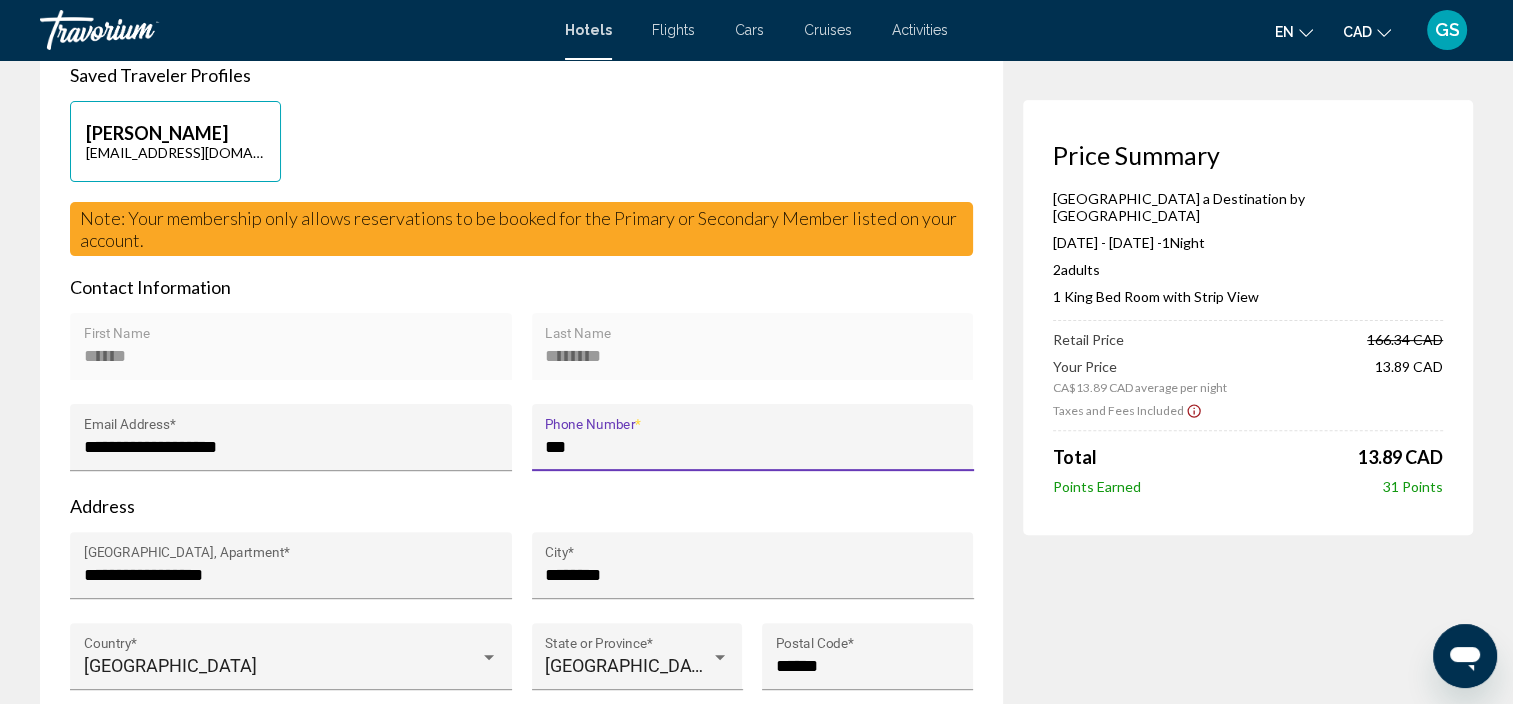 type on "**********" 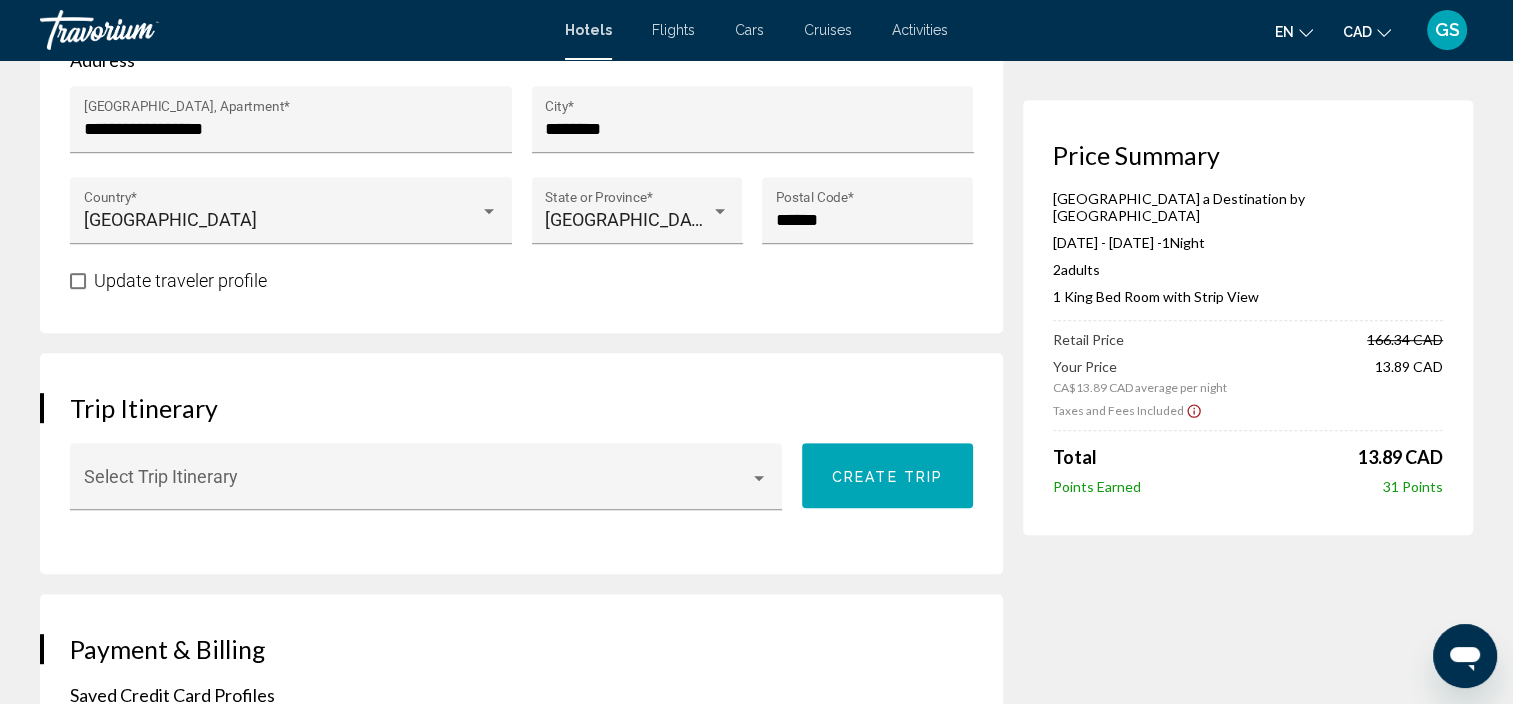 scroll, scrollTop: 987, scrollLeft: 0, axis: vertical 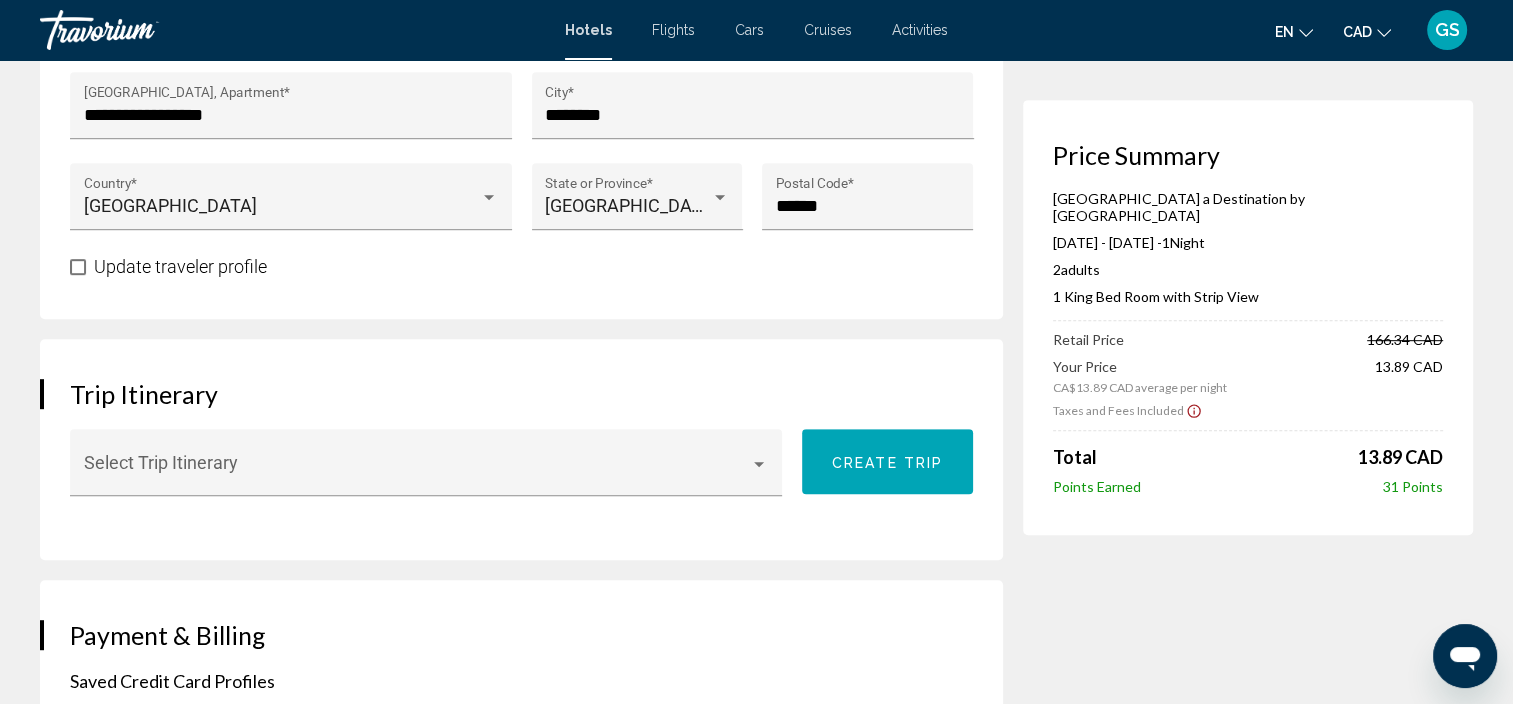 click on "Select Trip Itinerary" at bounding box center [436, 474] 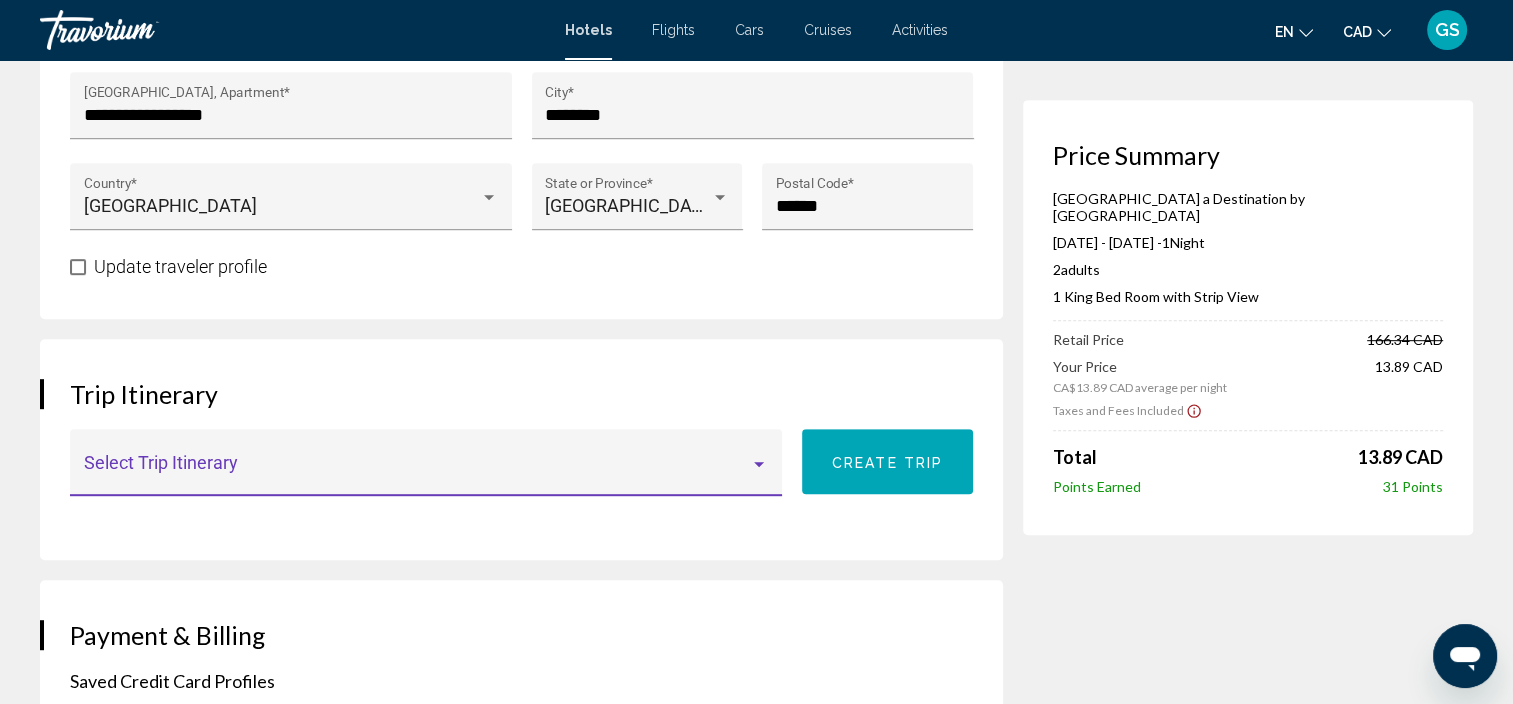 click at bounding box center [759, 464] 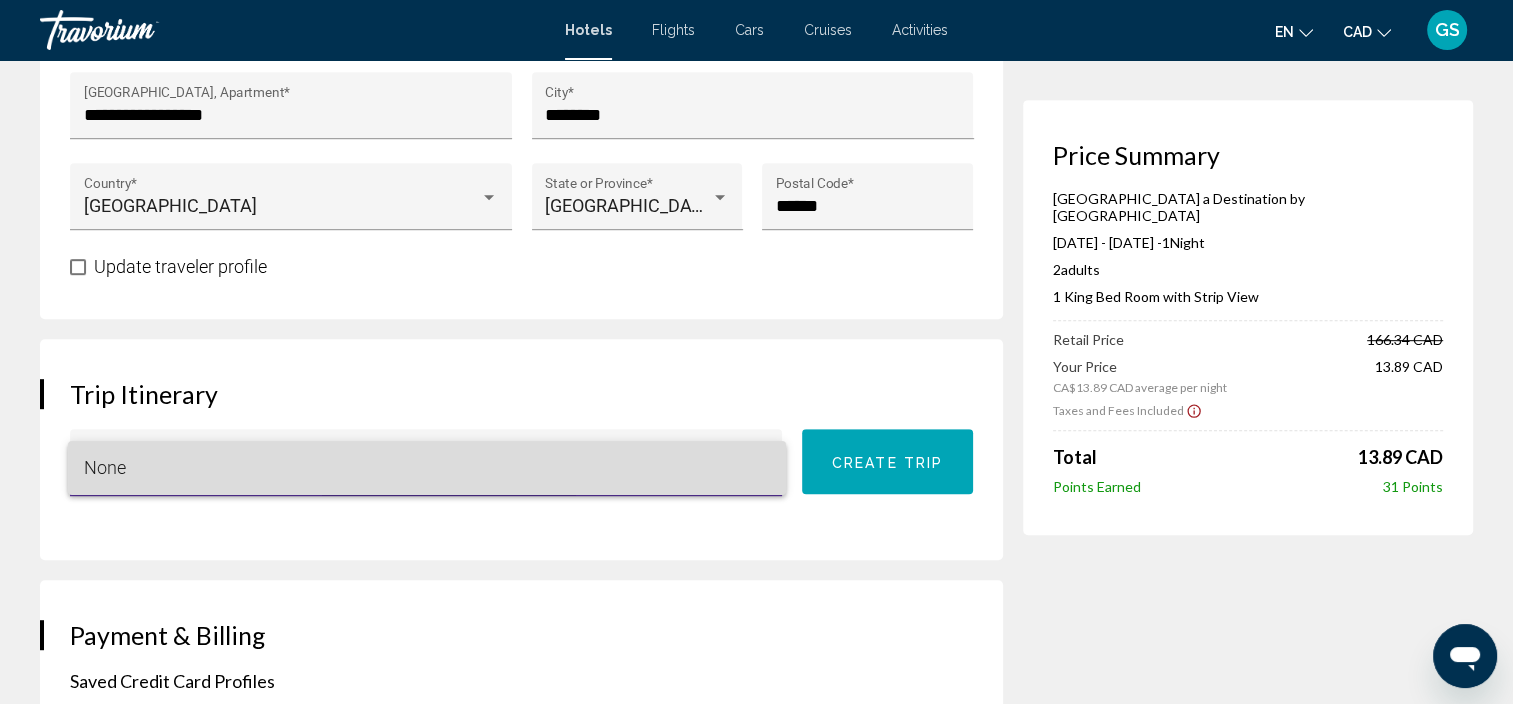 click on "None" at bounding box center (427, 468) 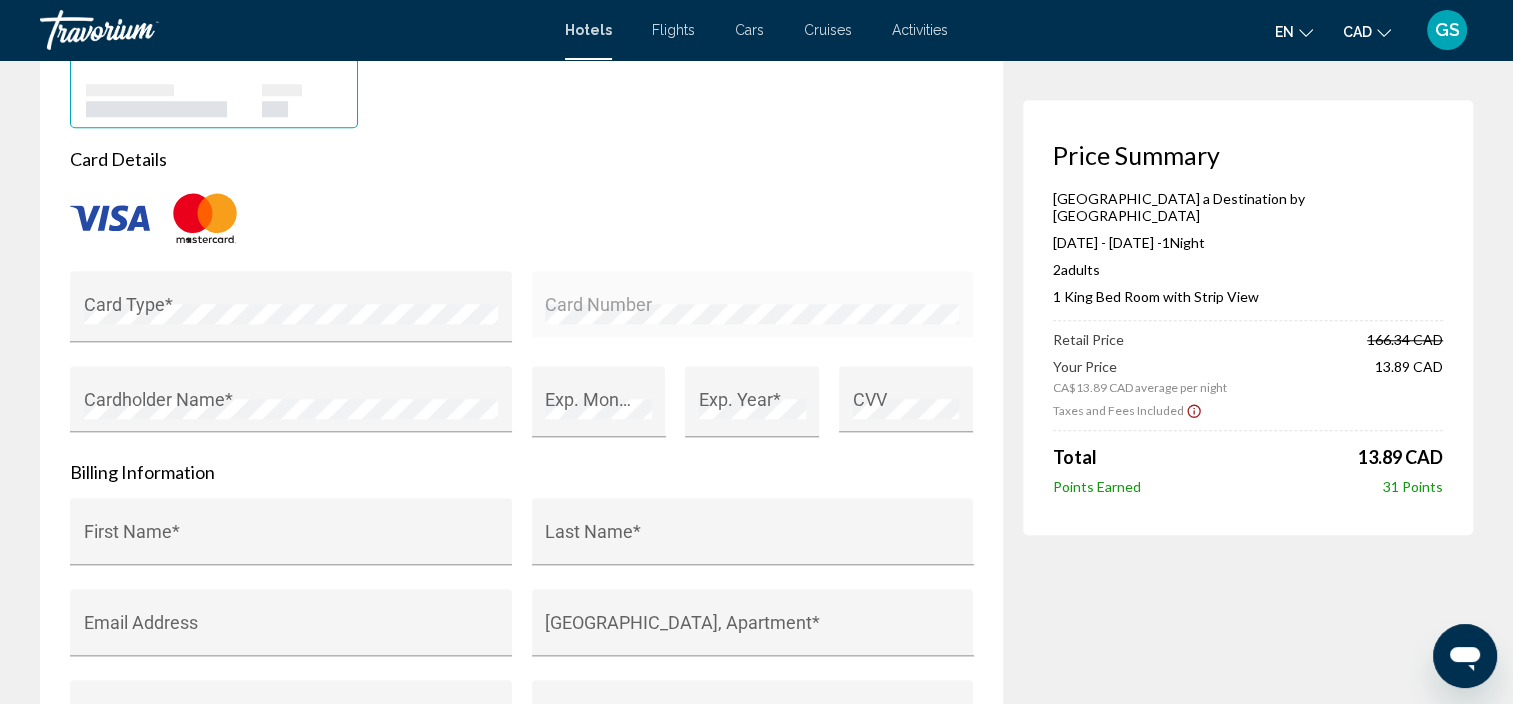 scroll, scrollTop: 1760, scrollLeft: 0, axis: vertical 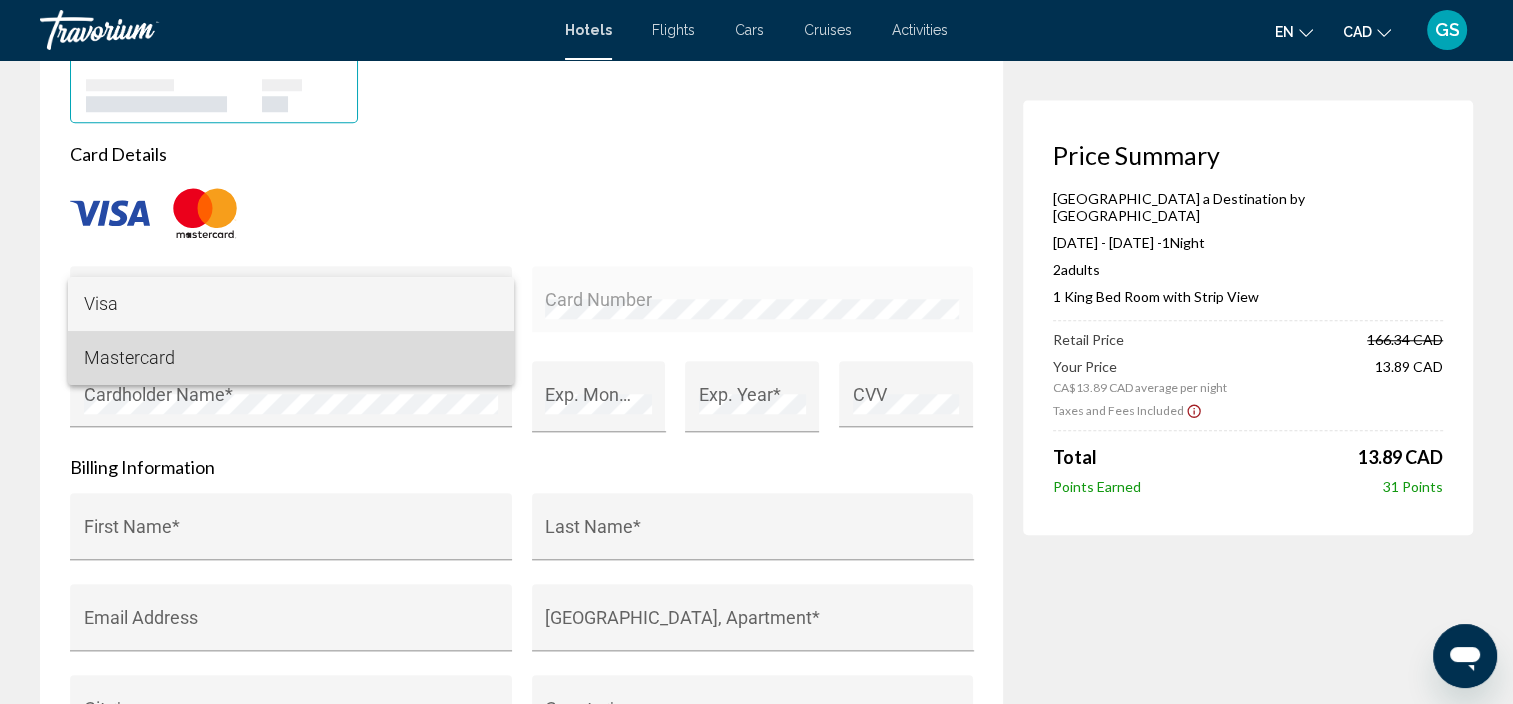 click on "Mastercard" at bounding box center (291, 358) 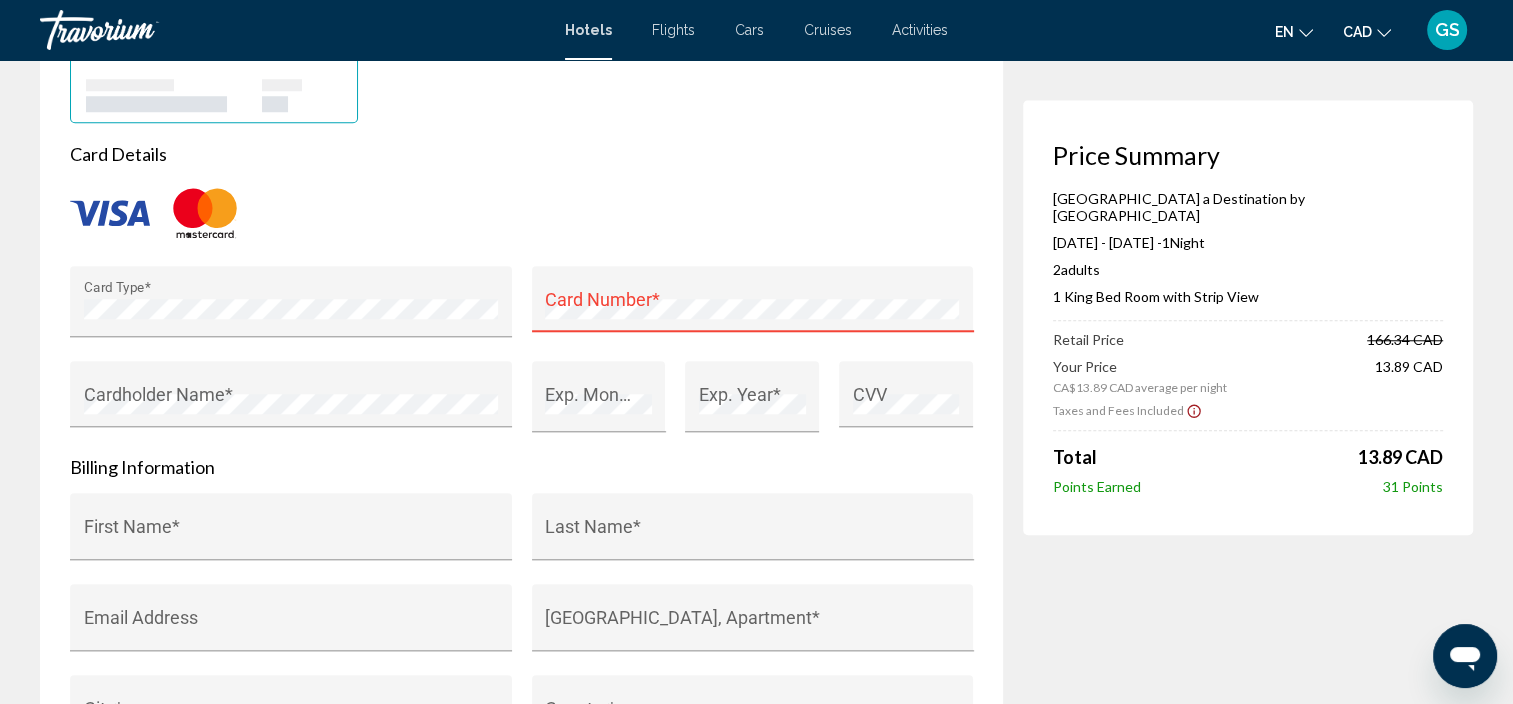 click on "Saved Credit Card Profiles  +  Use Other Credit Card Card Details Card Type  * Card Number  * Cardholder Name  * Exp. Month  * Exp. Year  * CVV Billing Information Company Billing Contact First Name  * Last Name  * Email Address House Number, Street, Apartment  * City  * Country  * State or Province  * State or Province Name  * Postal Code  *   Save credit card to account for faster checkout   Hide reservation price and billing information from Member" at bounding box center (521, 389) 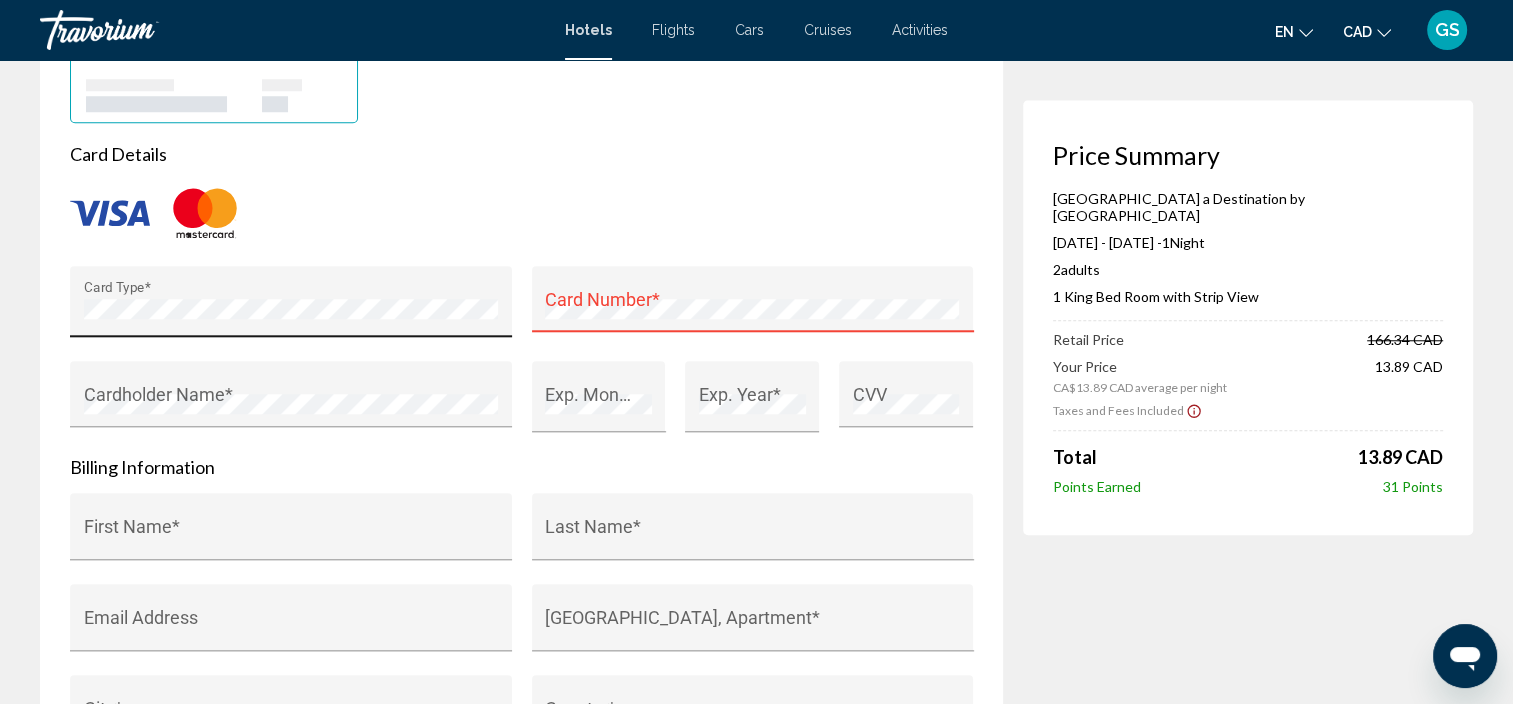 click on "Card Type  *" at bounding box center (291, 308) 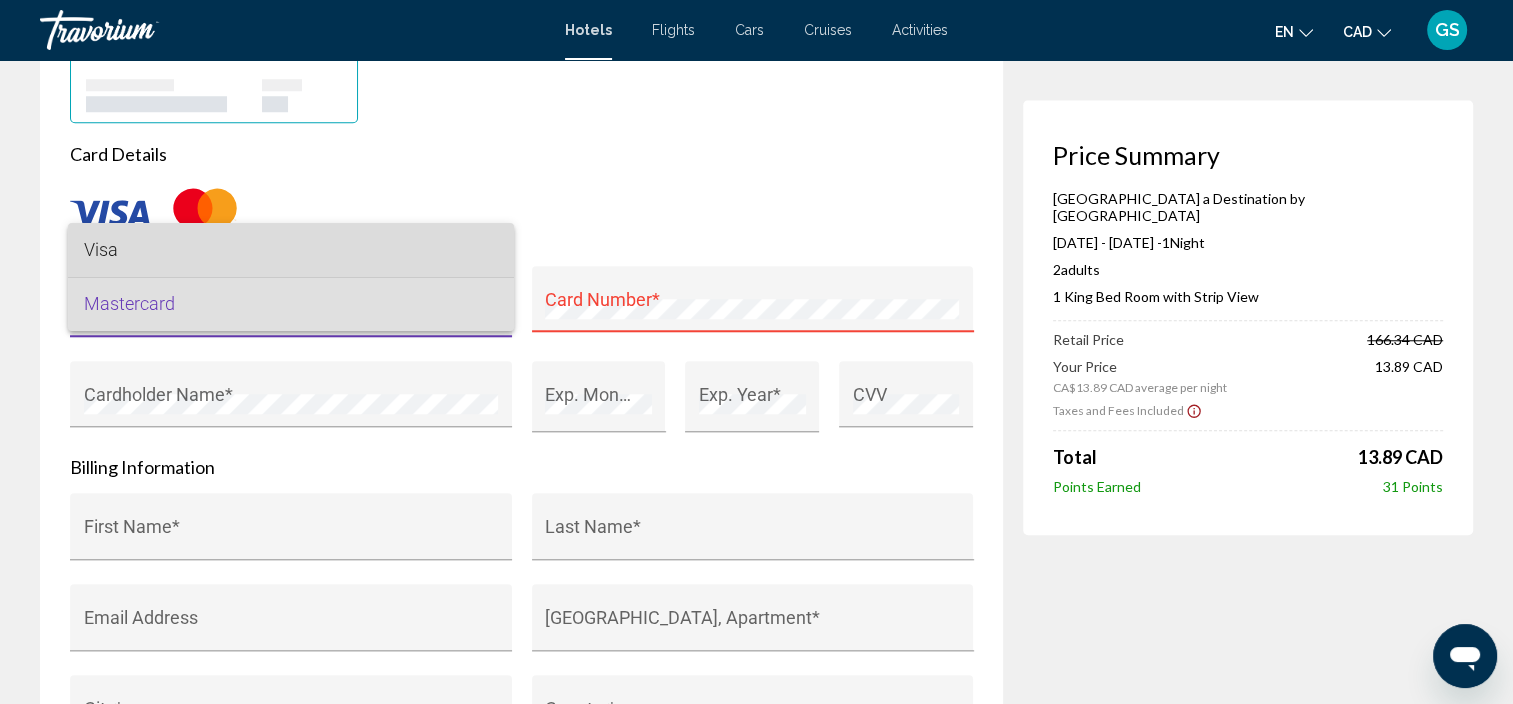 click on "Visa" at bounding box center [291, 250] 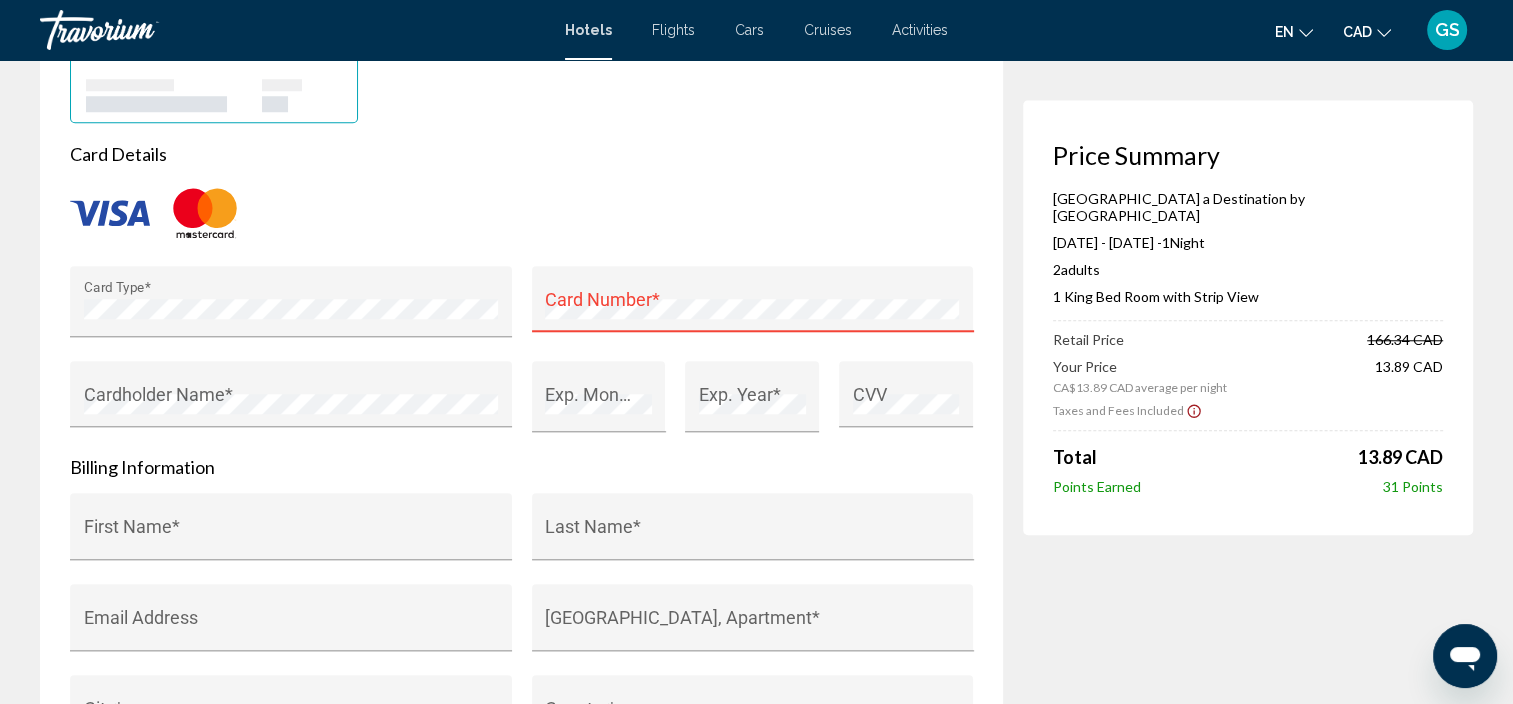 click on "Card Number  *" at bounding box center (752, 305) 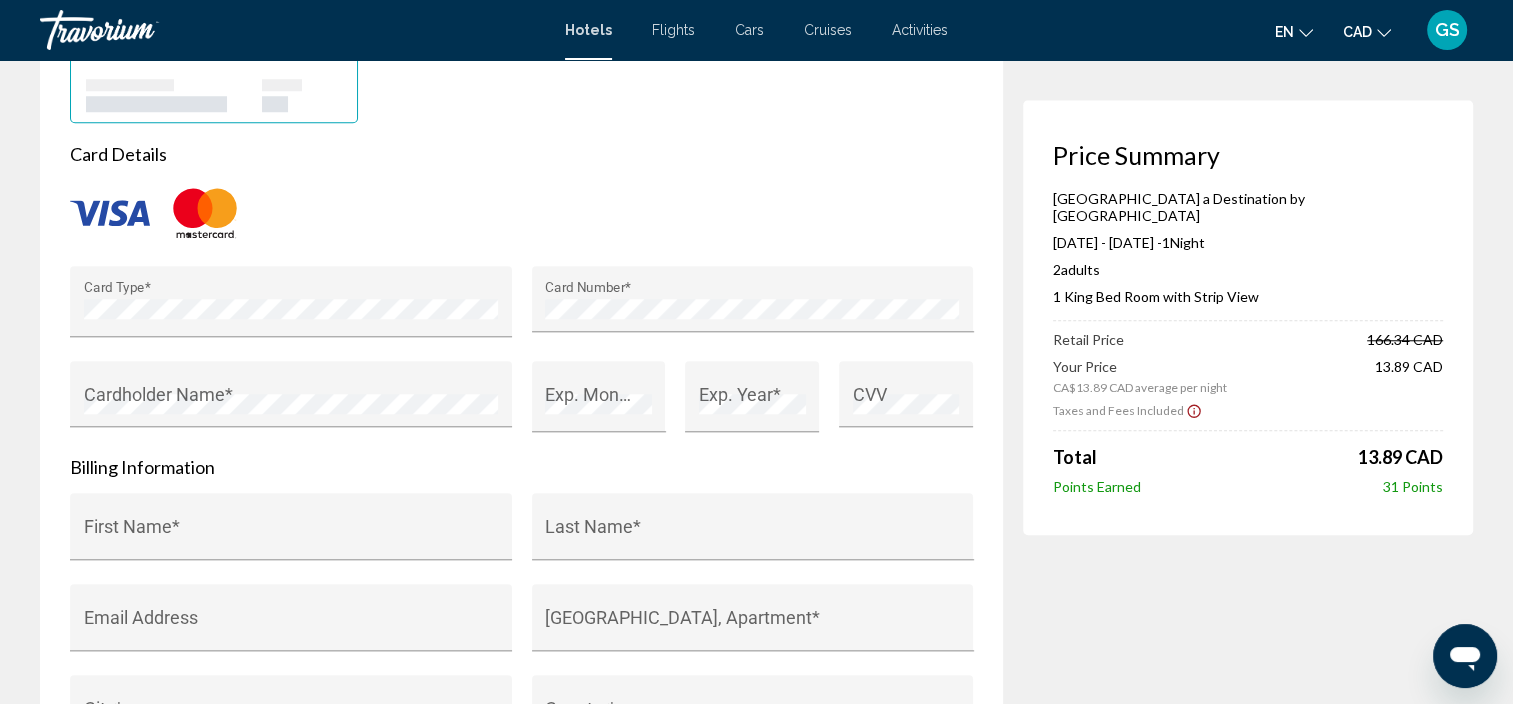 click at bounding box center [521, 213] 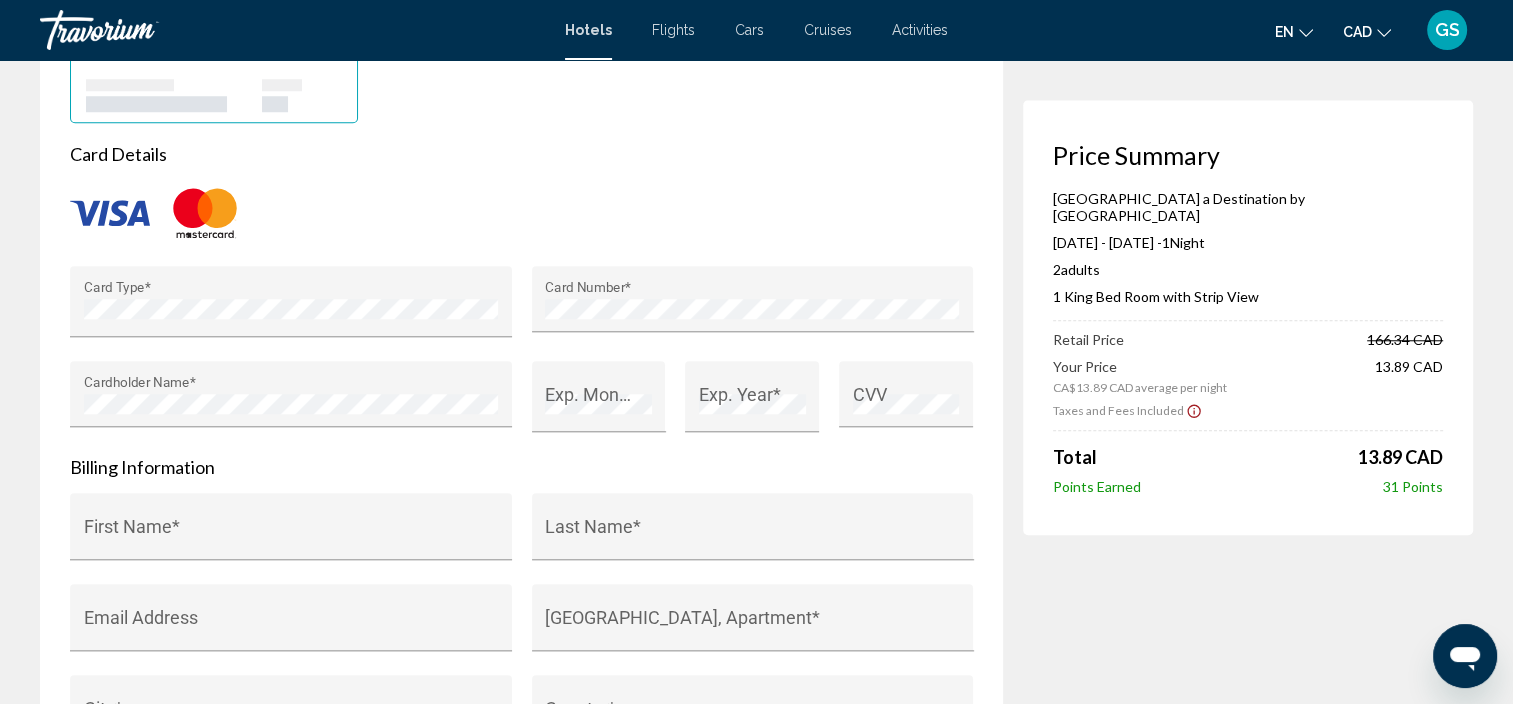 drag, startPoint x: 628, startPoint y: 436, endPoint x: 610, endPoint y: 452, distance: 24.083189 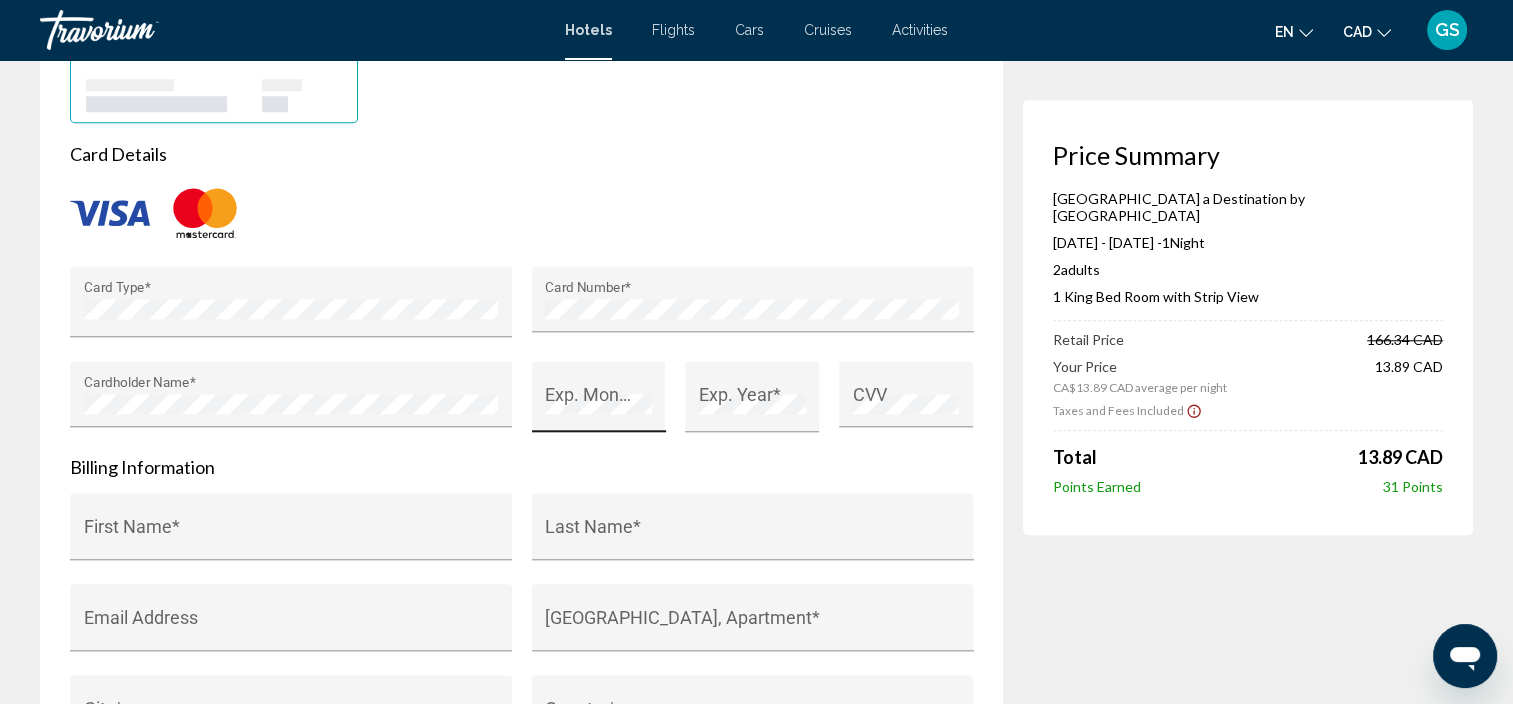 click on "Exp. Month  *" at bounding box center [599, 396] 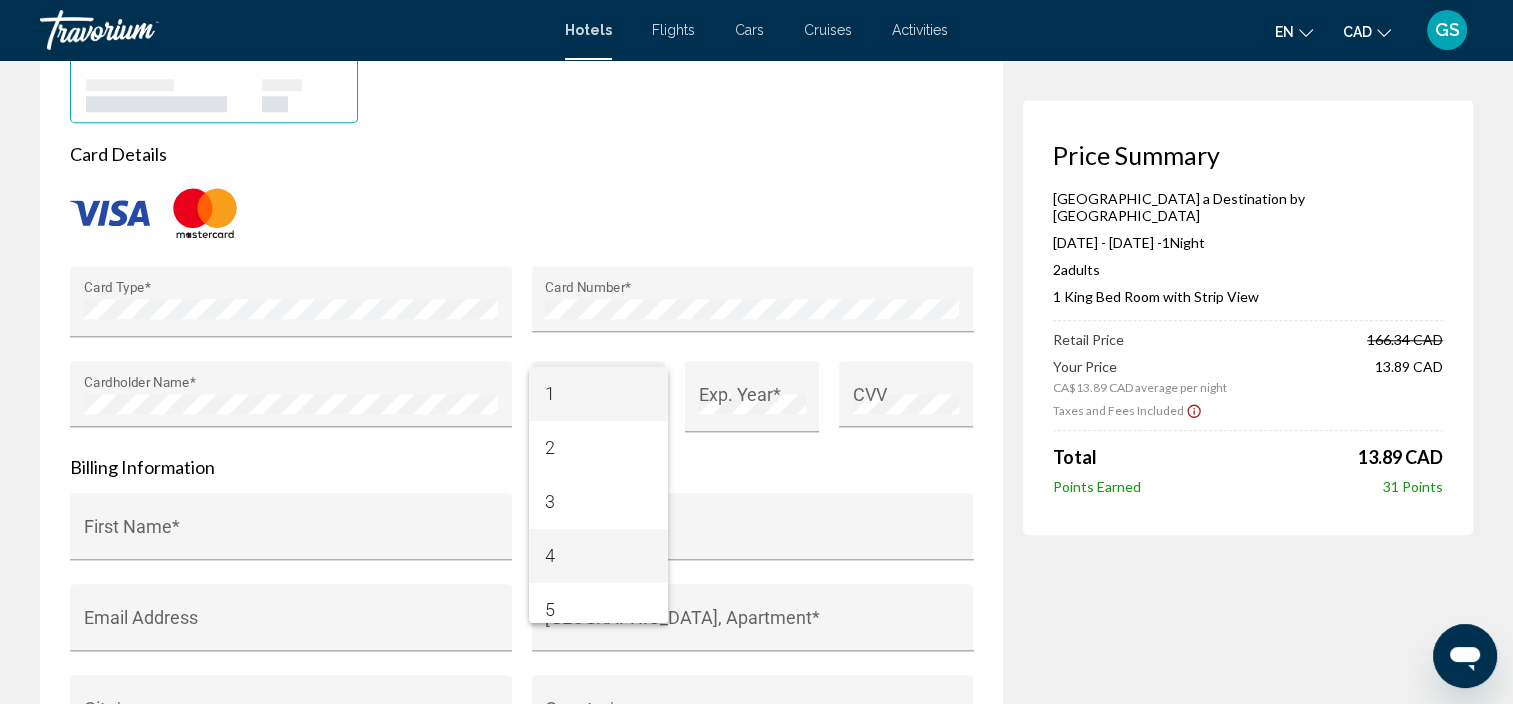 click on "4" at bounding box center [598, 556] 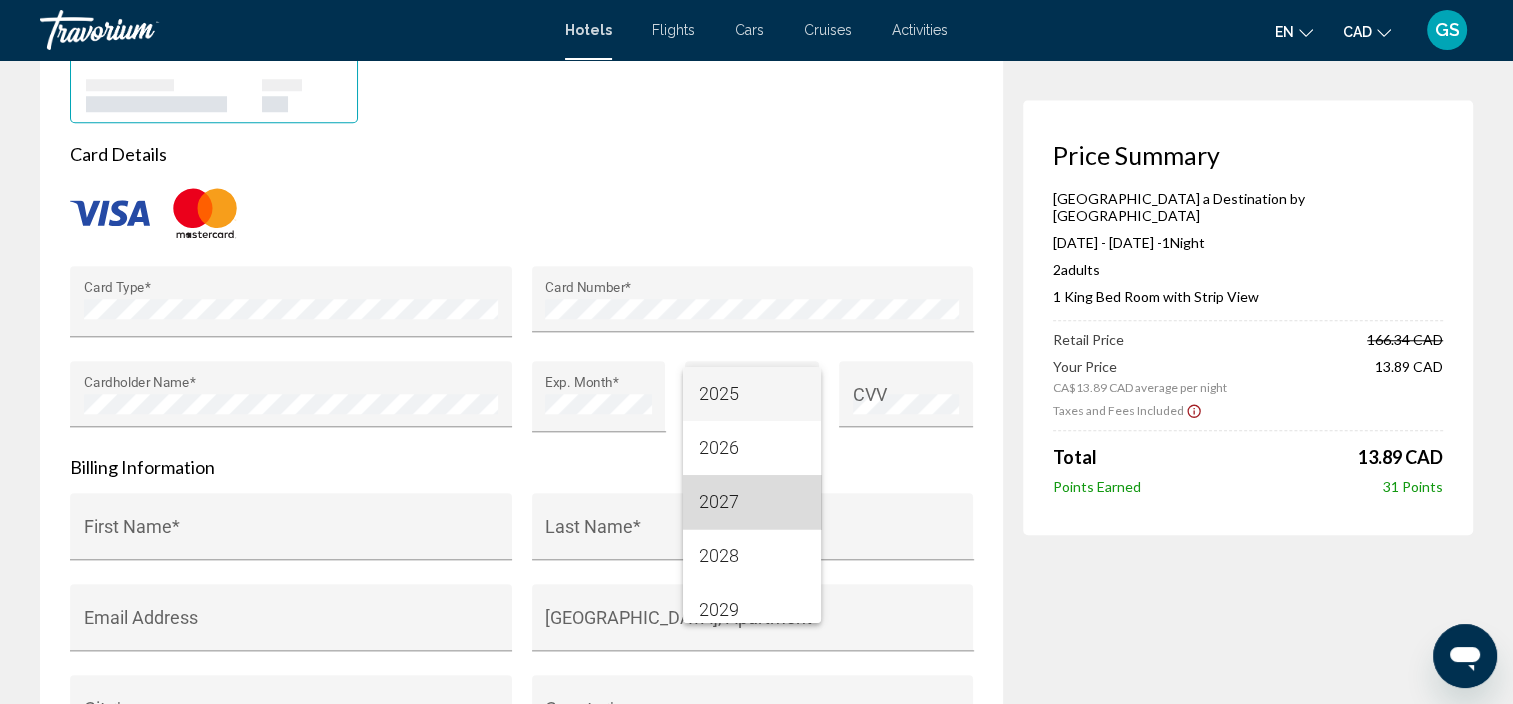 click on "2027" at bounding box center (752, 502) 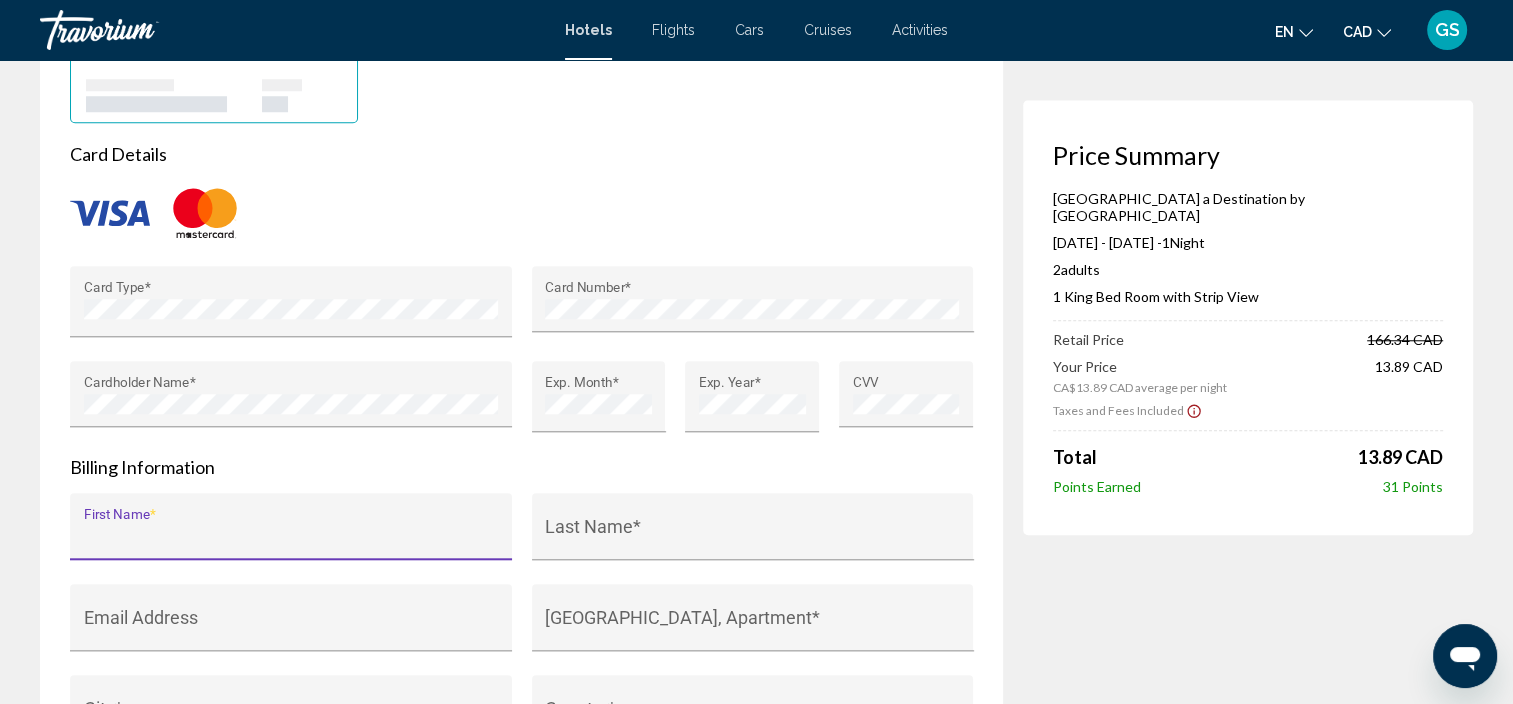 click on "First Name  *" at bounding box center (291, 536) 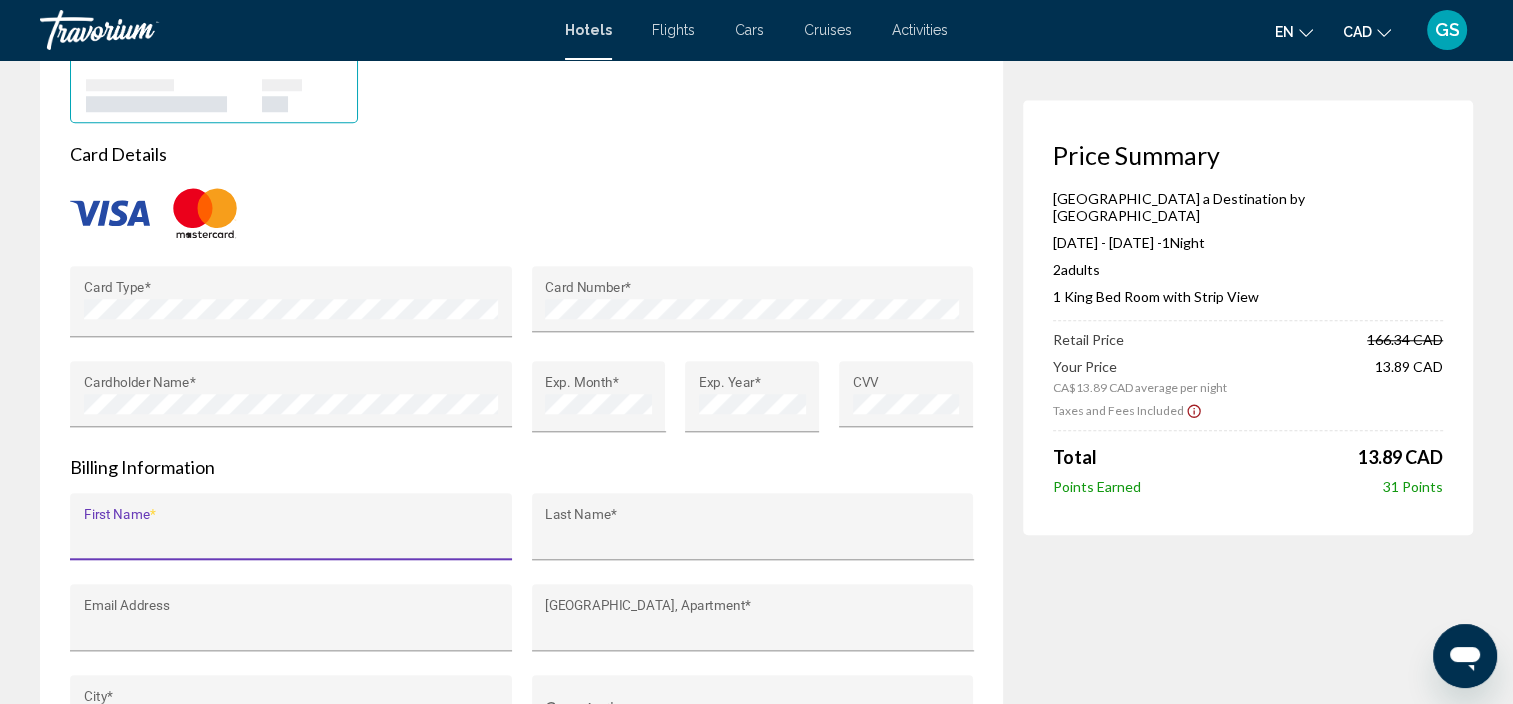 type on "******" 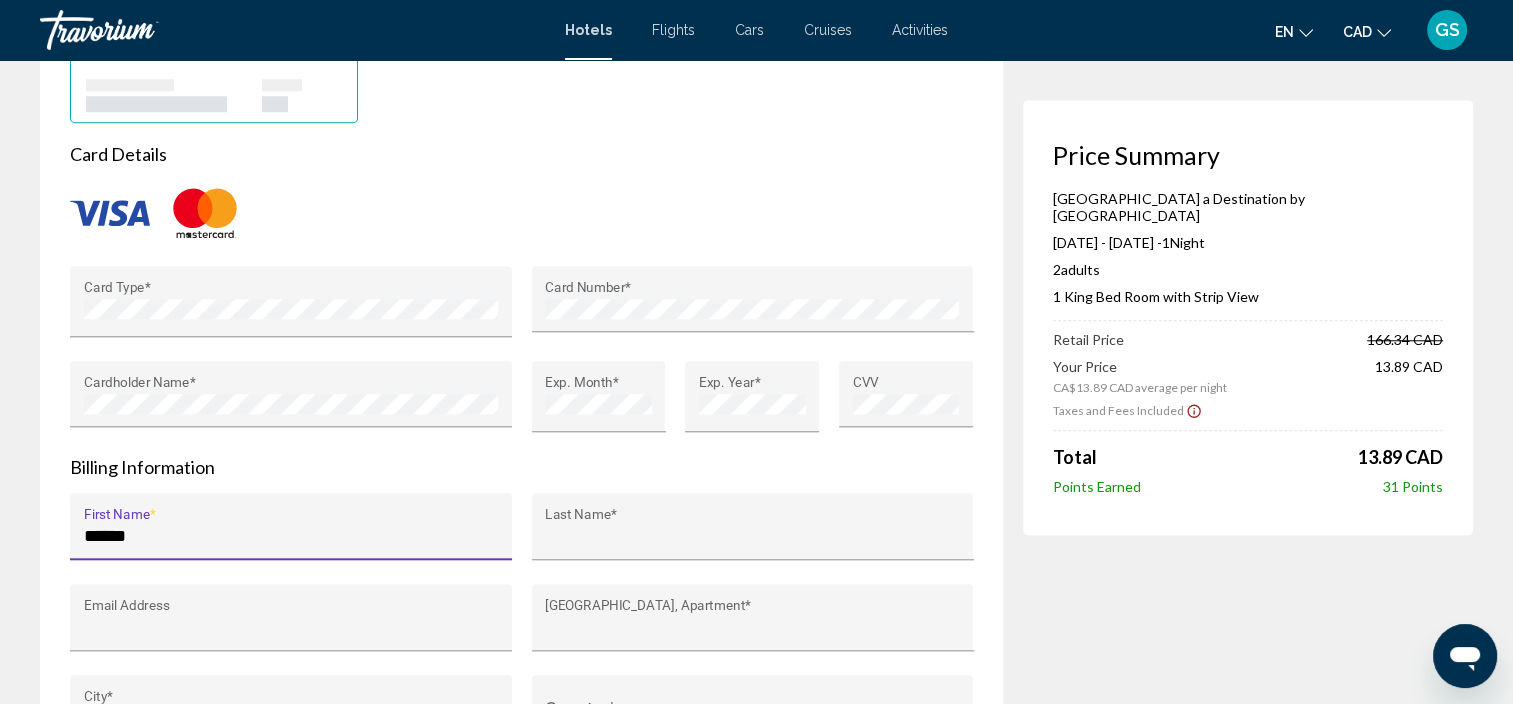 type on "********" 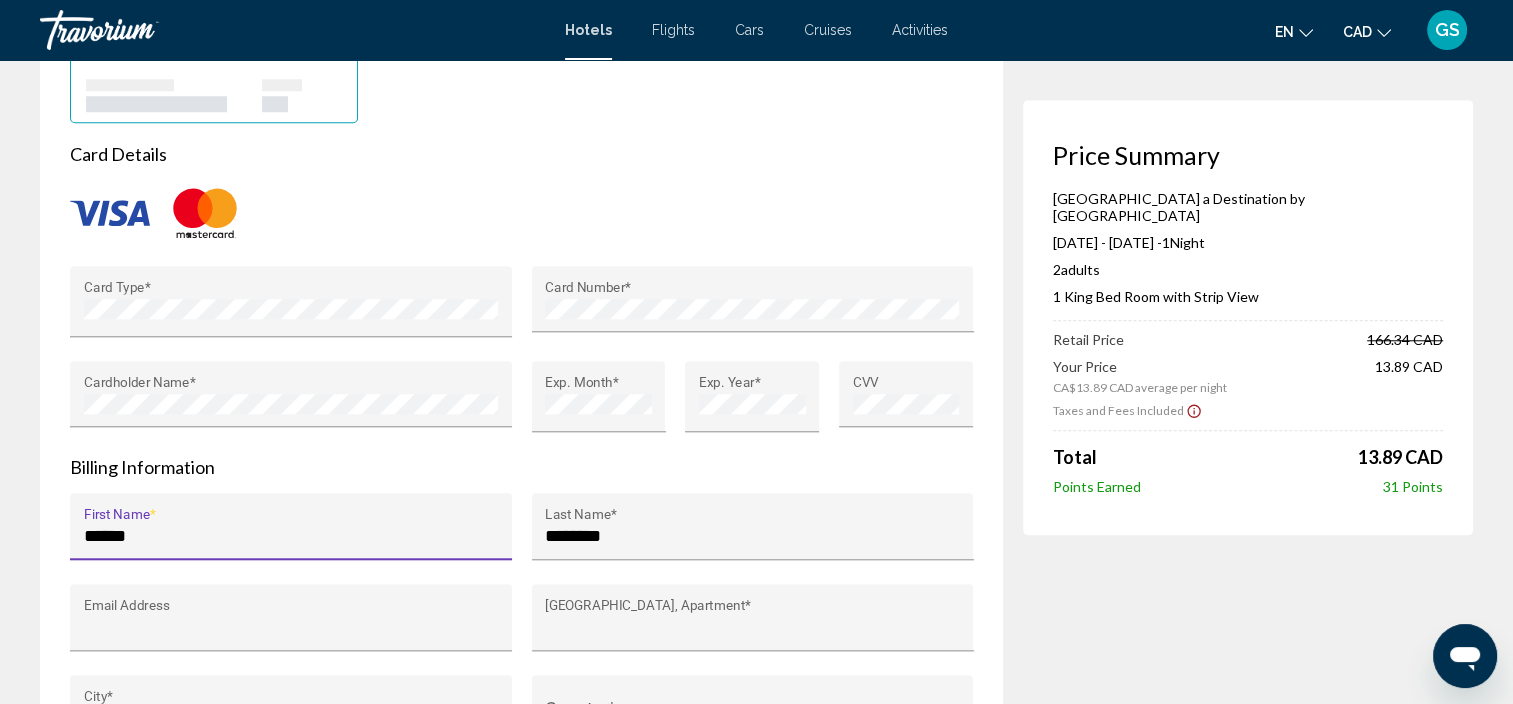 type on "**********" 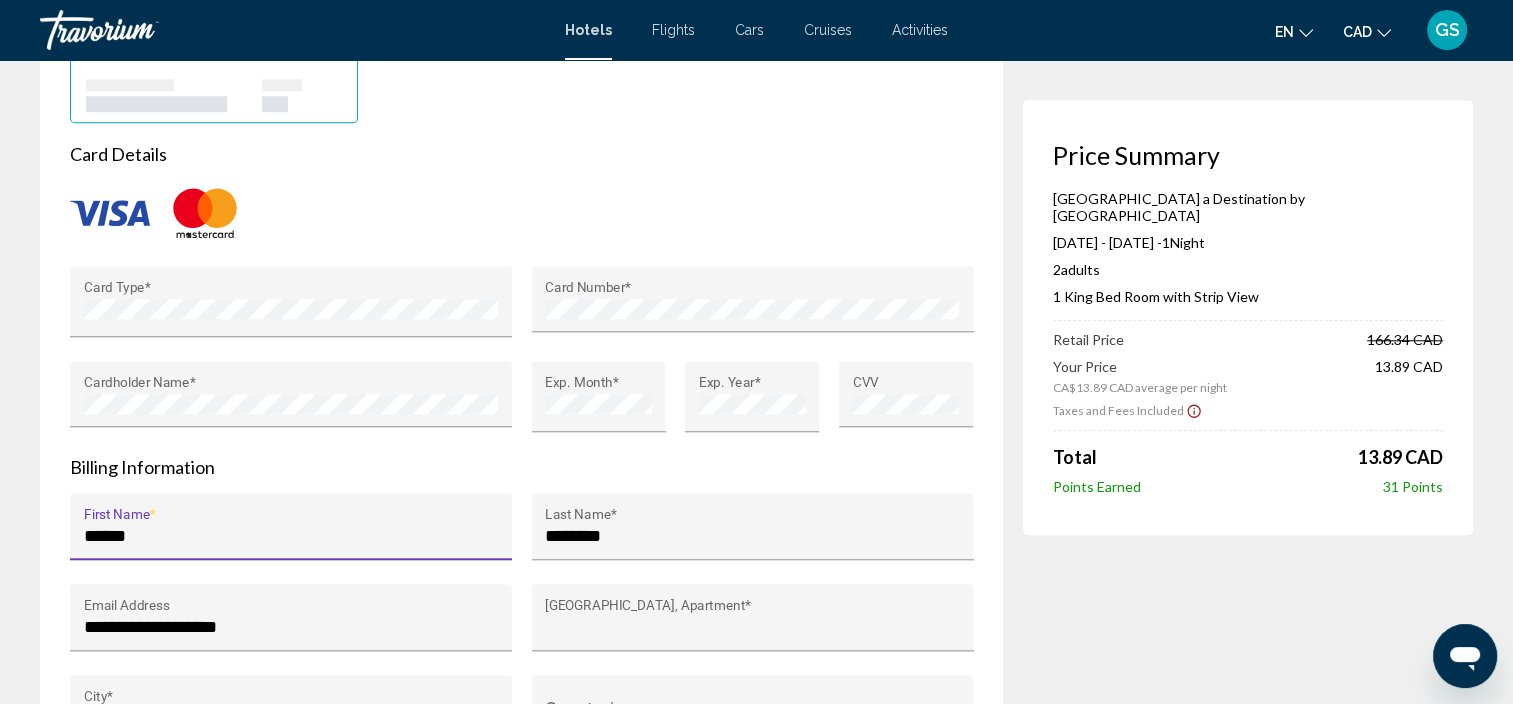 type on "**********" 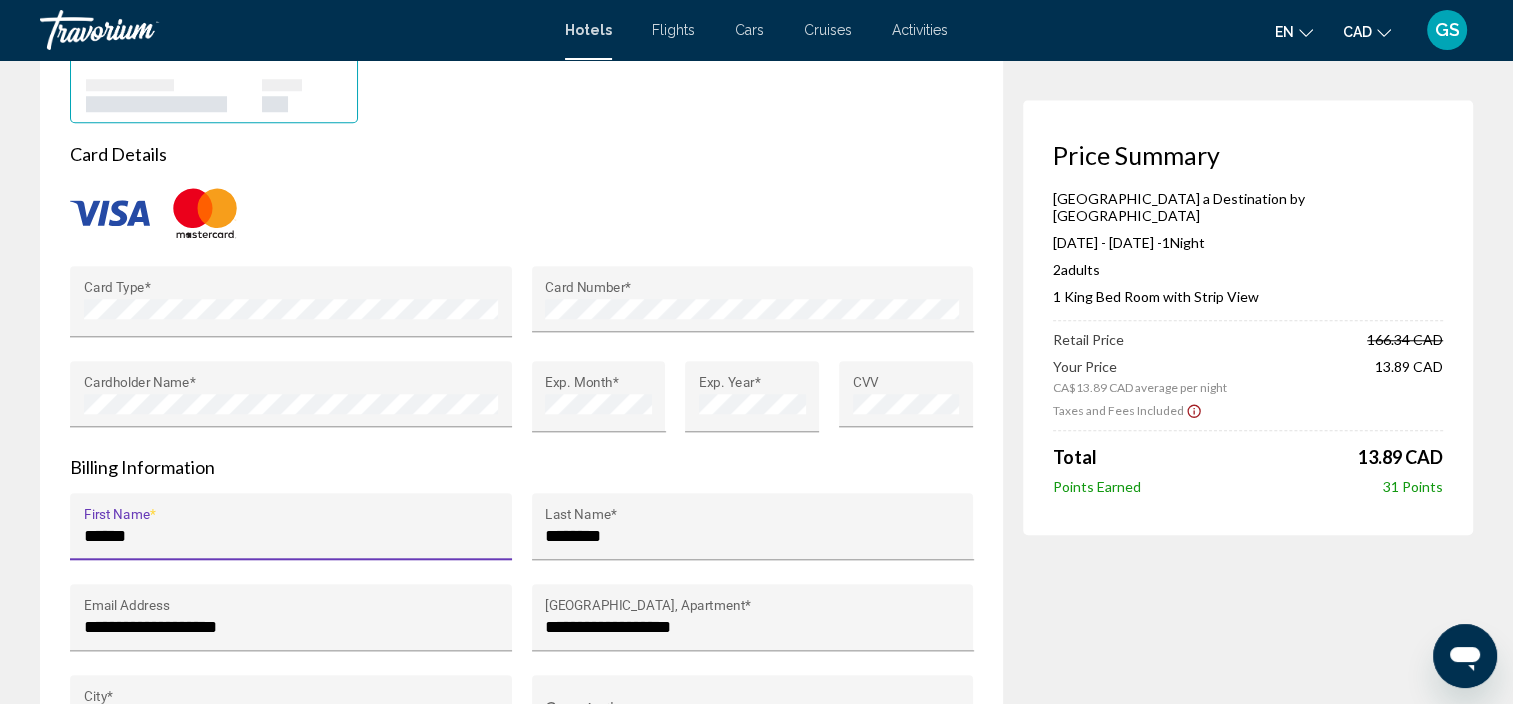 type on "********" 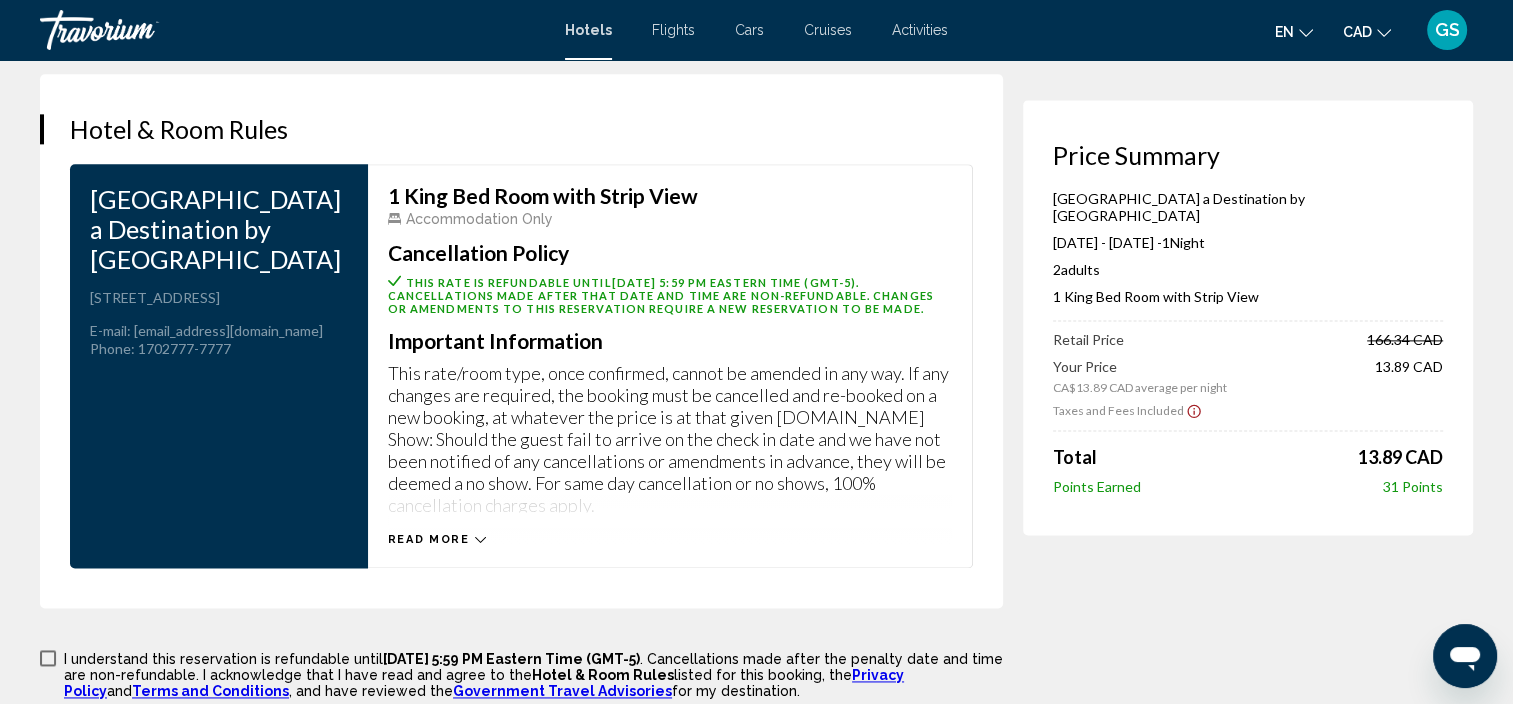 scroll, scrollTop: 2642, scrollLeft: 0, axis: vertical 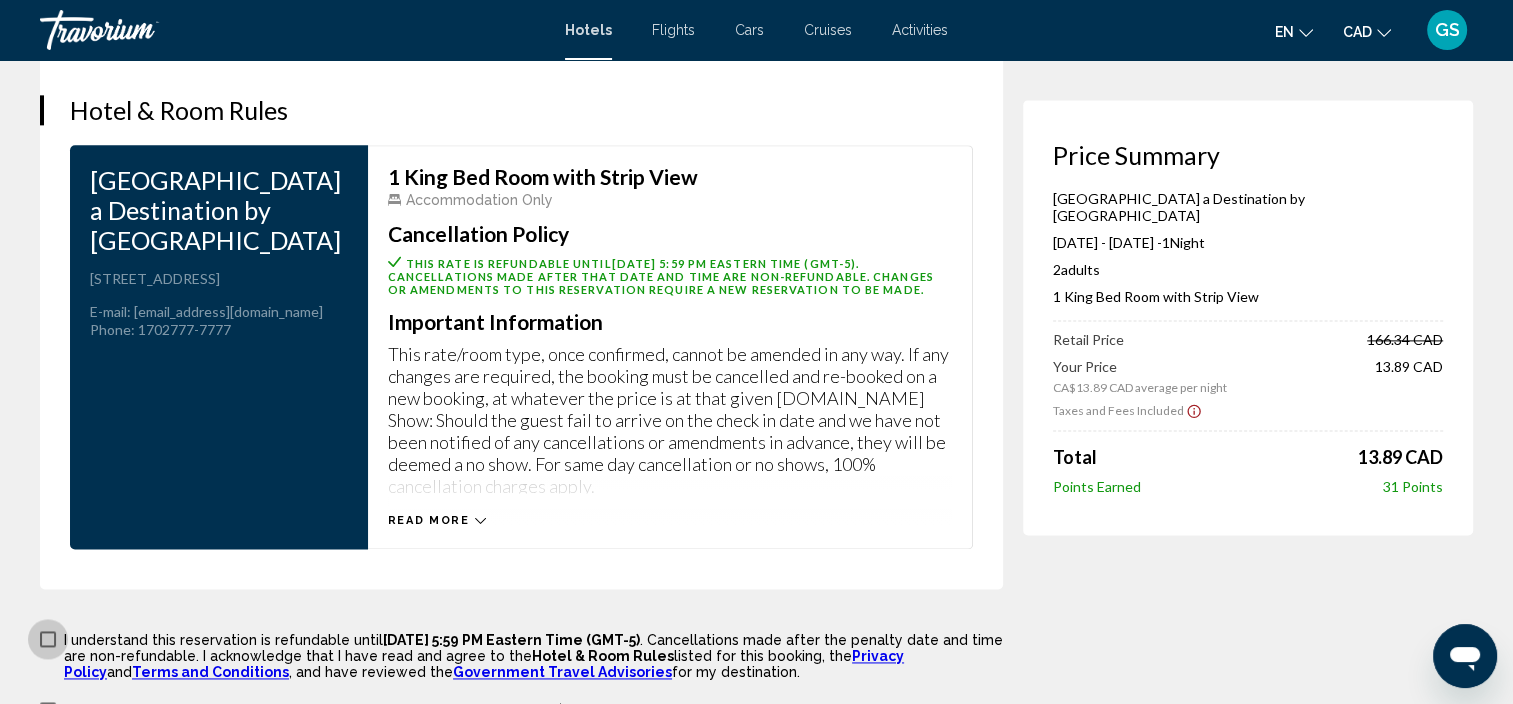 click at bounding box center [48, 639] 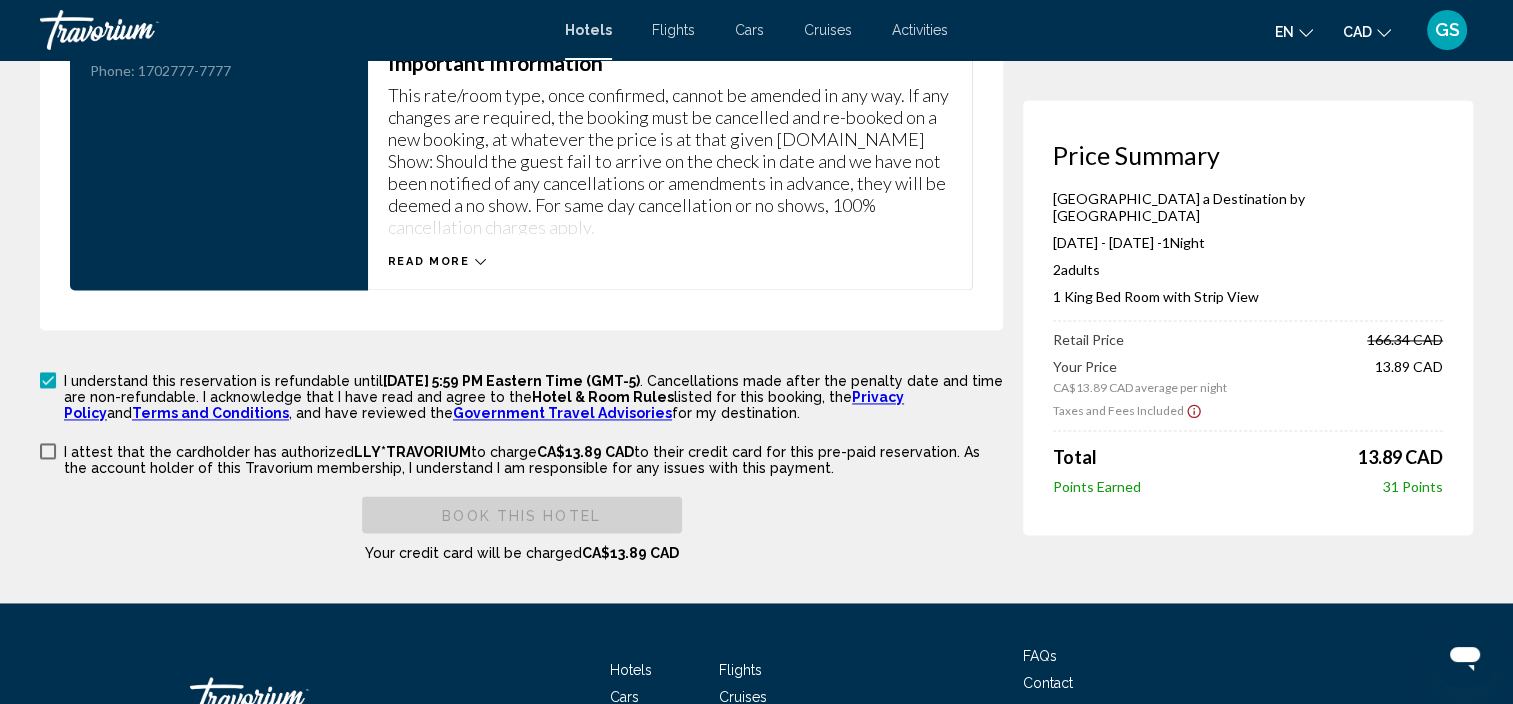scroll, scrollTop: 2915, scrollLeft: 0, axis: vertical 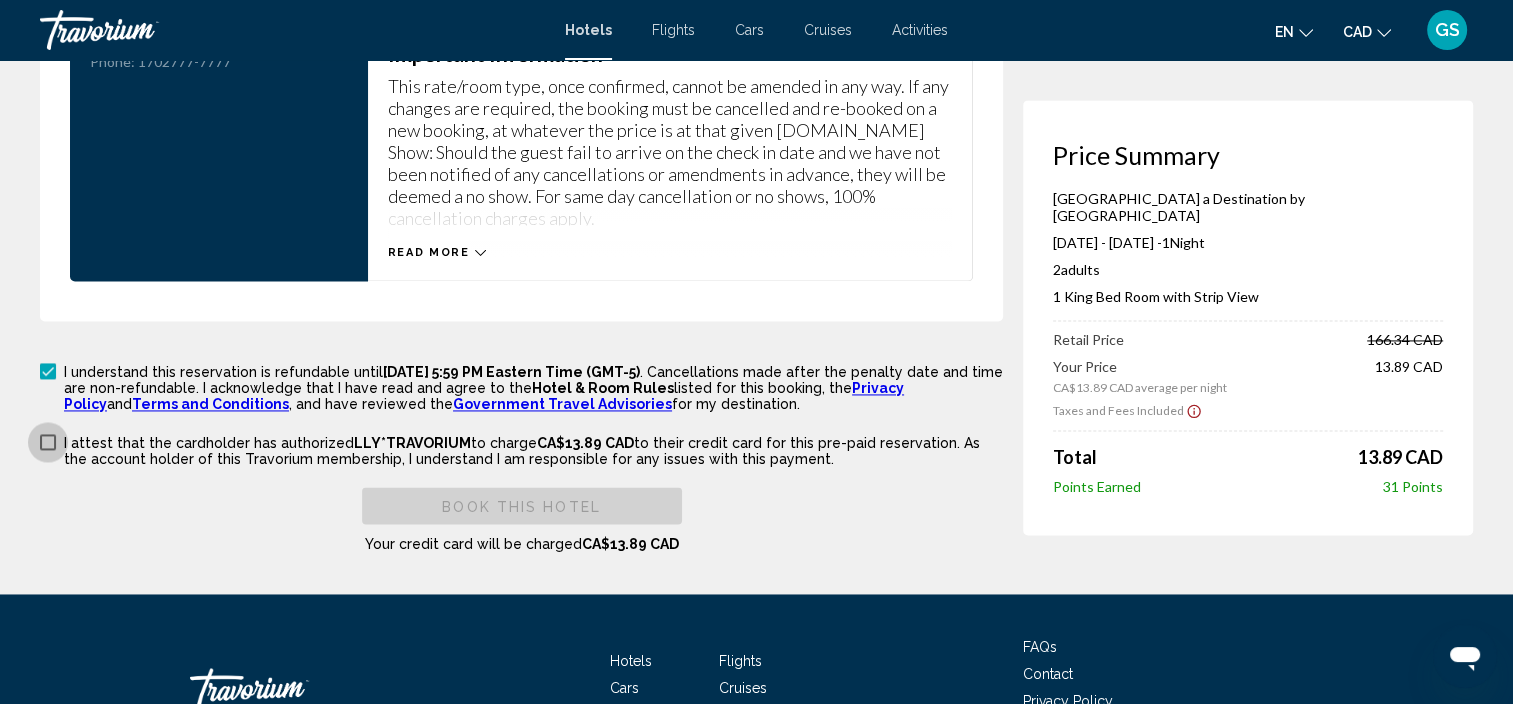 click at bounding box center (48, 442) 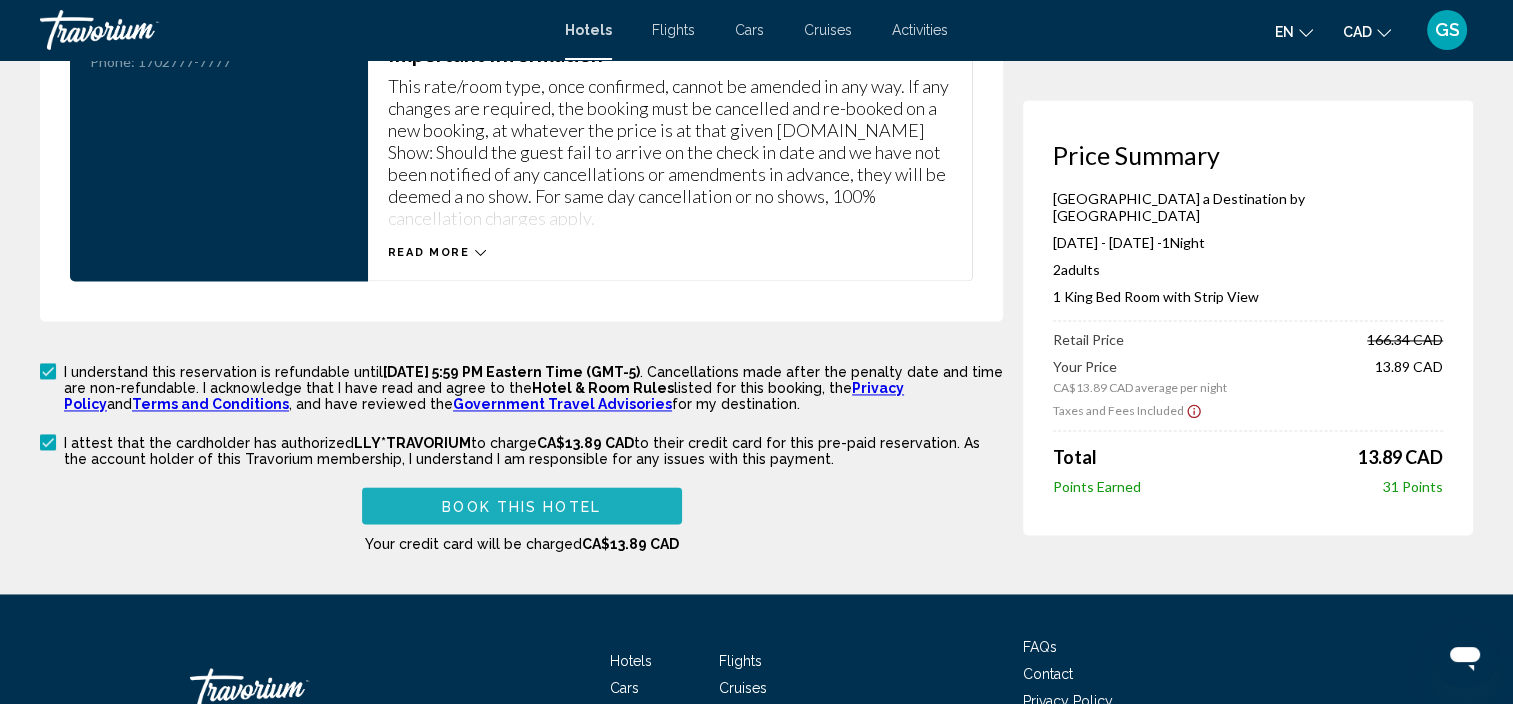 click on "Book this hotel" at bounding box center (521, 506) 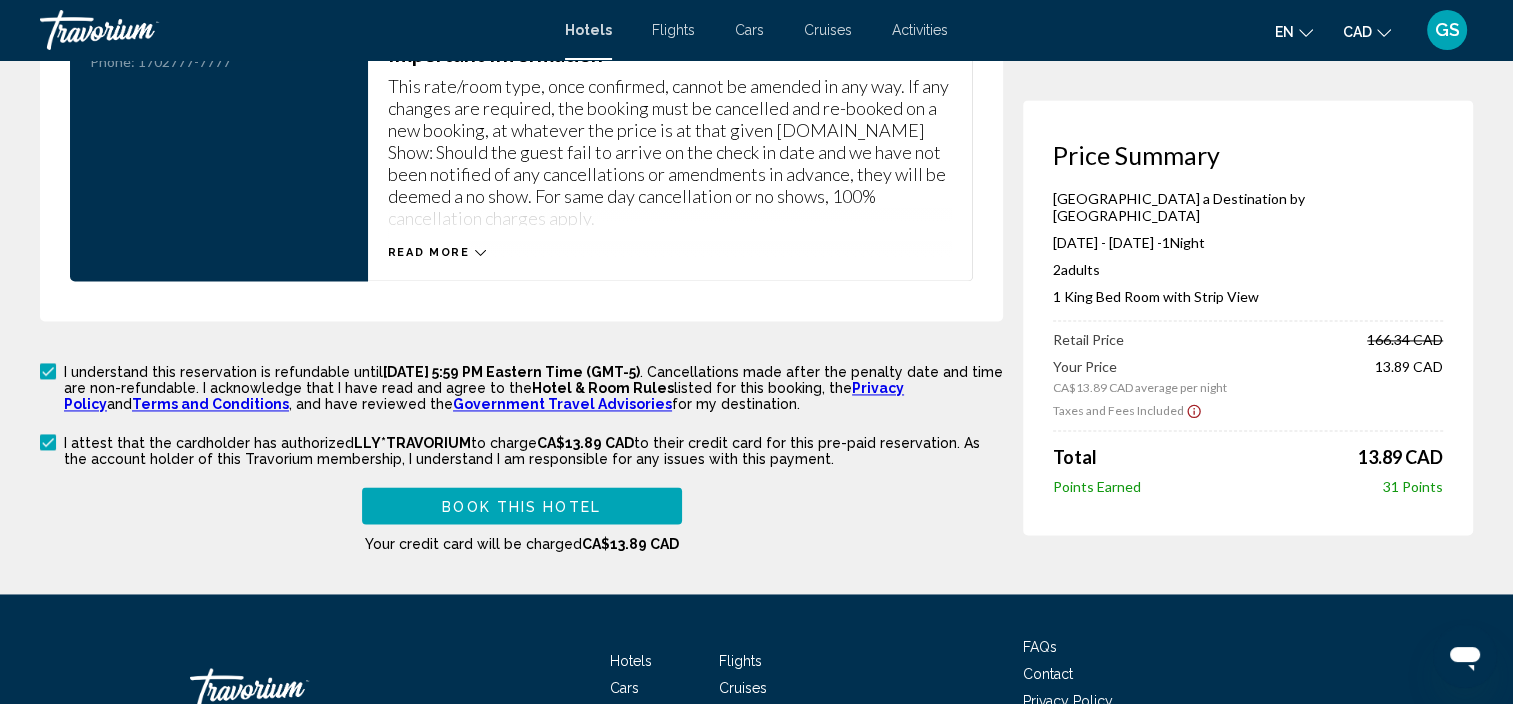 scroll, scrollTop: 2110, scrollLeft: 0, axis: vertical 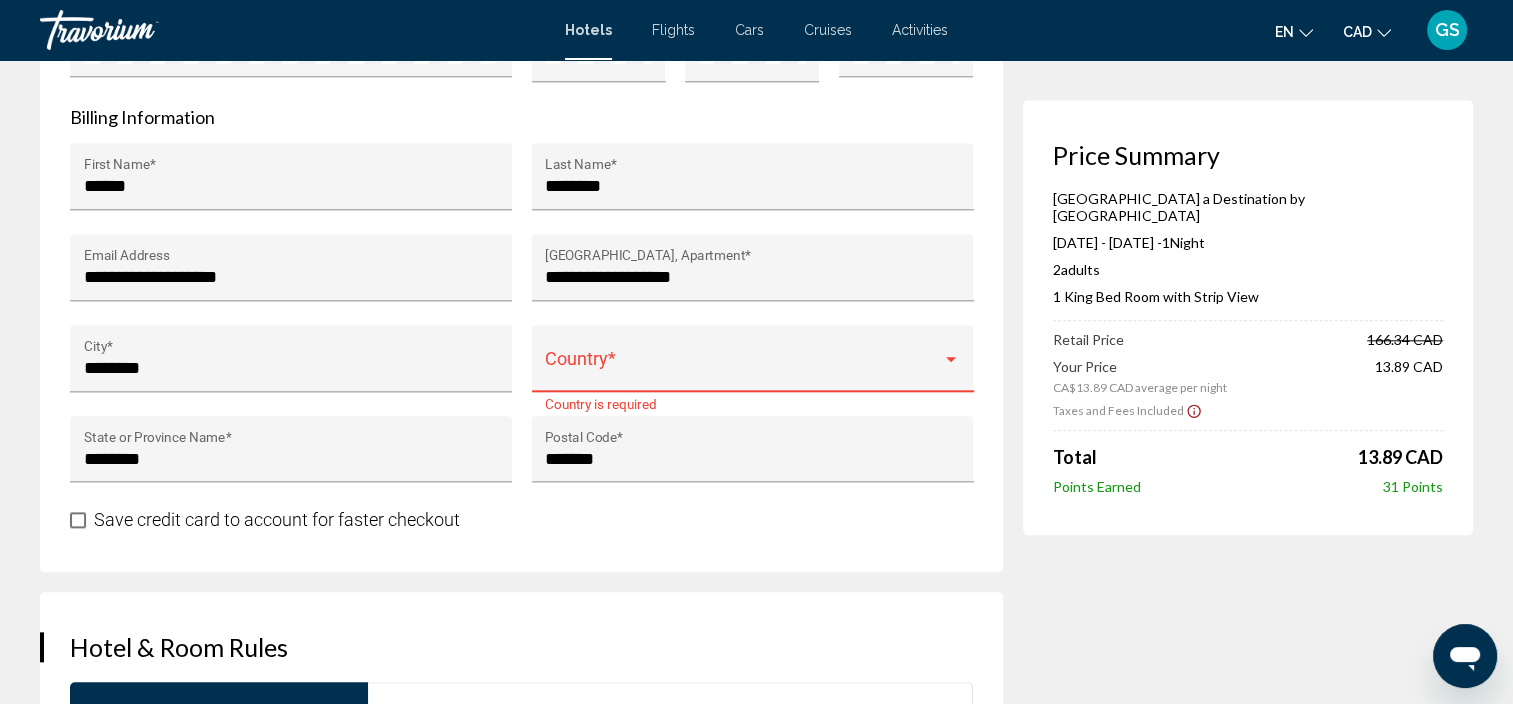 click at bounding box center [743, 368] 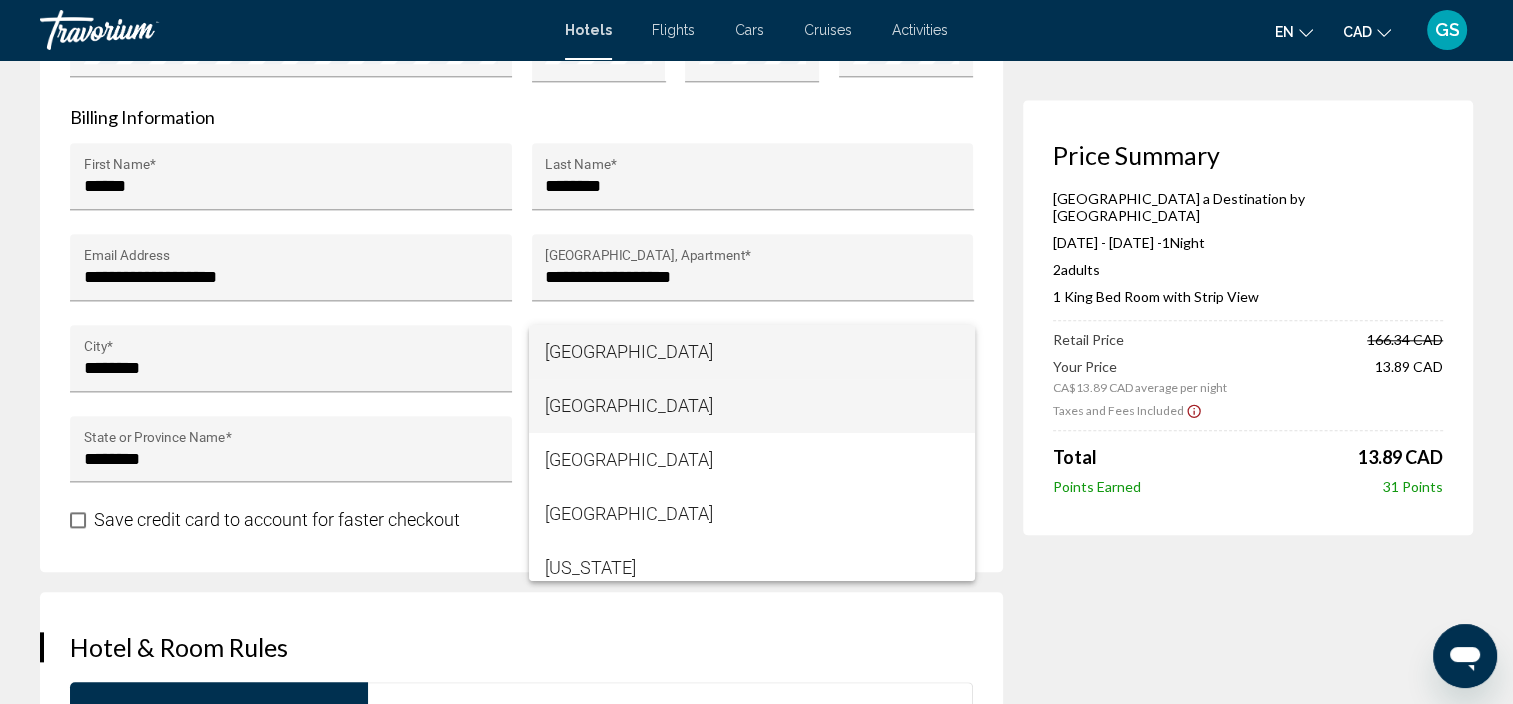 scroll, scrollTop: 1904, scrollLeft: 0, axis: vertical 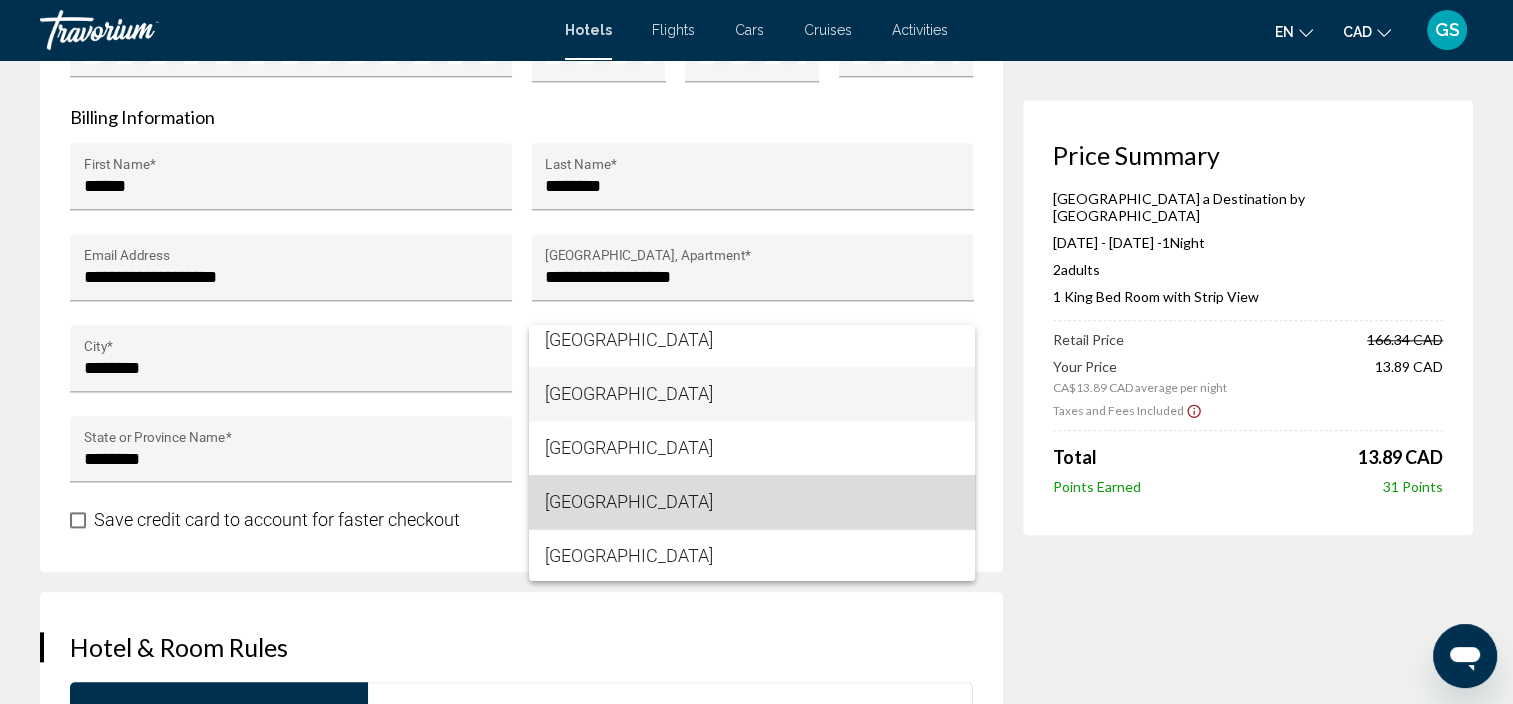 click on "Canada" at bounding box center (752, 502) 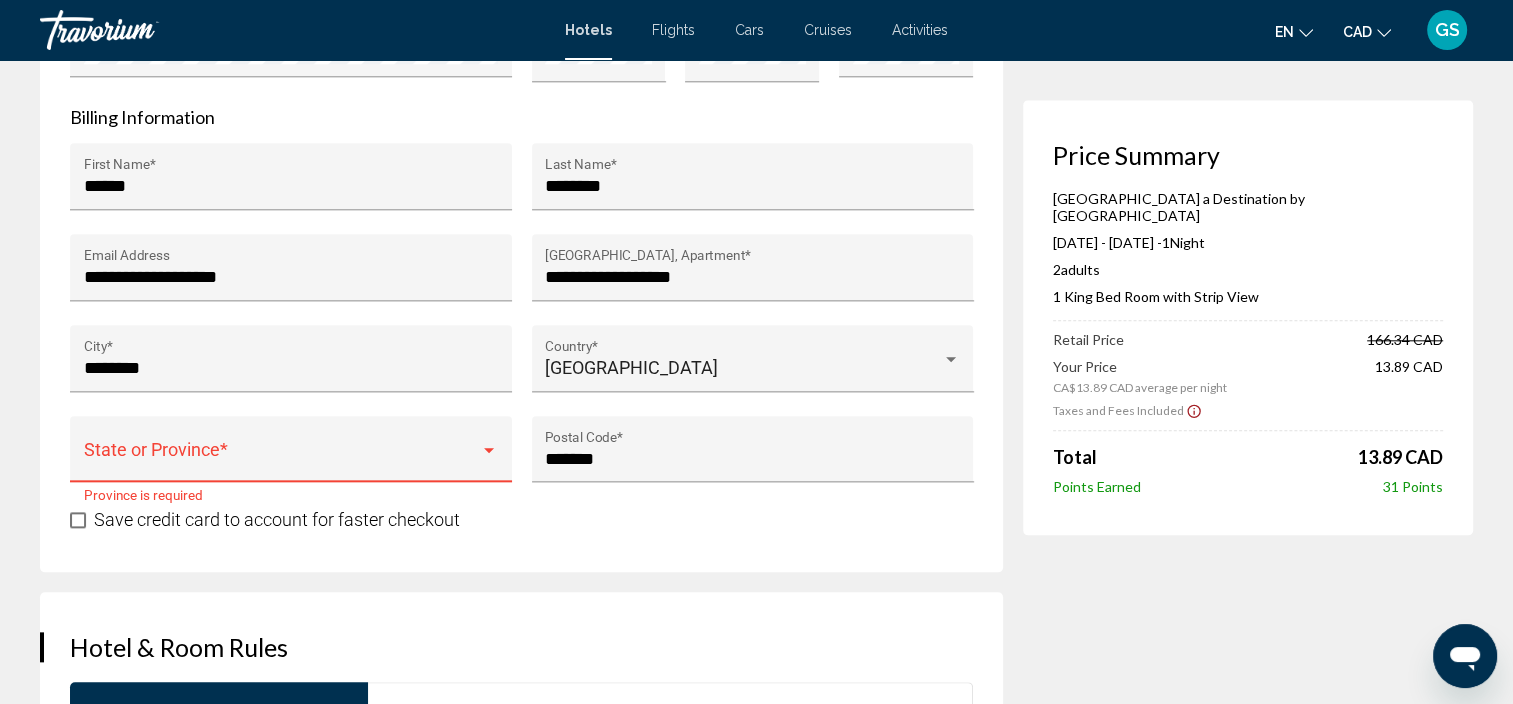 click at bounding box center (282, 459) 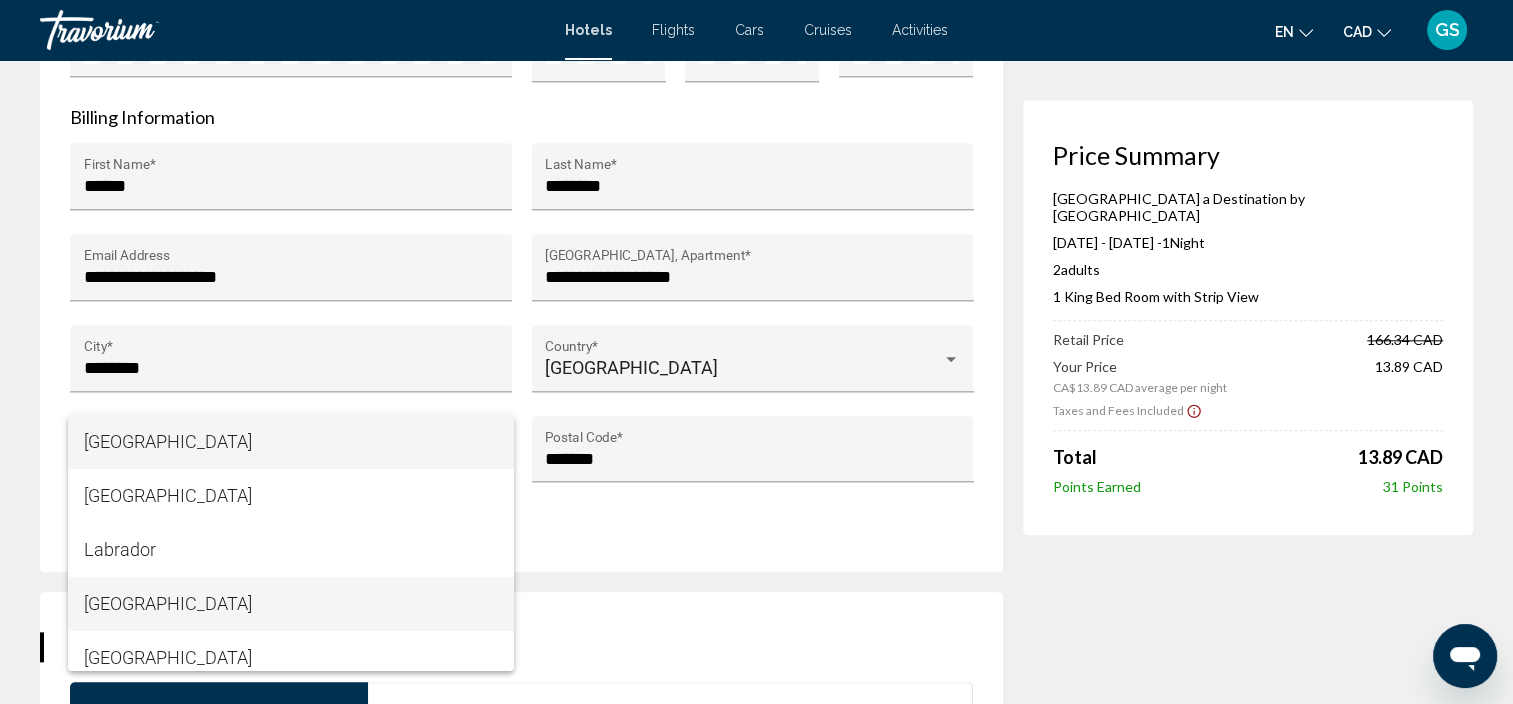 click on "Manitoba" at bounding box center (291, 604) 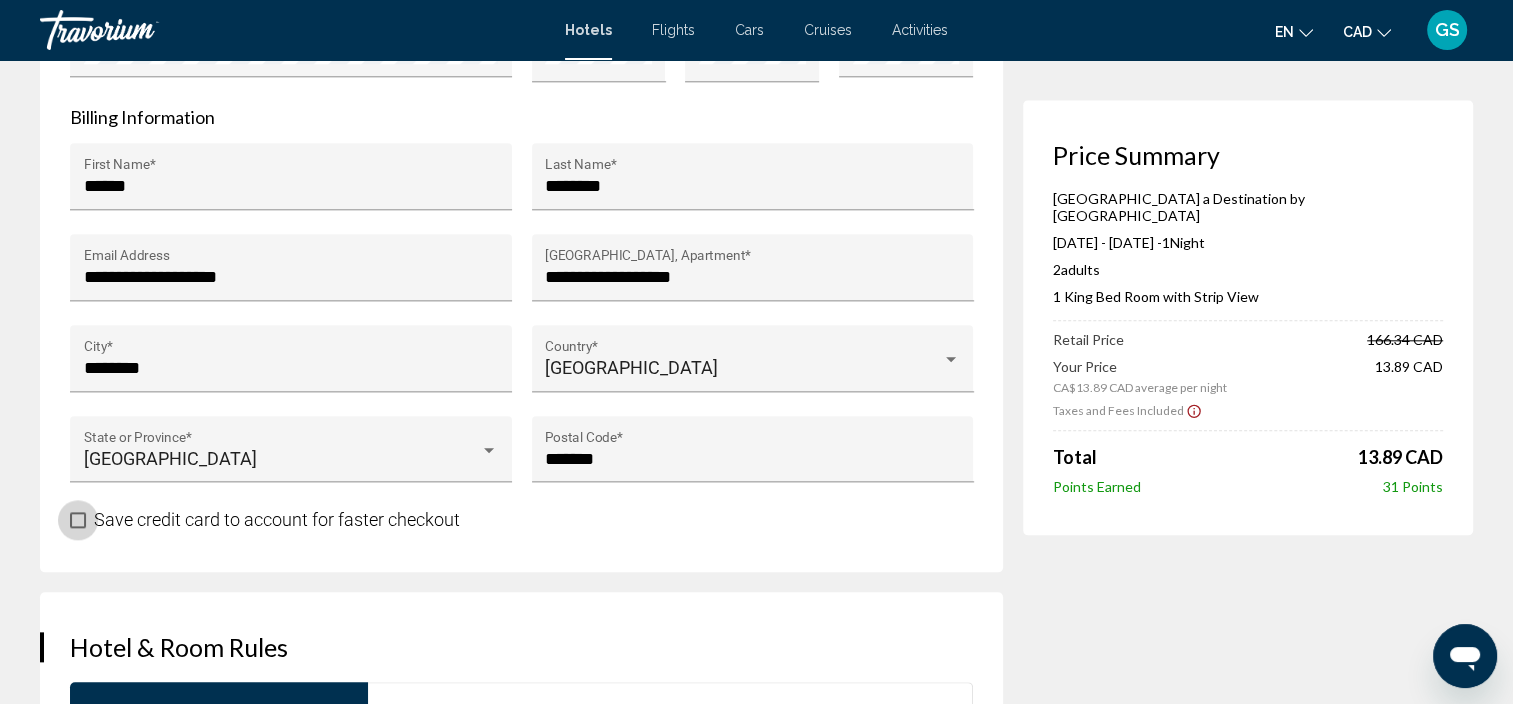 click at bounding box center (78, 520) 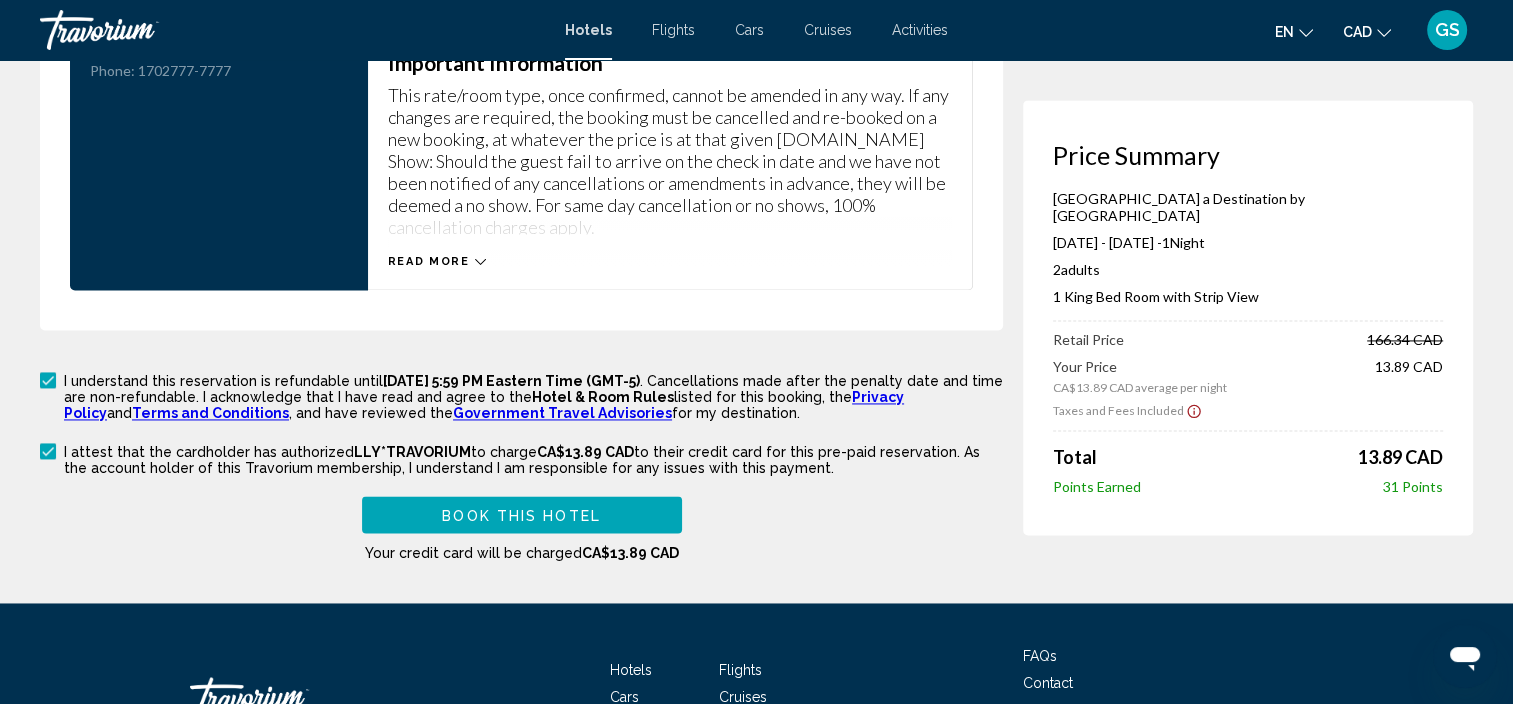 scroll, scrollTop: 2929, scrollLeft: 0, axis: vertical 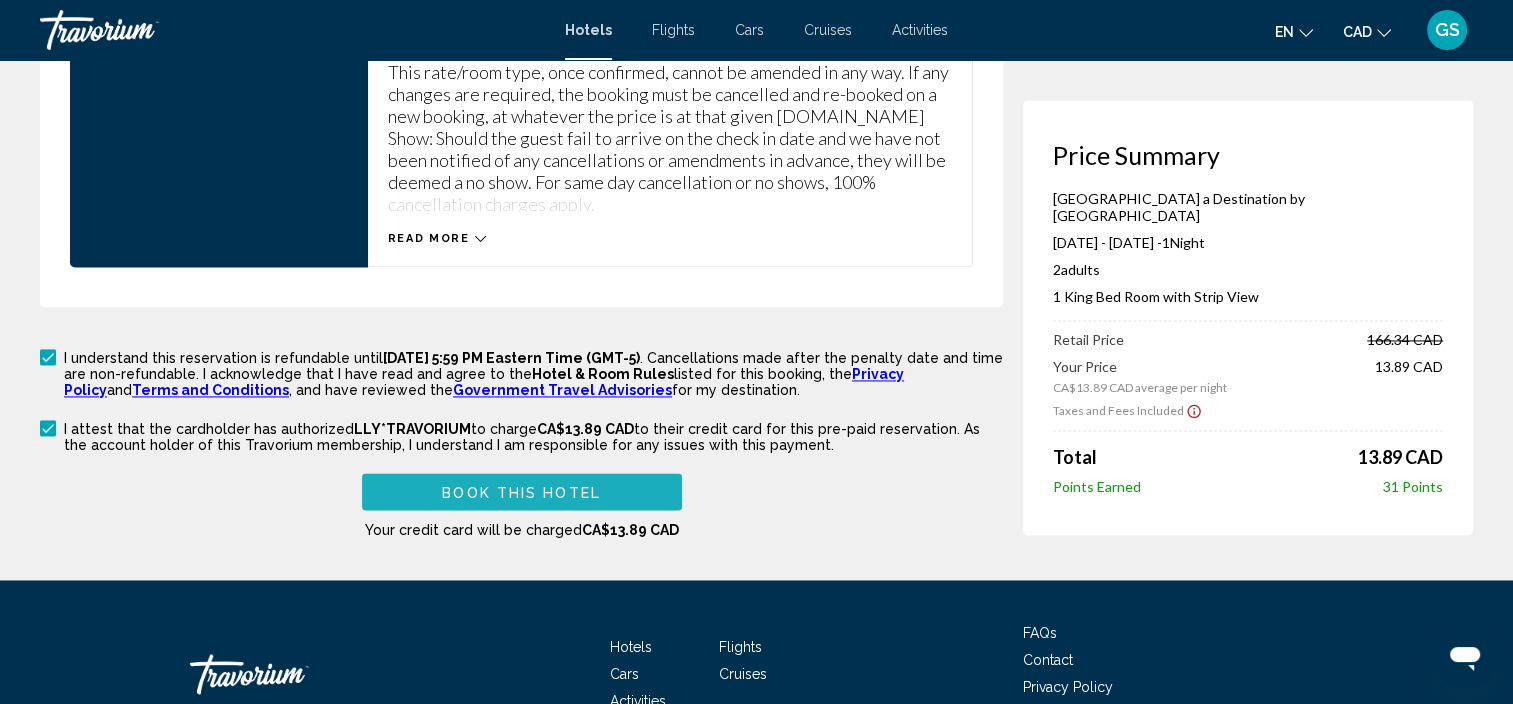 click on "Book this hotel" at bounding box center (521, 492) 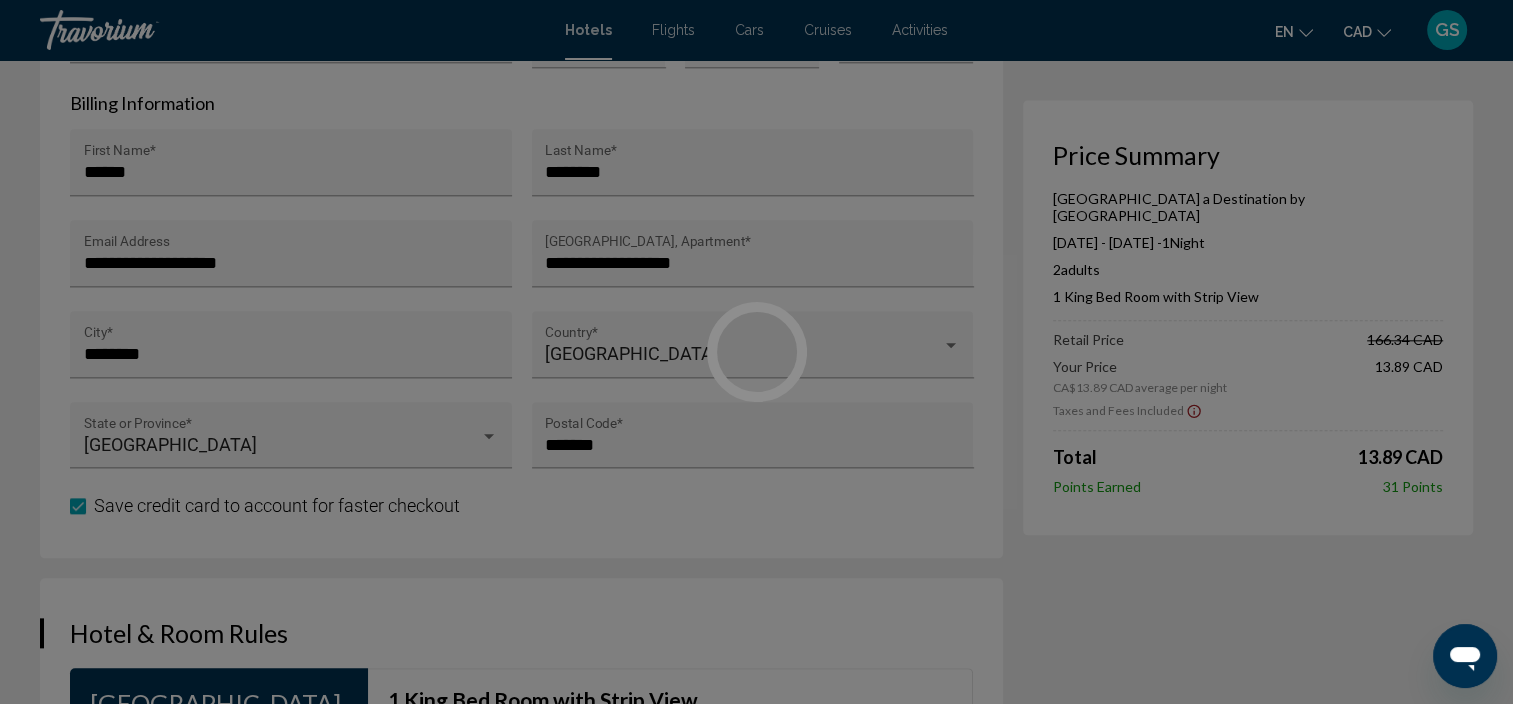 scroll, scrollTop: 2051, scrollLeft: 0, axis: vertical 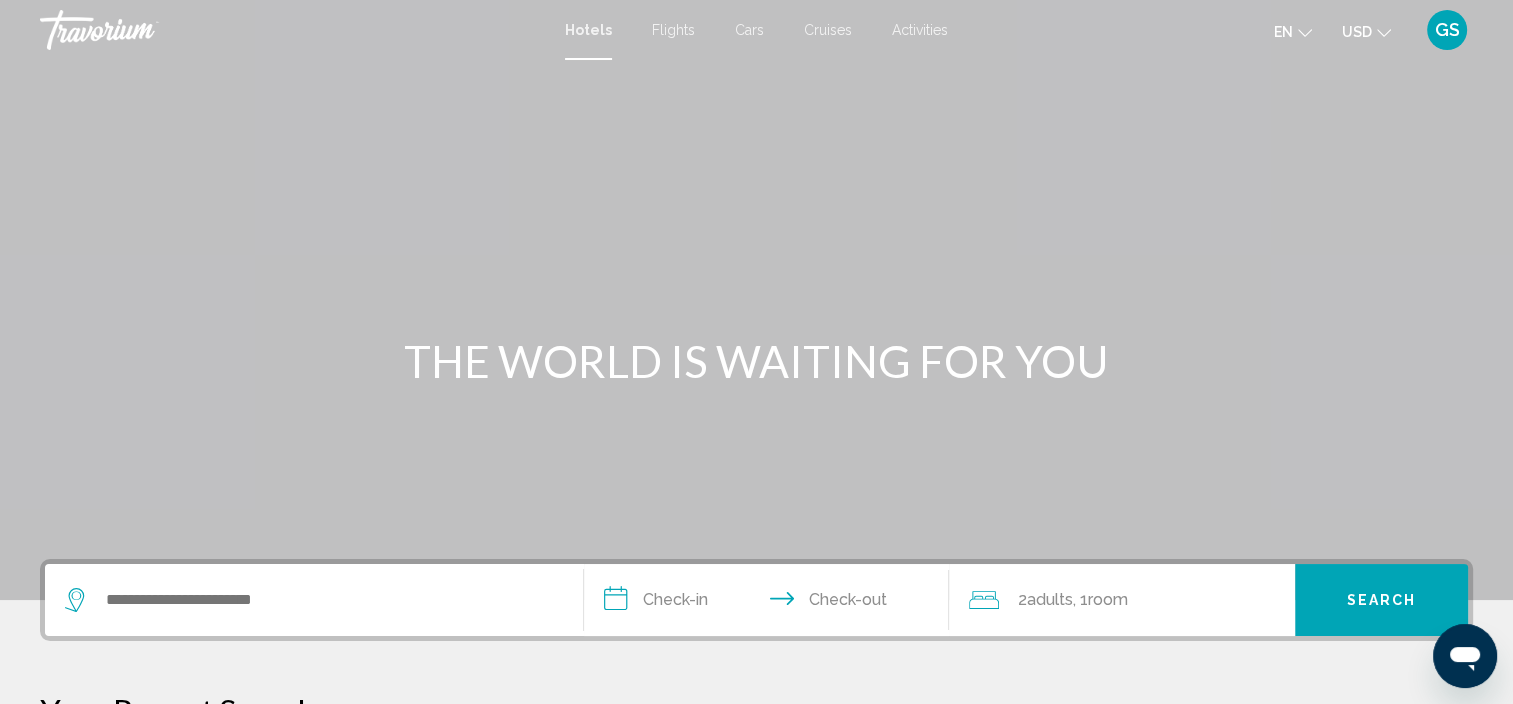 click on "USD
USD ($) MXN (Mex$) CAD (Can$) GBP (£) EUR (€) AUD (A$) NZD (NZ$) CNY (CN¥)" 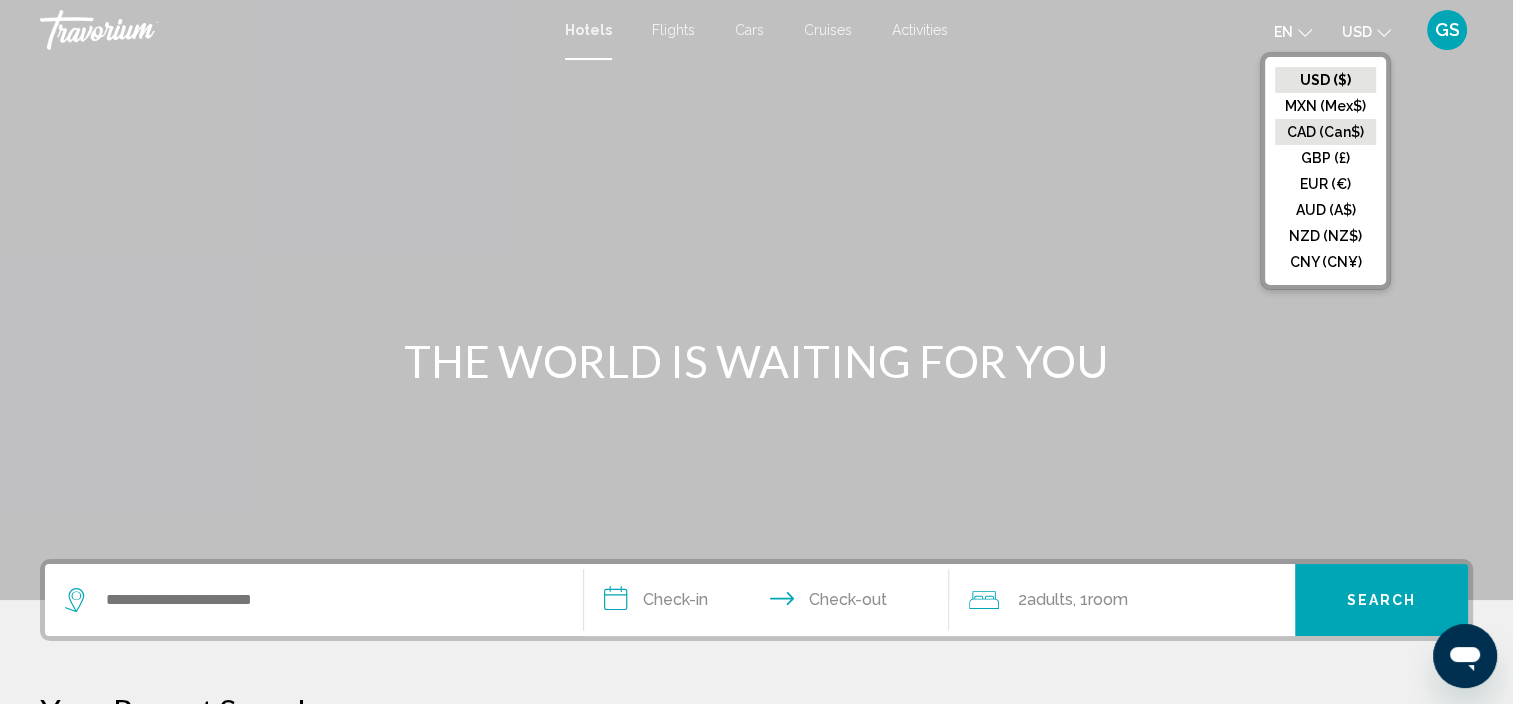 click on "CAD (Can$)" 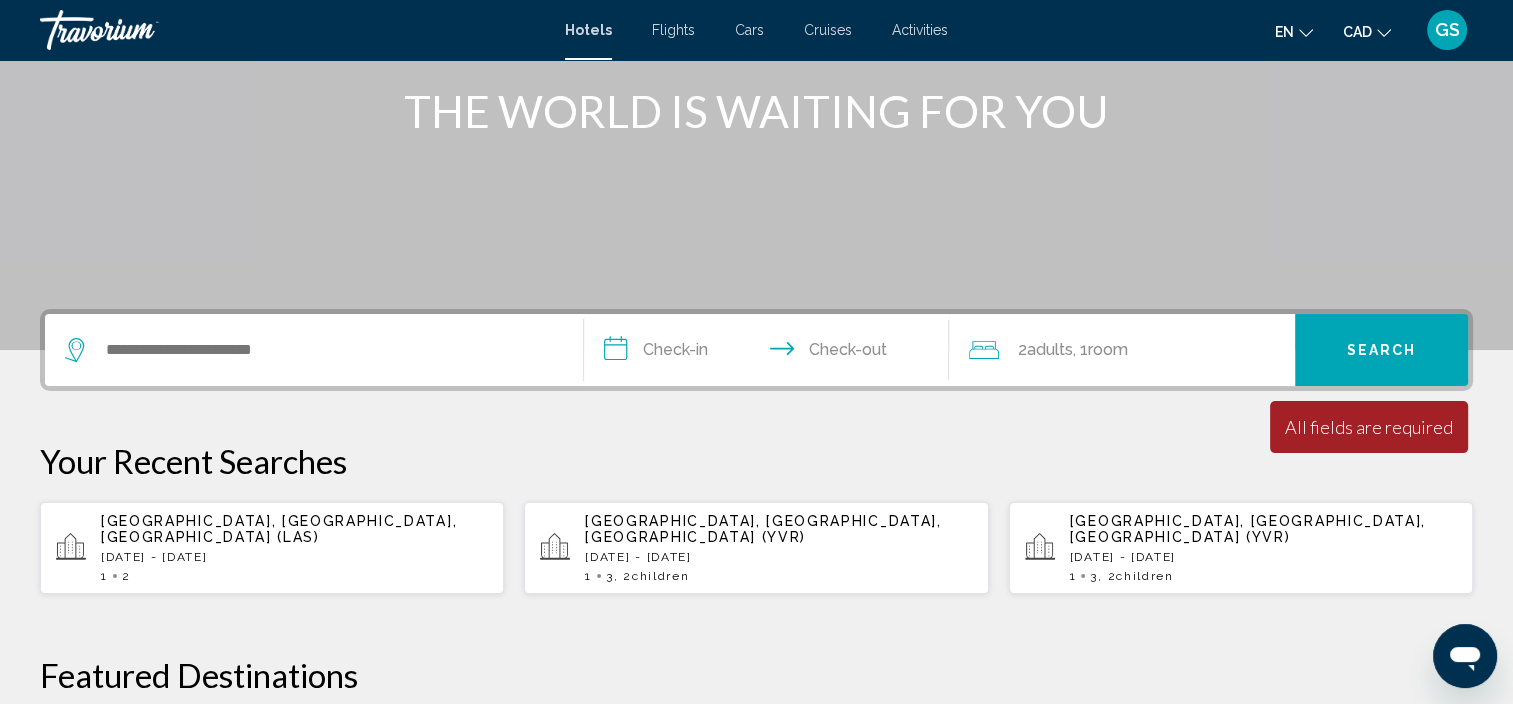 scroll, scrollTop: 269, scrollLeft: 0, axis: vertical 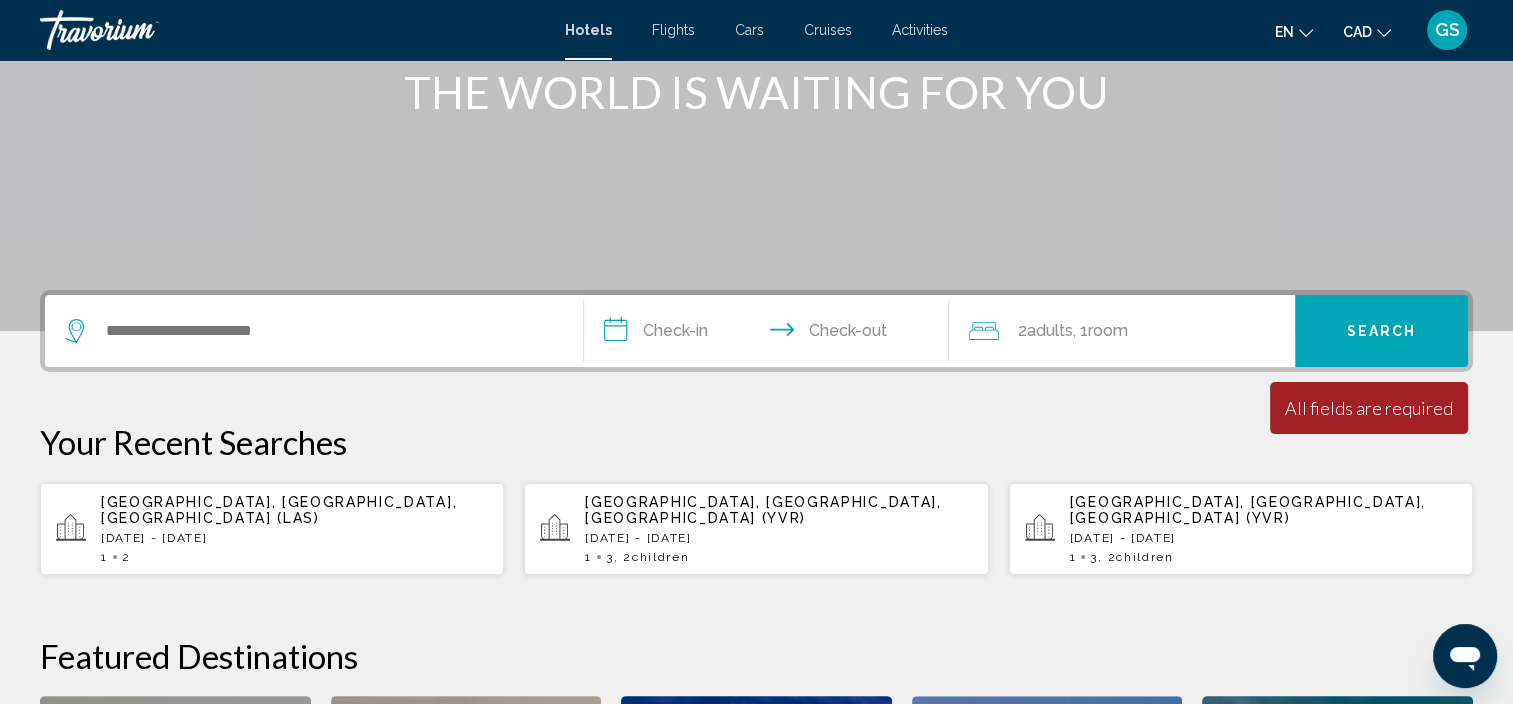 click on "[DATE] - [DATE]" at bounding box center [294, 538] 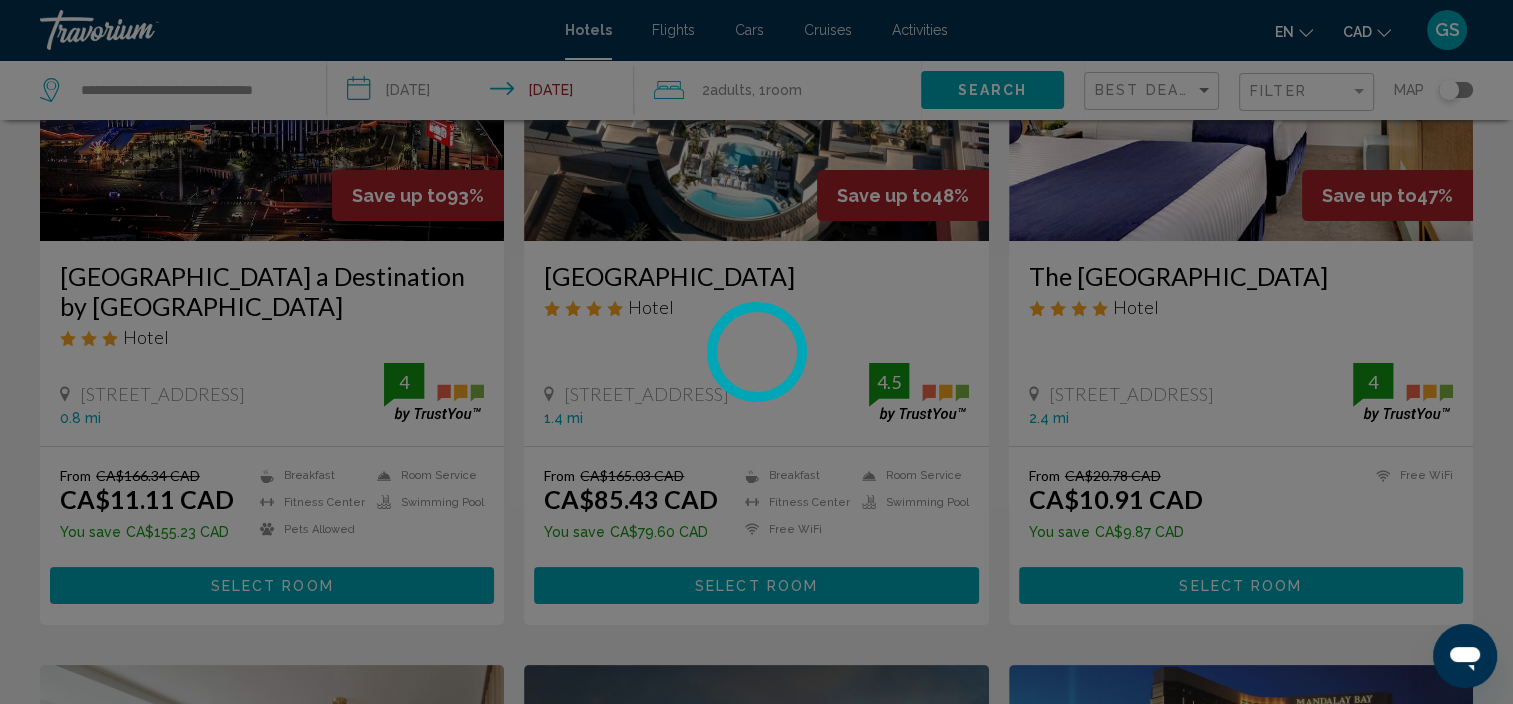 scroll, scrollTop: 0, scrollLeft: 0, axis: both 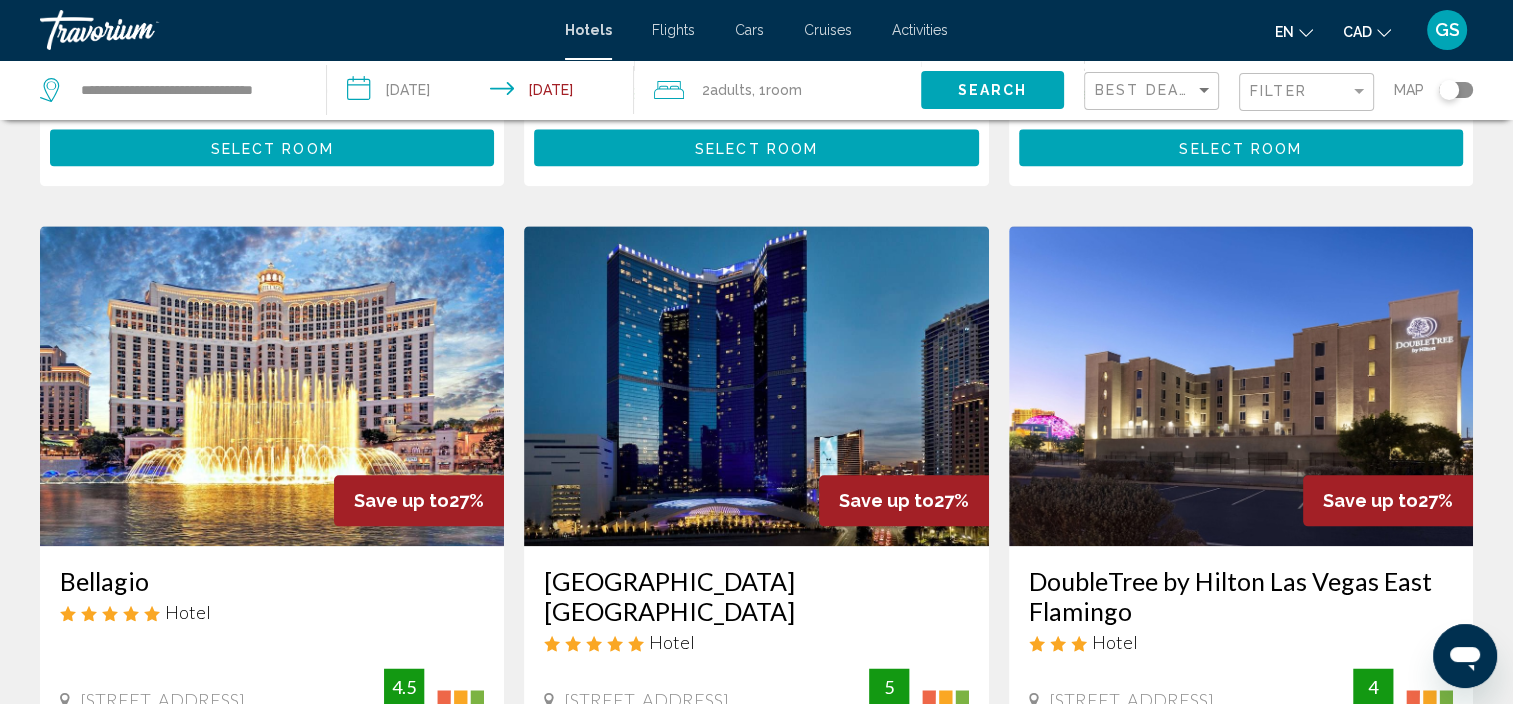 drag, startPoint x: 1509, startPoint y: 504, endPoint x: 1520, endPoint y: 504, distance: 11 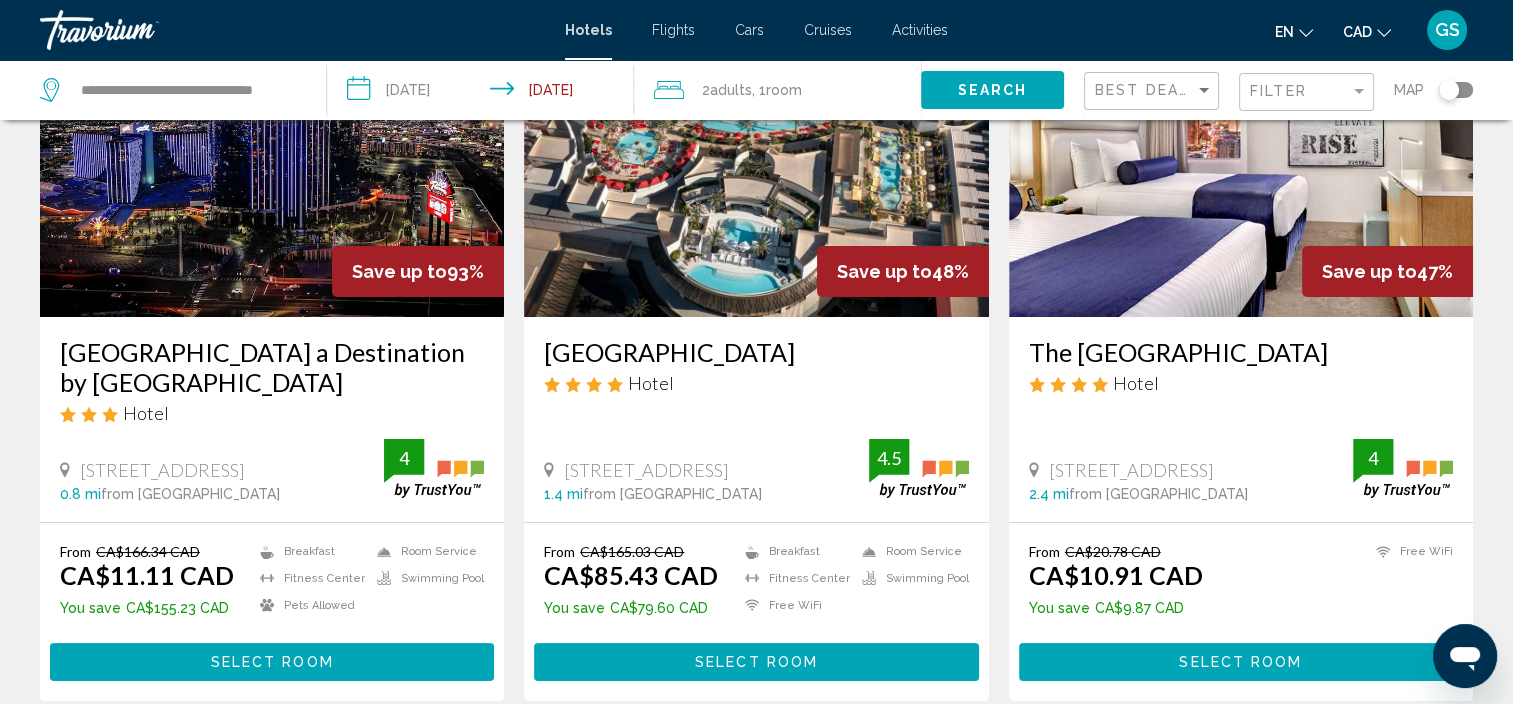 scroll, scrollTop: 172, scrollLeft: 0, axis: vertical 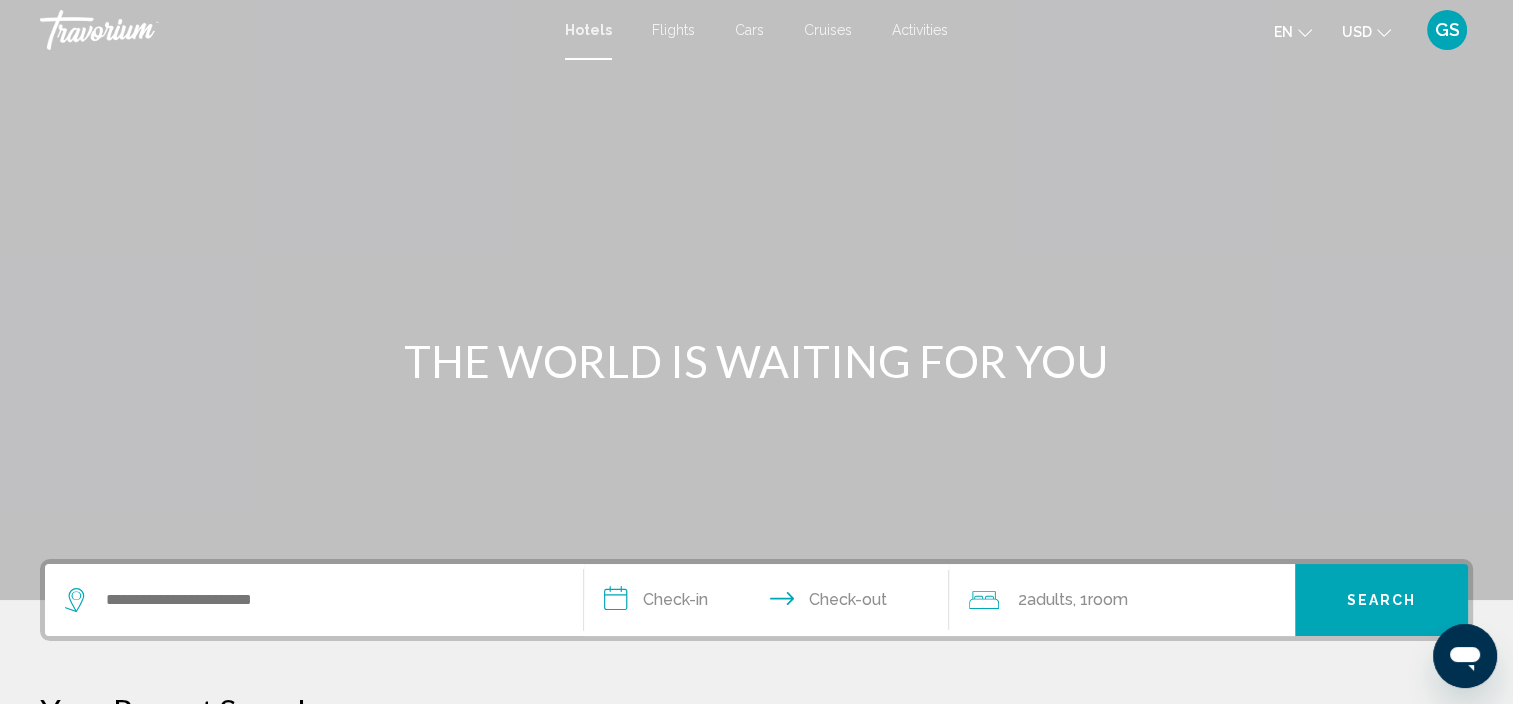 click 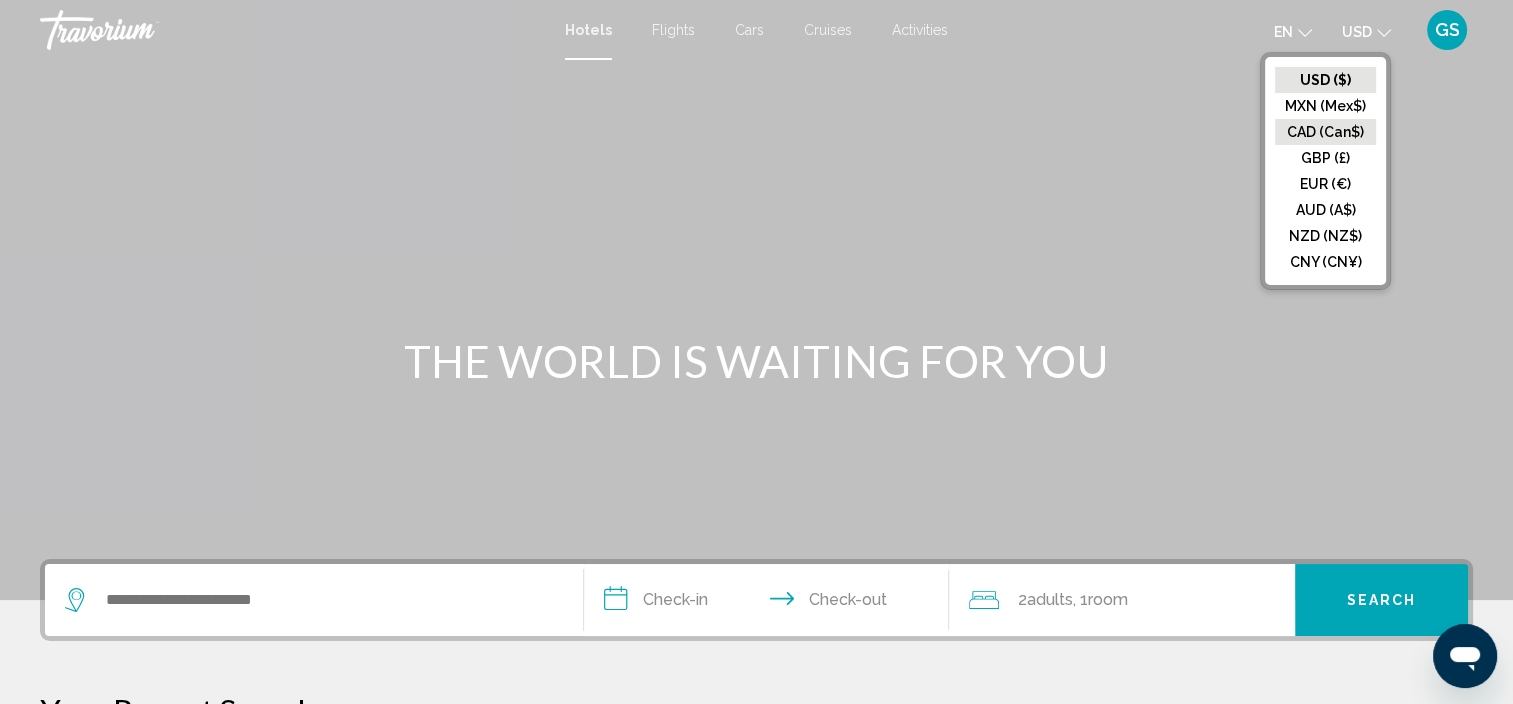 click on "CAD (Can$)" 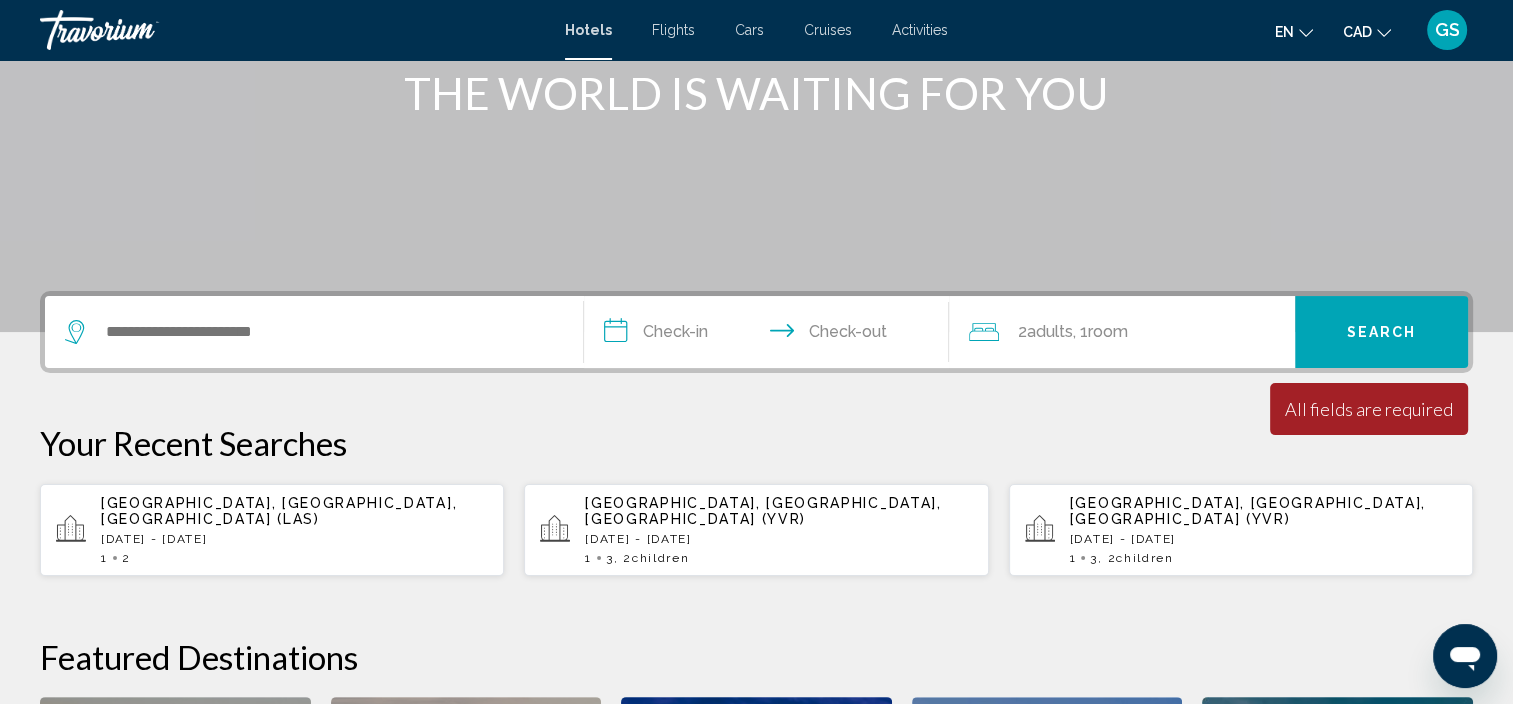 scroll, scrollTop: 273, scrollLeft: 0, axis: vertical 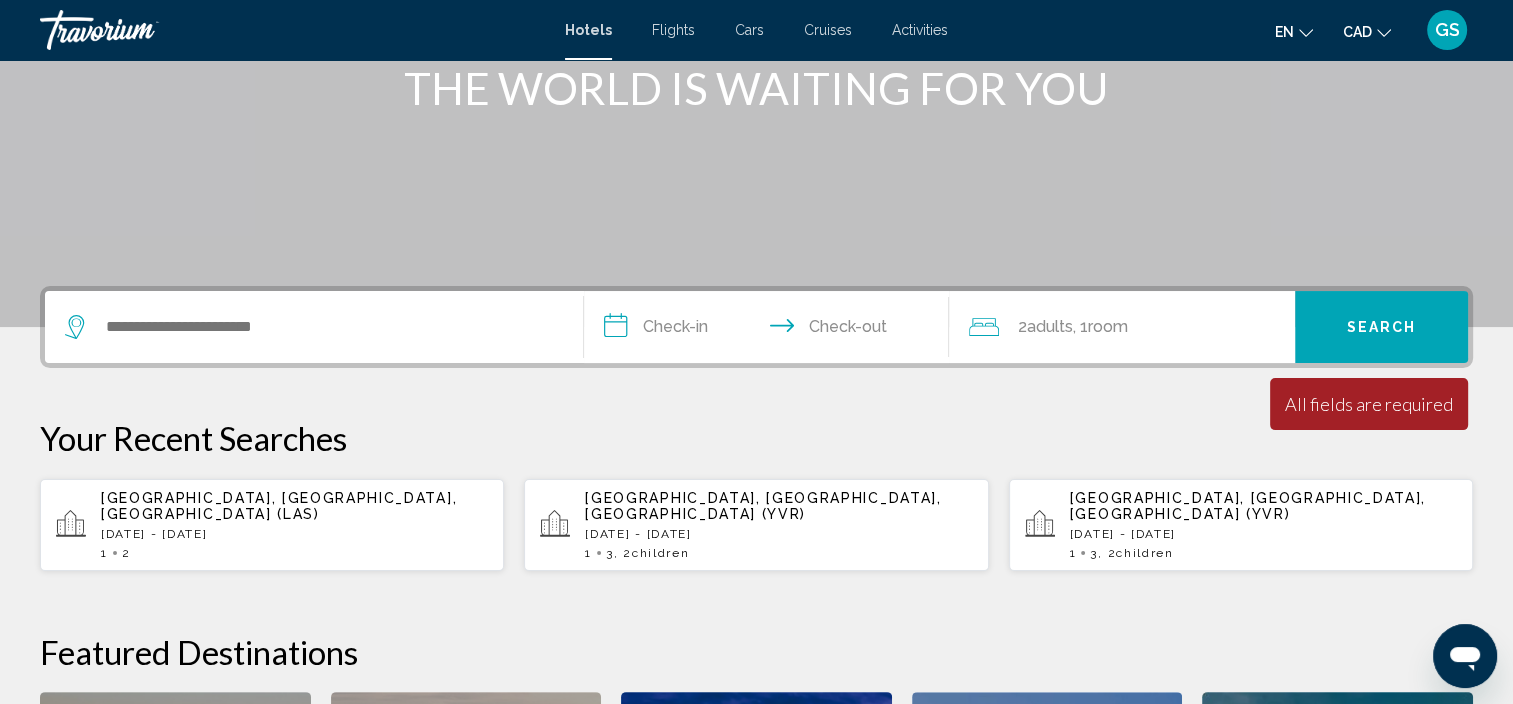 click on "[GEOGRAPHIC_DATA], [GEOGRAPHIC_DATA], [GEOGRAPHIC_DATA] (YVR)" at bounding box center (778, 506) 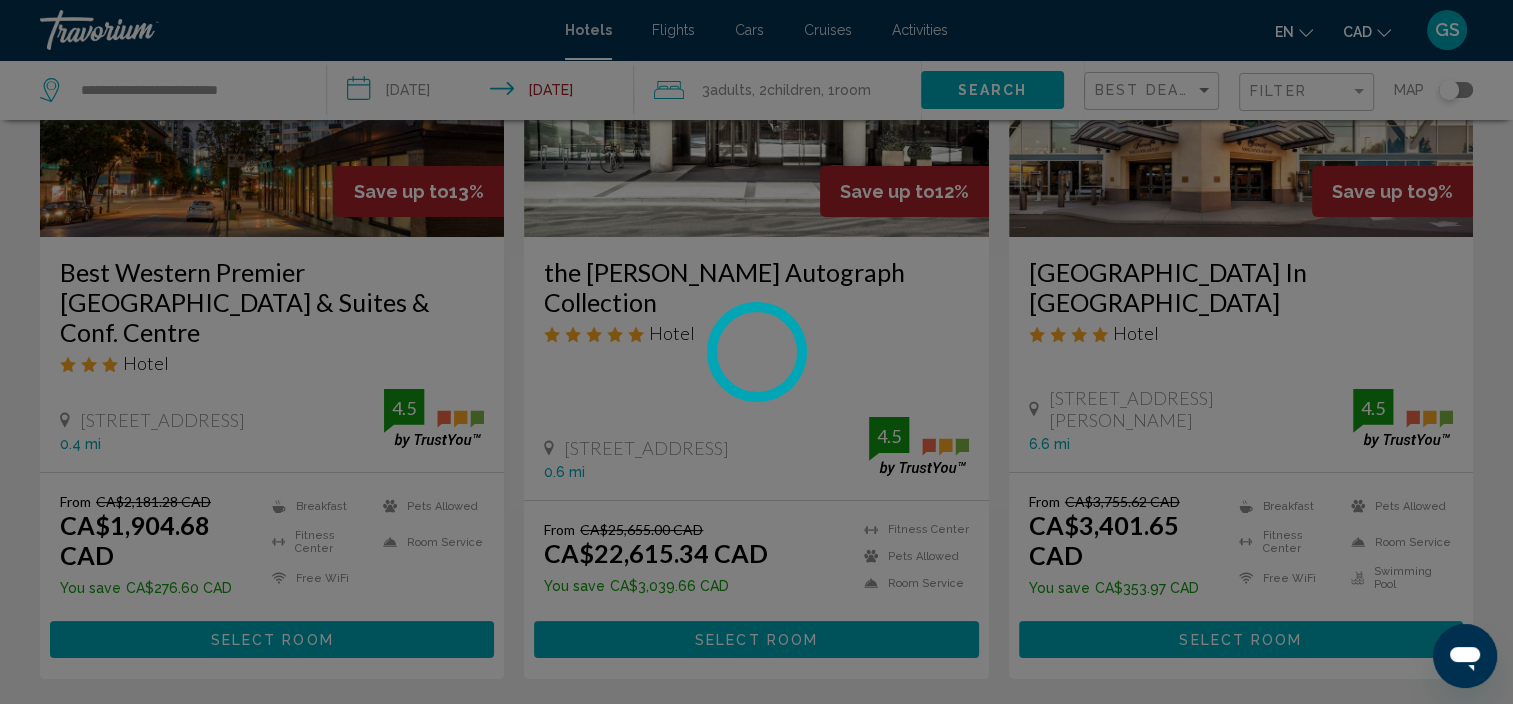 scroll, scrollTop: 0, scrollLeft: 0, axis: both 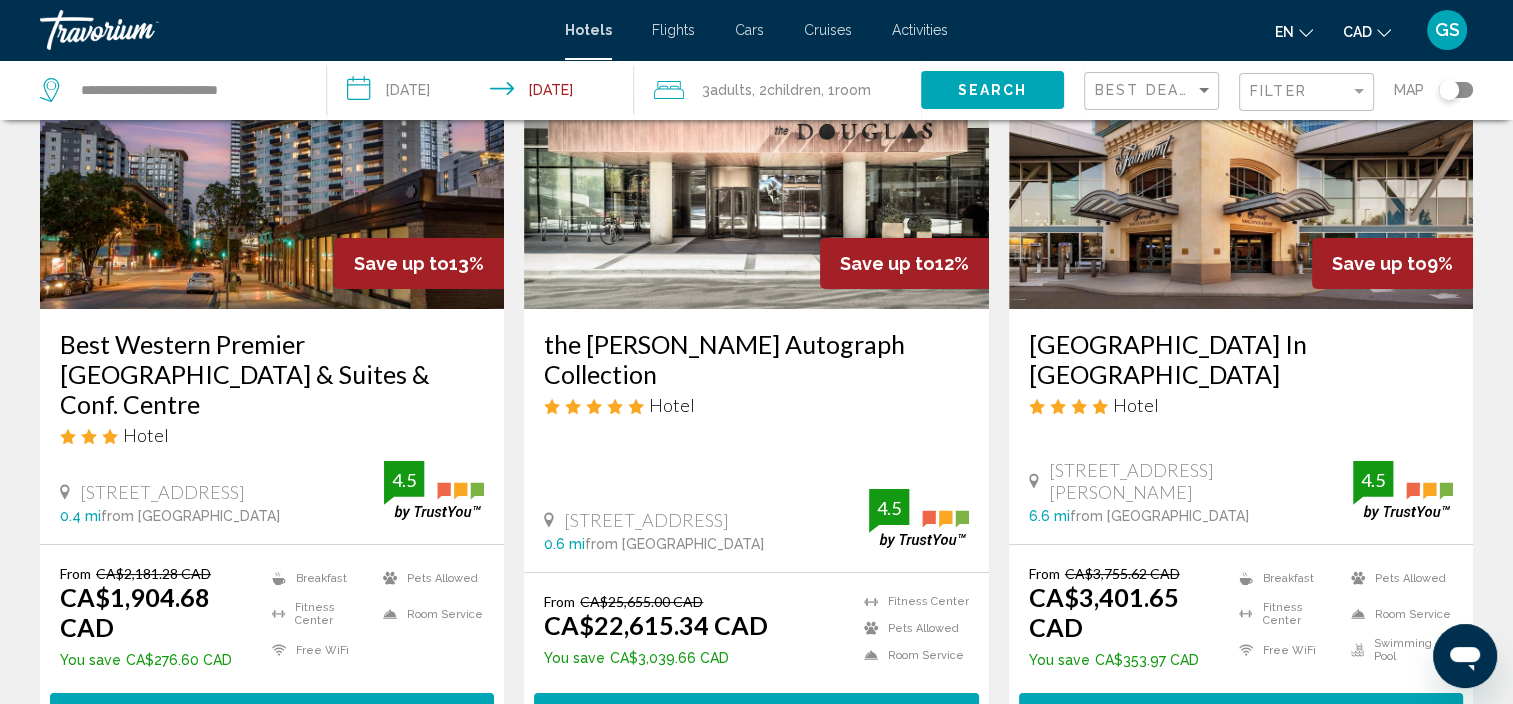 click on "Best Western Premier [GEOGRAPHIC_DATA] & Suites & Conf. Centre" at bounding box center (272, 374) 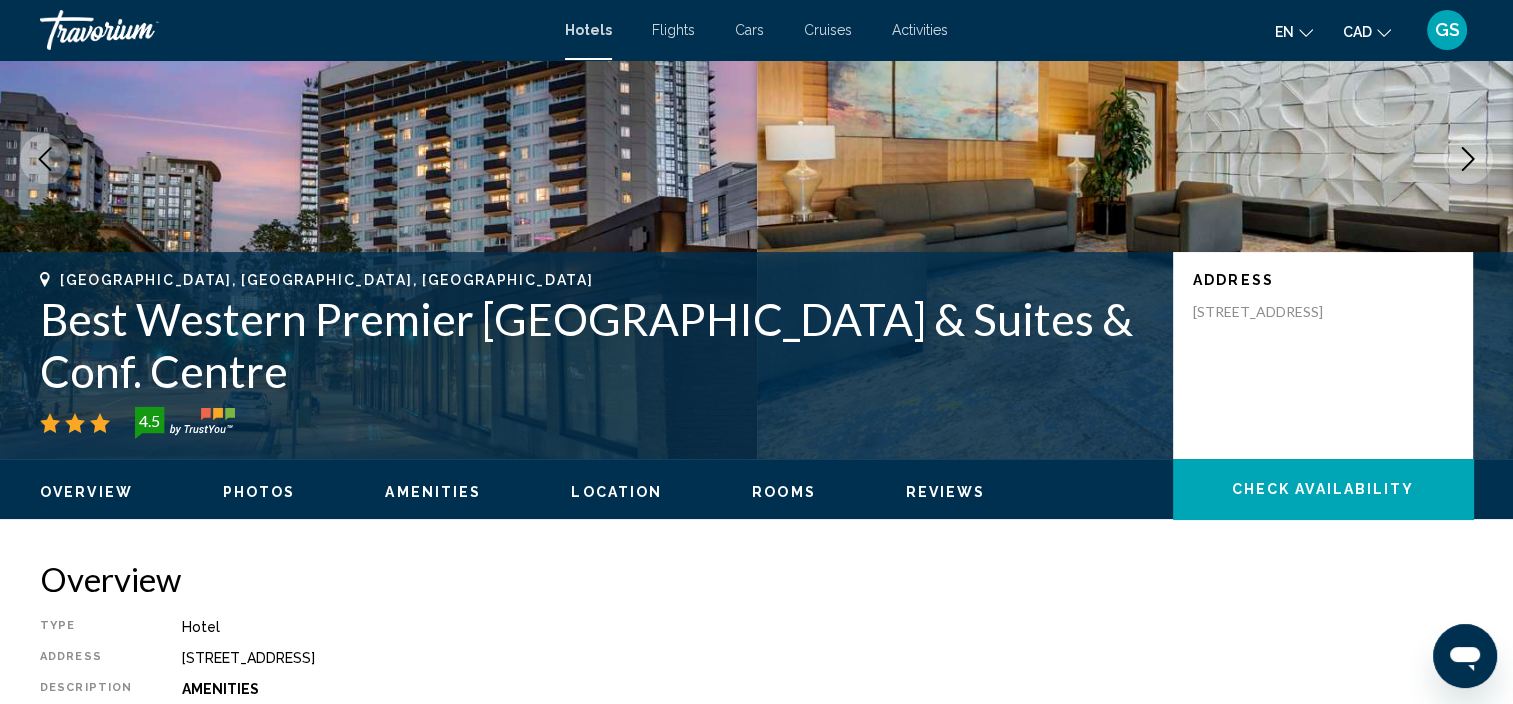scroll, scrollTop: 8, scrollLeft: 0, axis: vertical 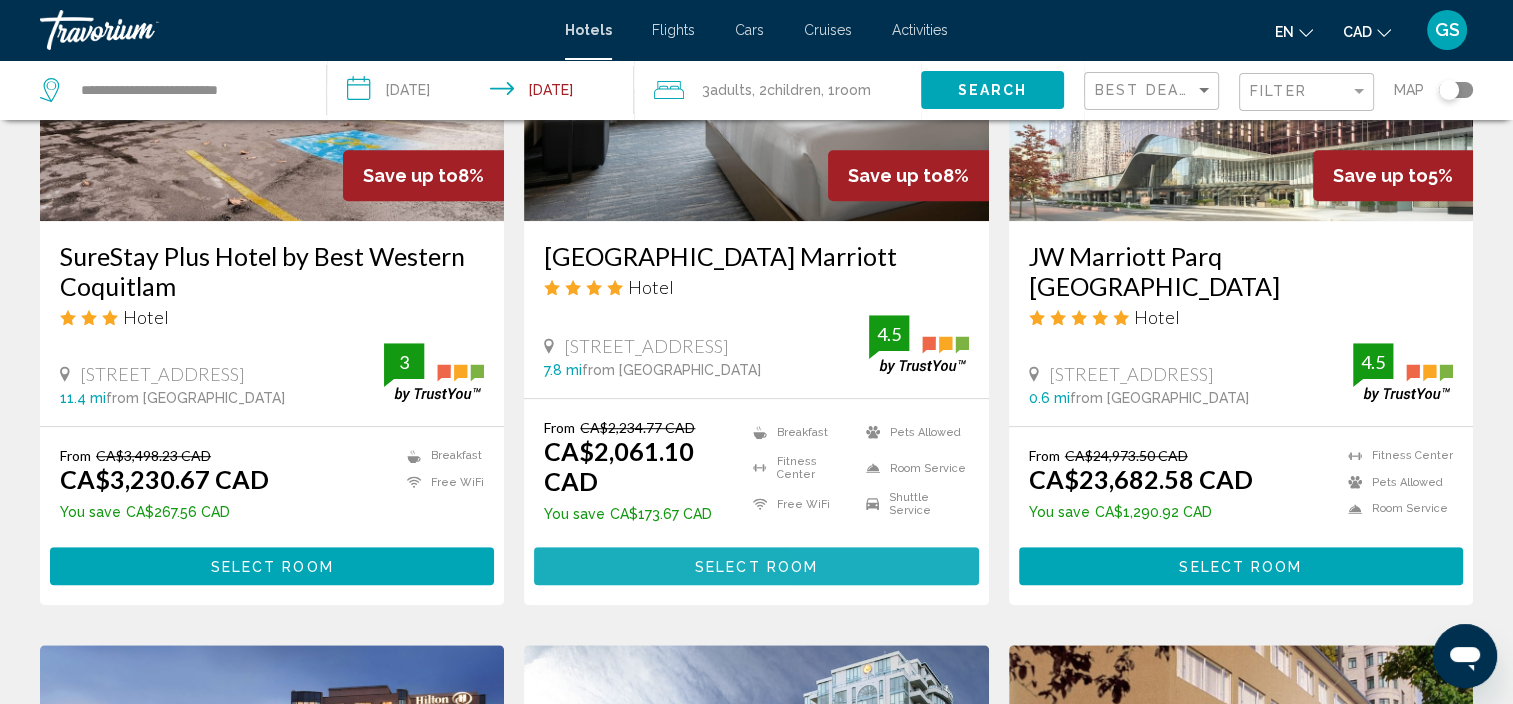 click on "Select Room" at bounding box center [756, 565] 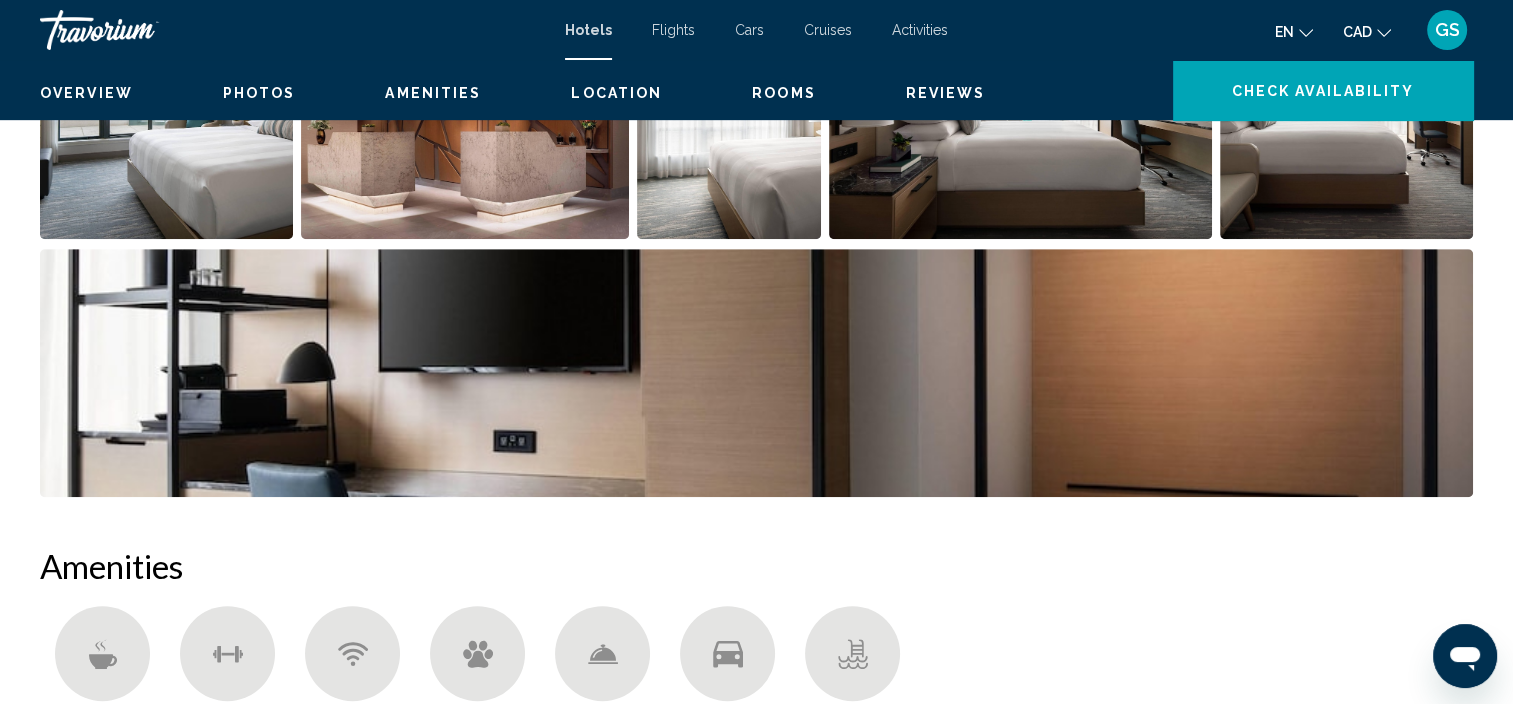 scroll, scrollTop: 8, scrollLeft: 0, axis: vertical 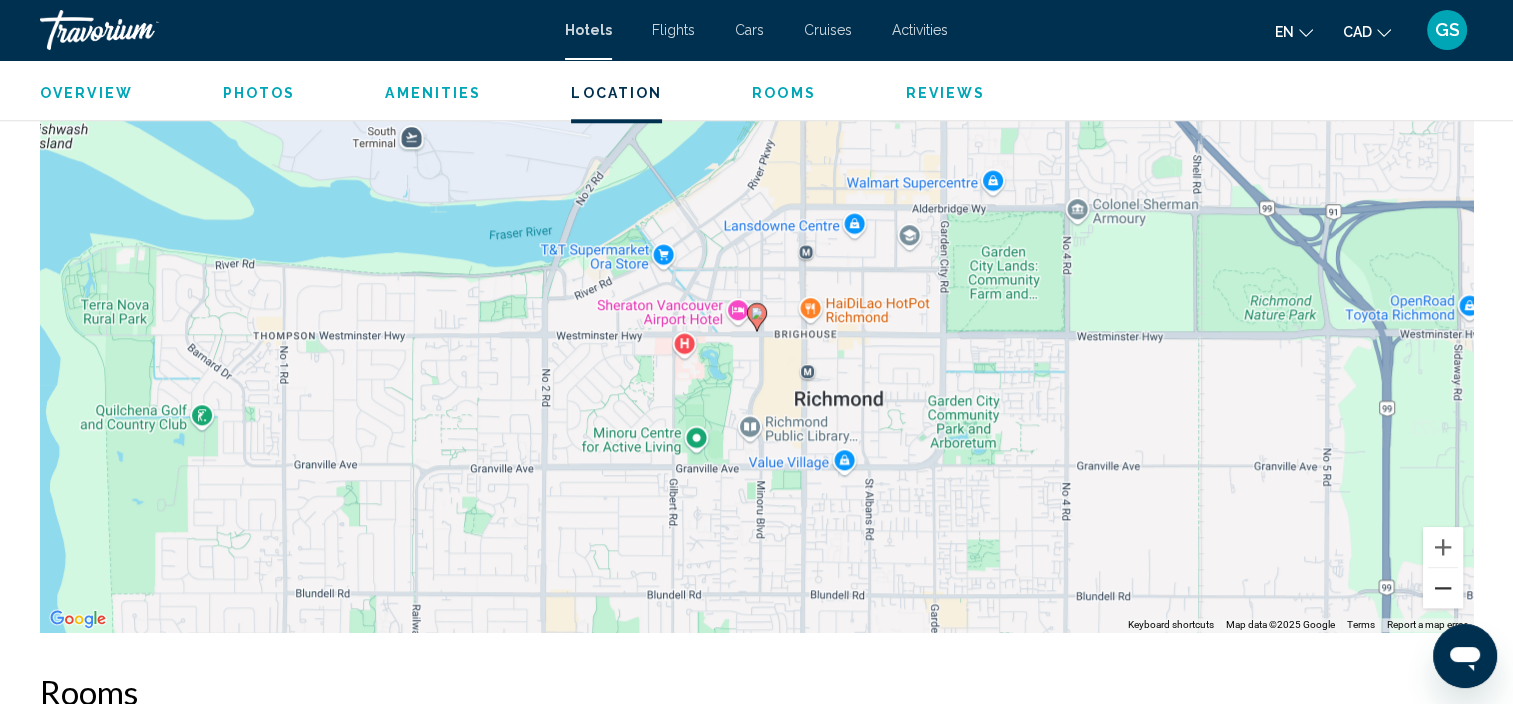click at bounding box center (1443, 588) 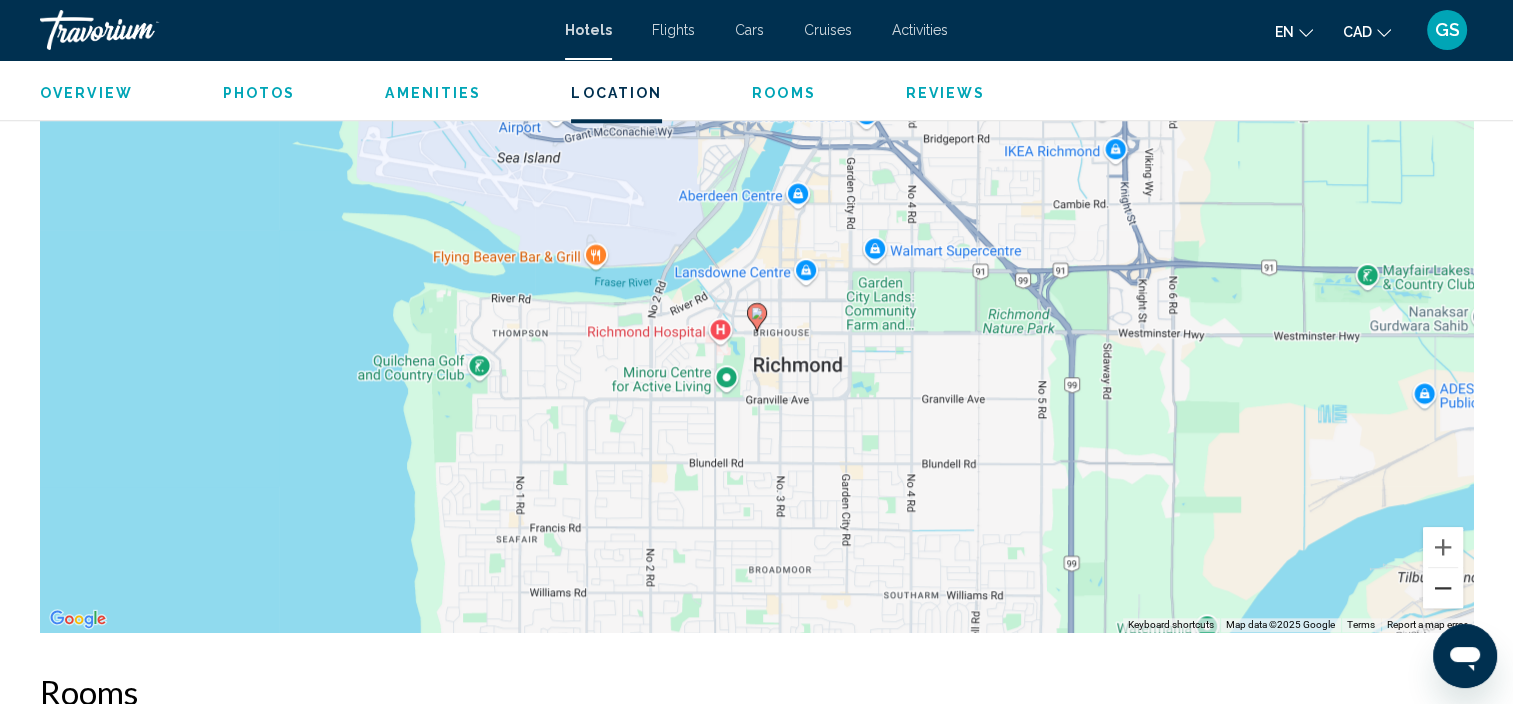 click at bounding box center [1443, 588] 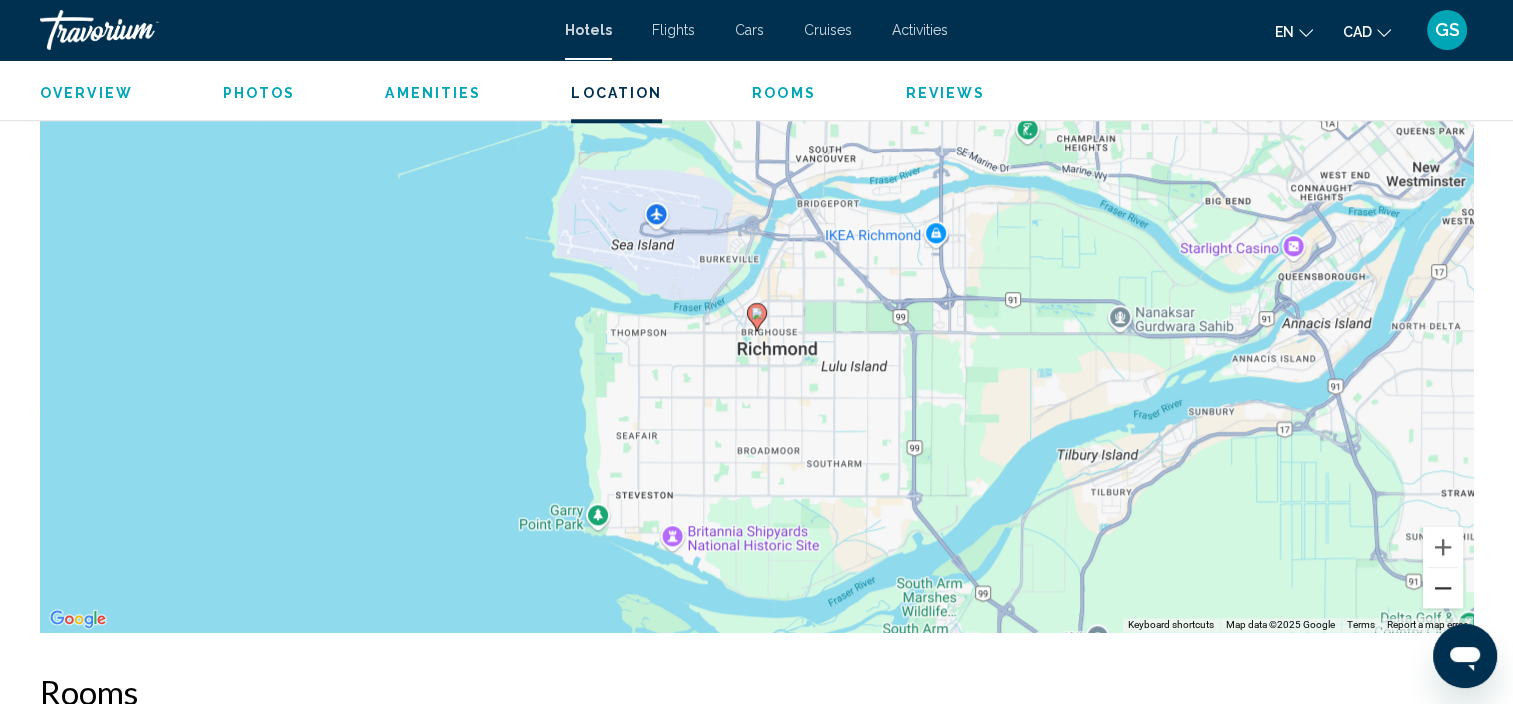 click at bounding box center [1443, 588] 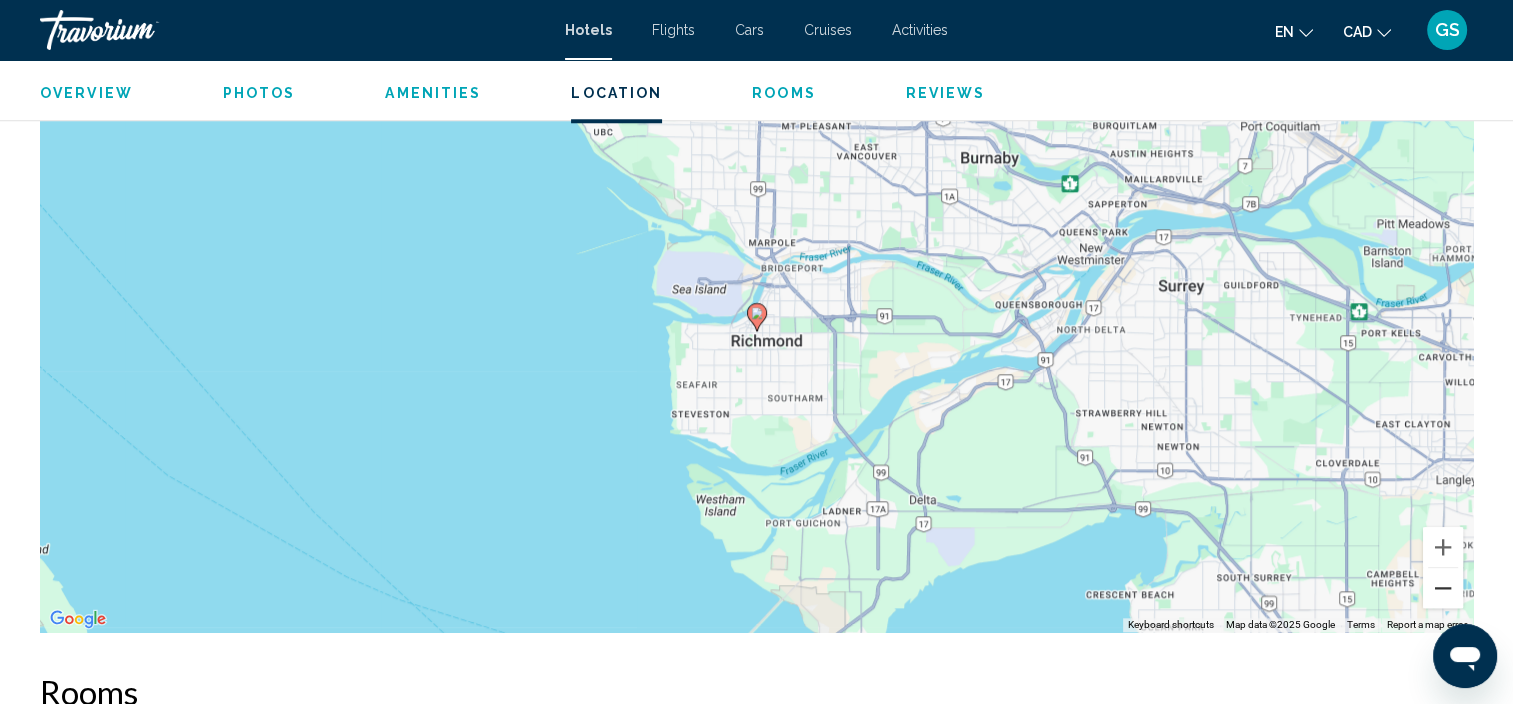 click at bounding box center (1443, 588) 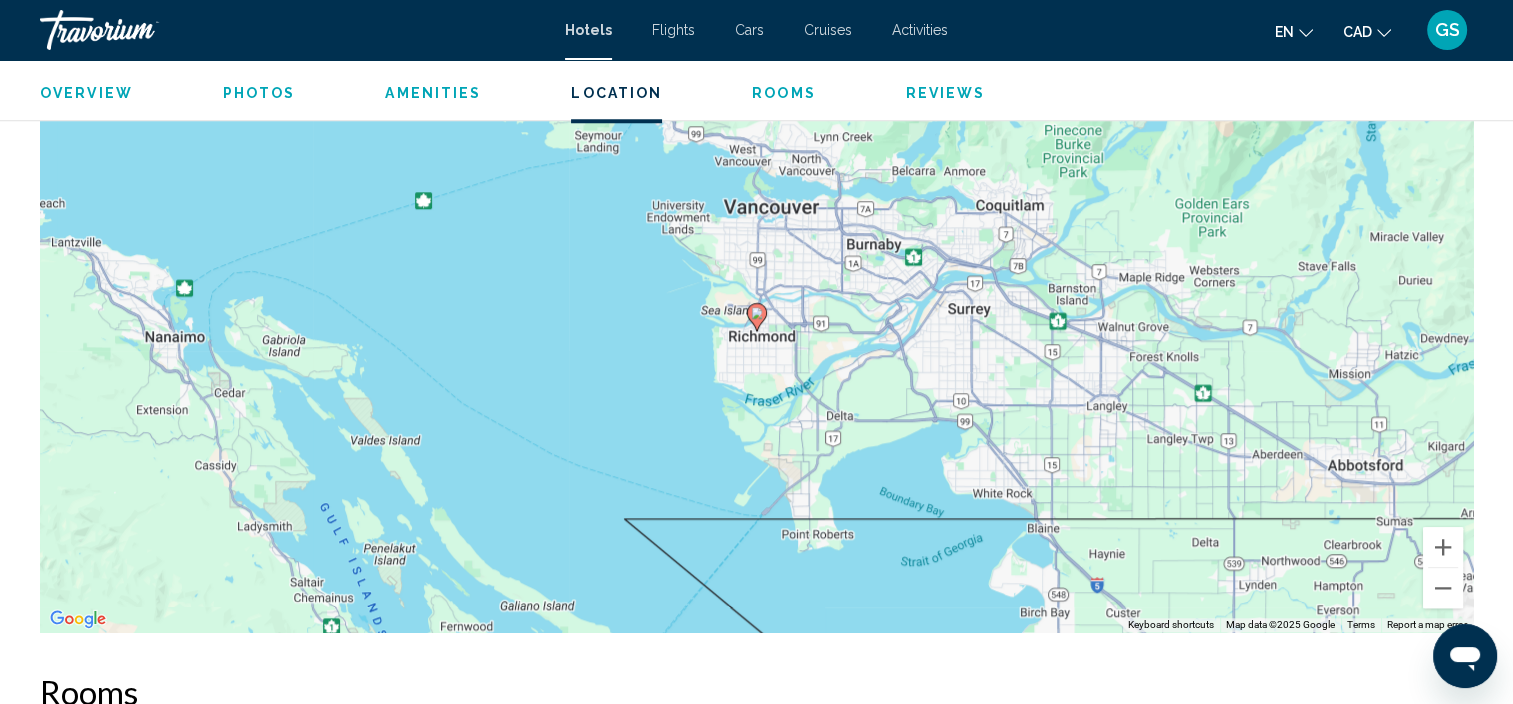 click on "Overview" at bounding box center [86, 93] 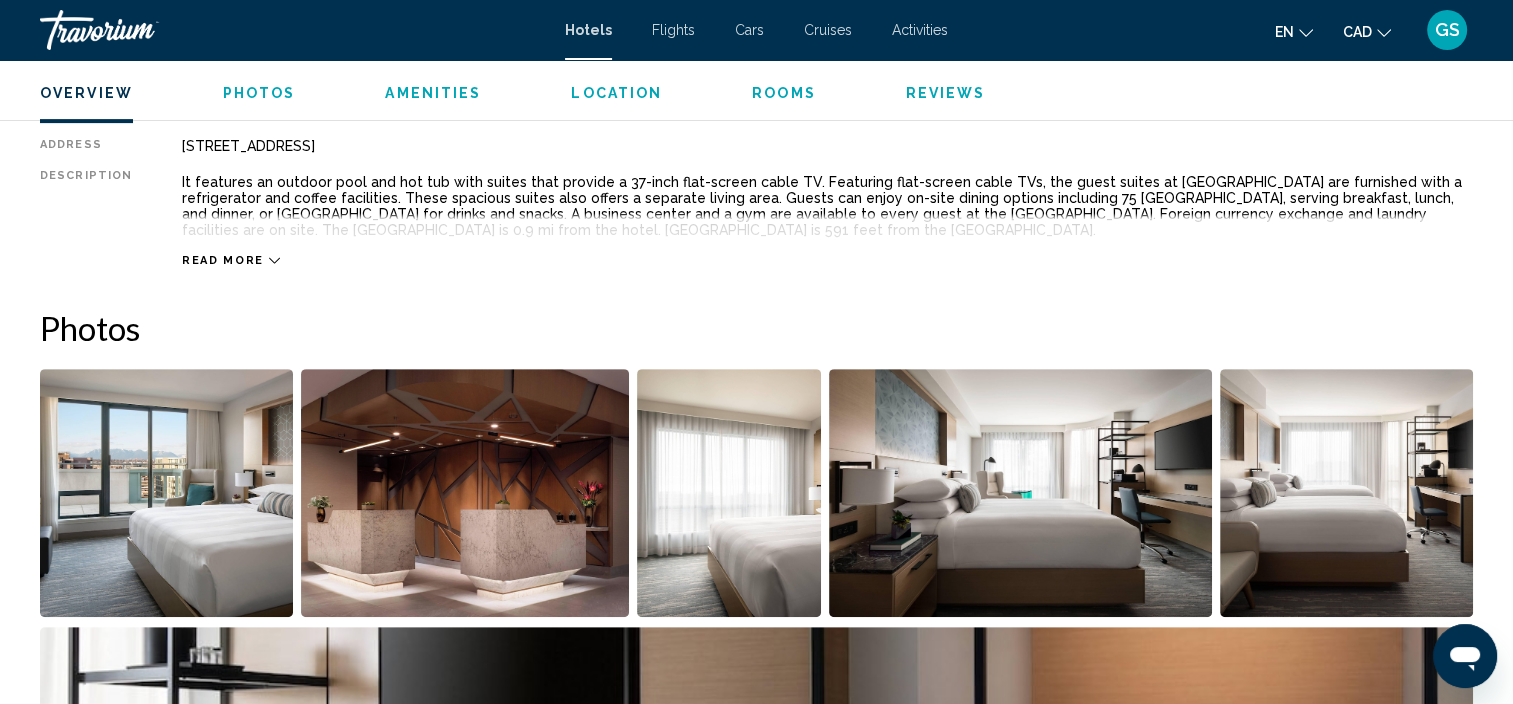 scroll, scrollTop: 640, scrollLeft: 0, axis: vertical 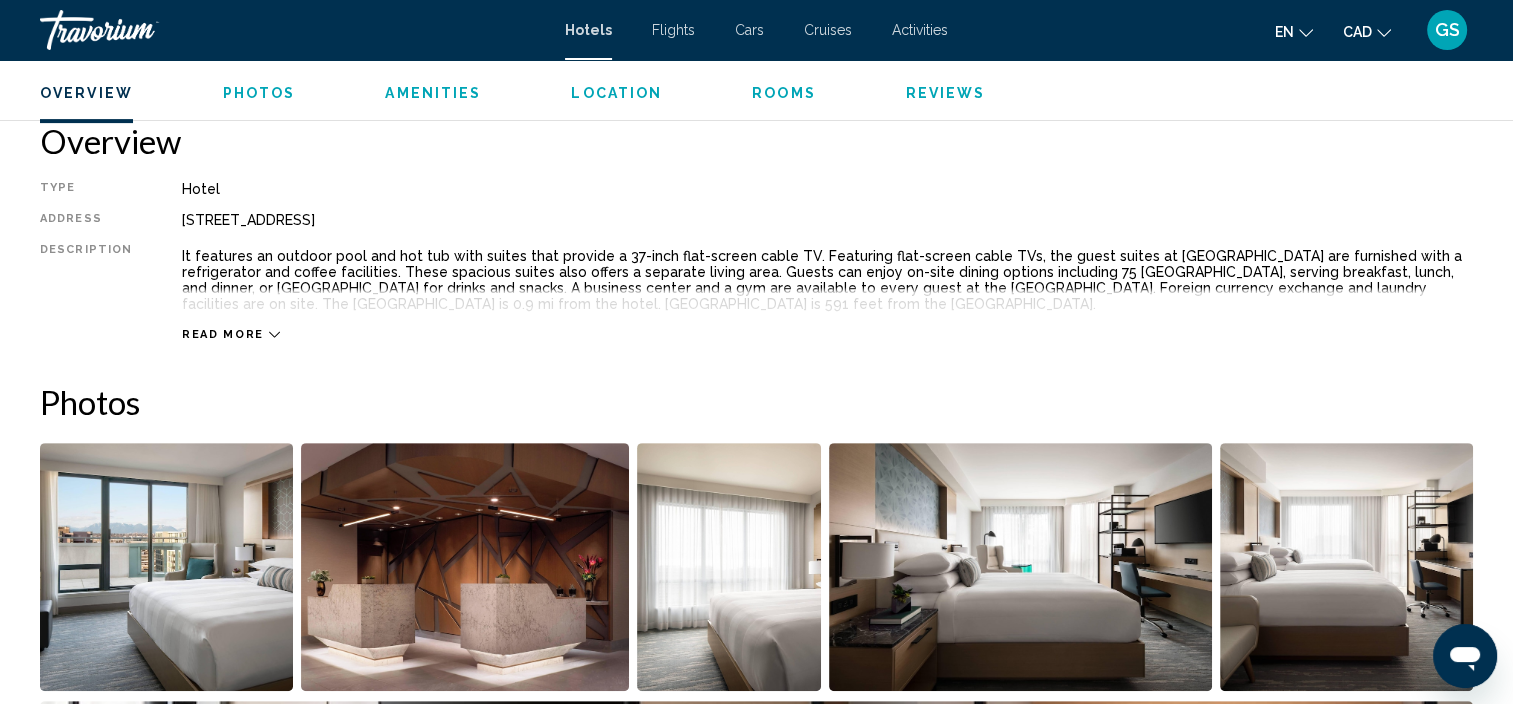 click 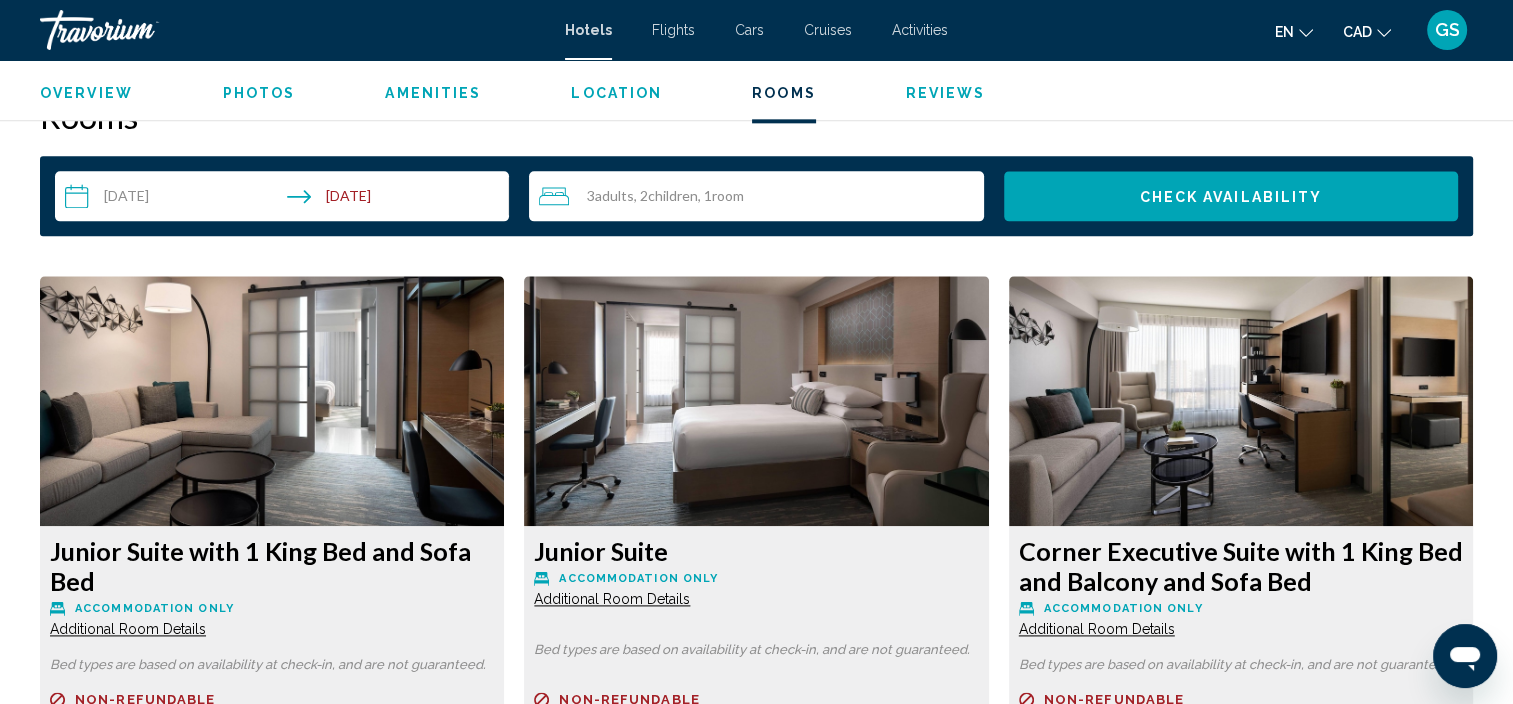 scroll, scrollTop: 2502, scrollLeft: 0, axis: vertical 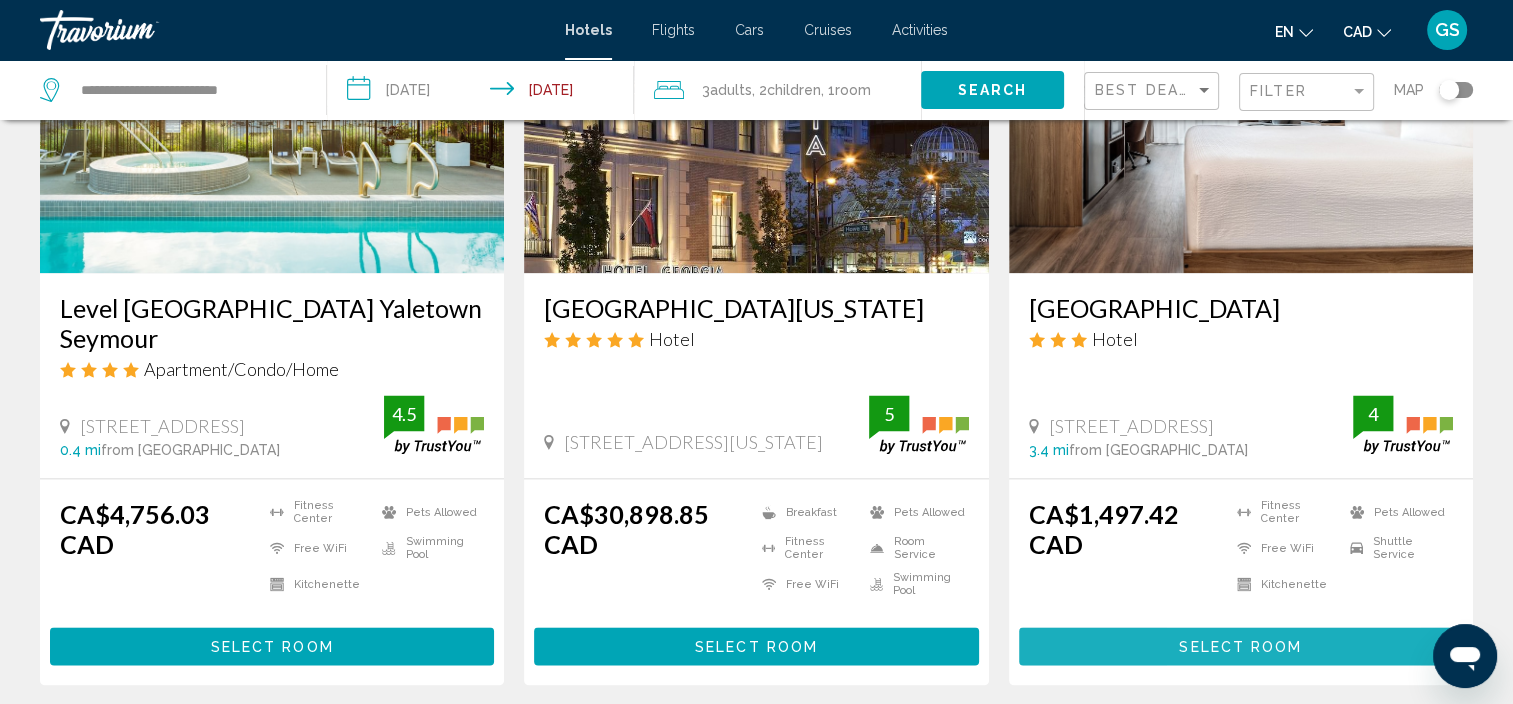 click on "Select Room" at bounding box center (1240, 647) 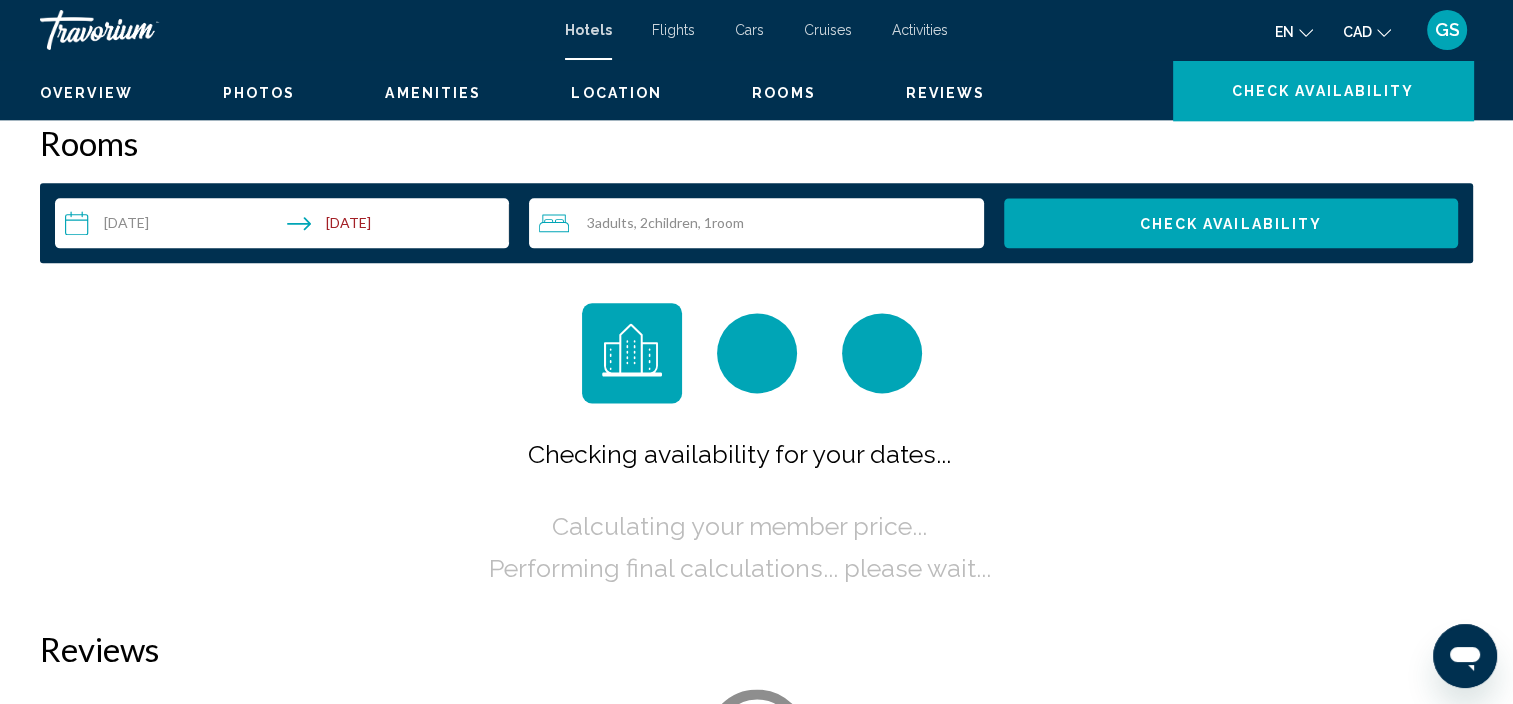 scroll, scrollTop: 8, scrollLeft: 0, axis: vertical 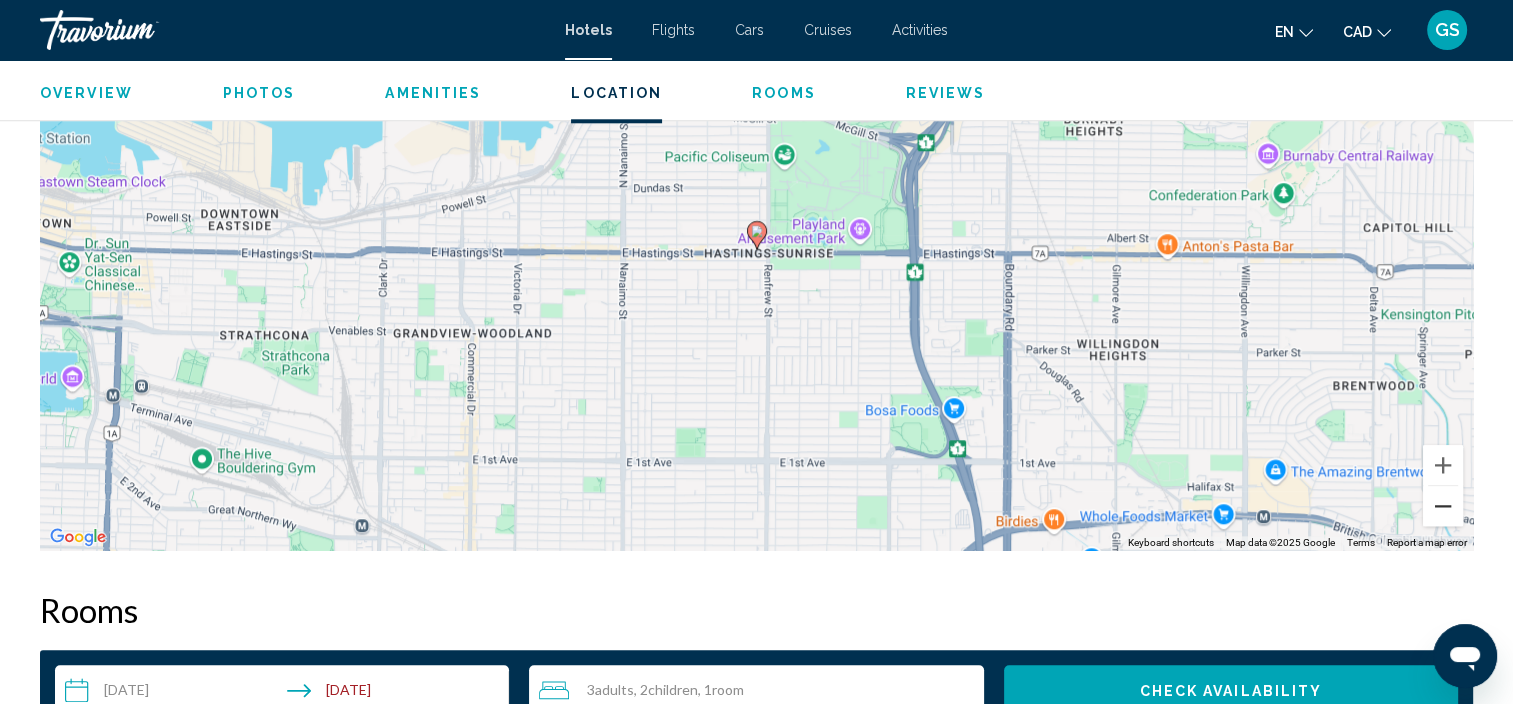 click at bounding box center (1443, 506) 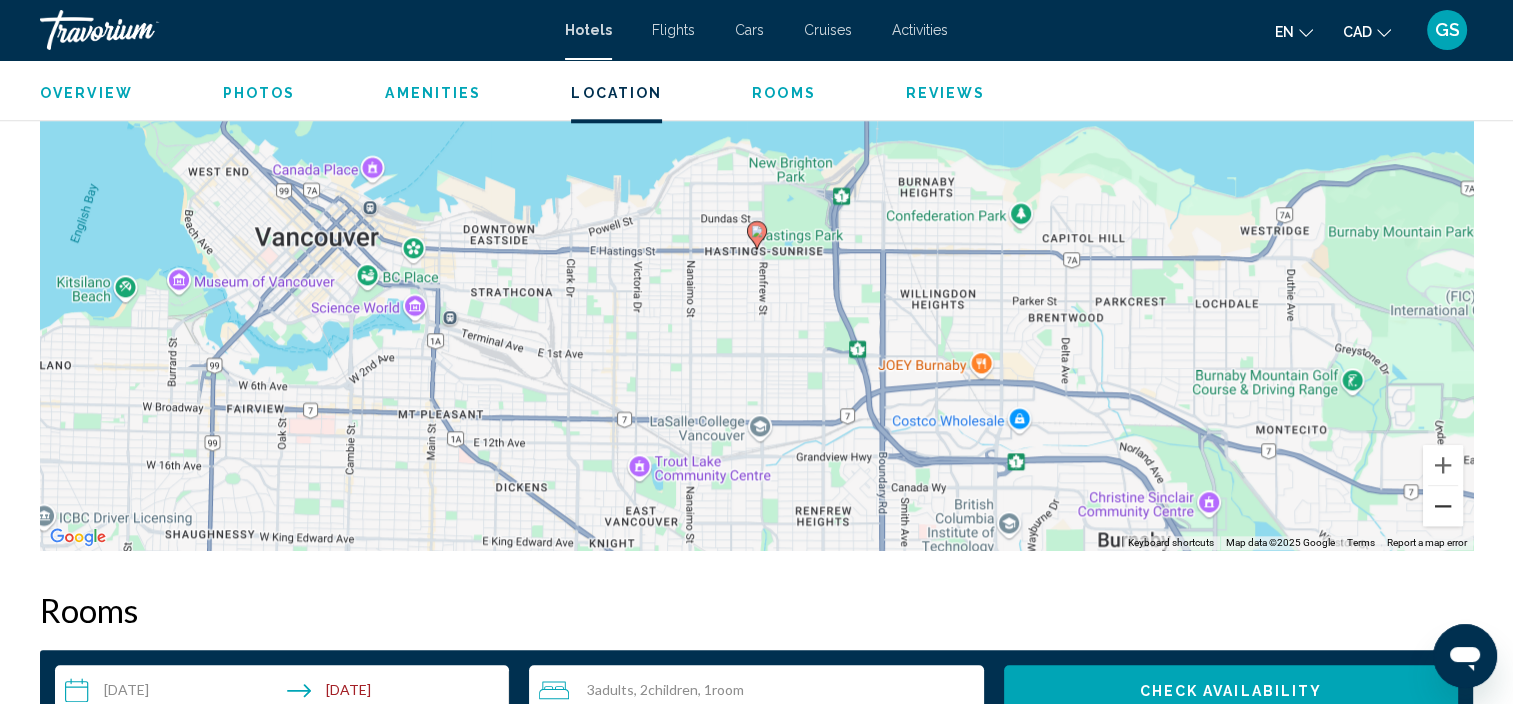 click at bounding box center (1443, 506) 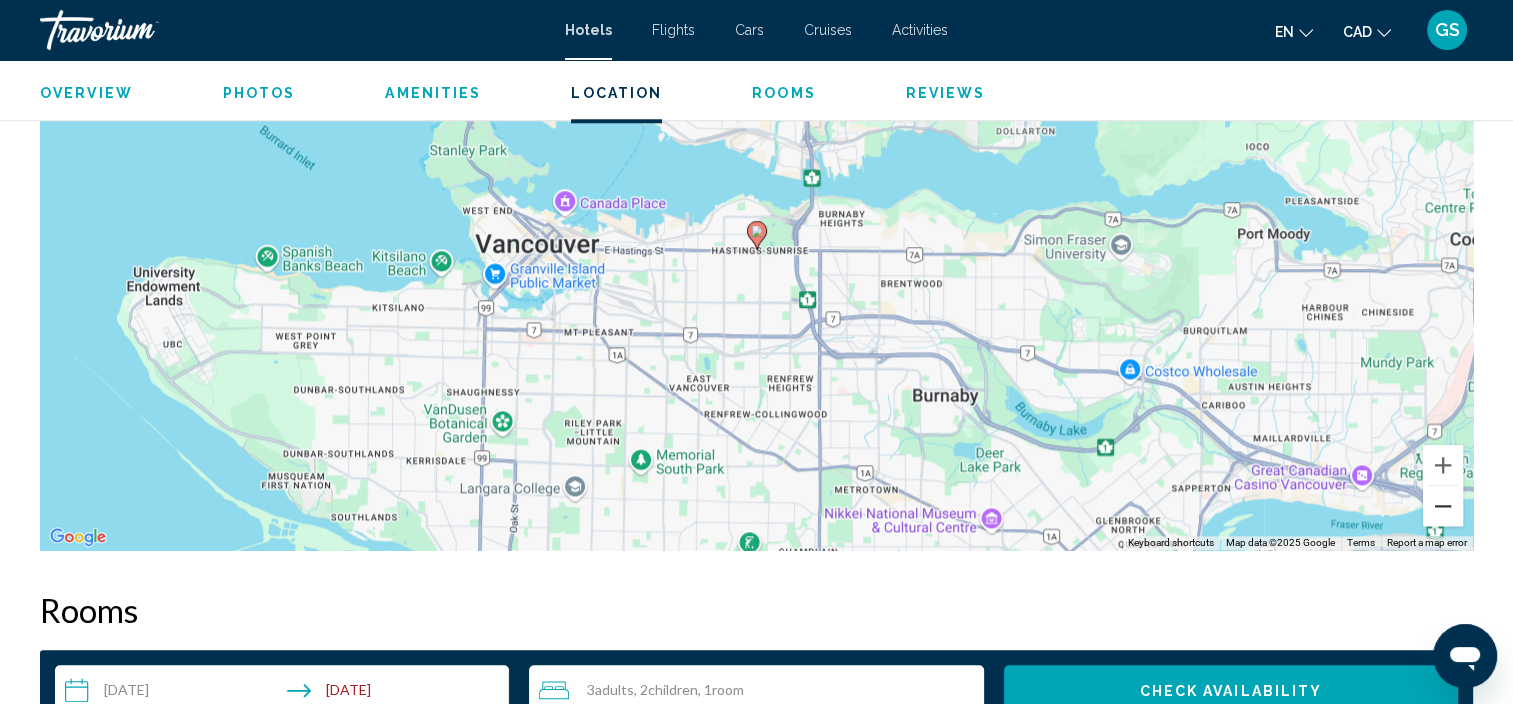click at bounding box center [1443, 506] 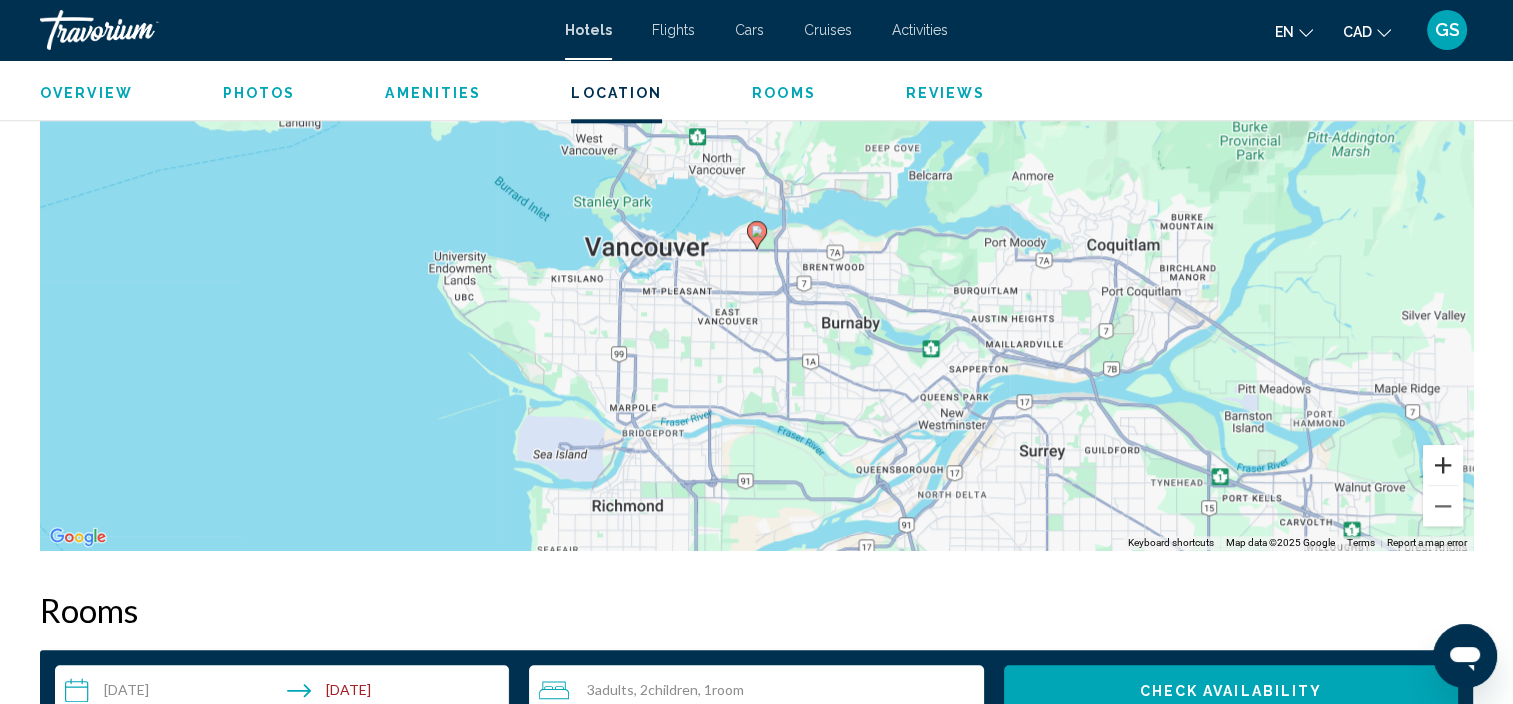 click at bounding box center (1443, 465) 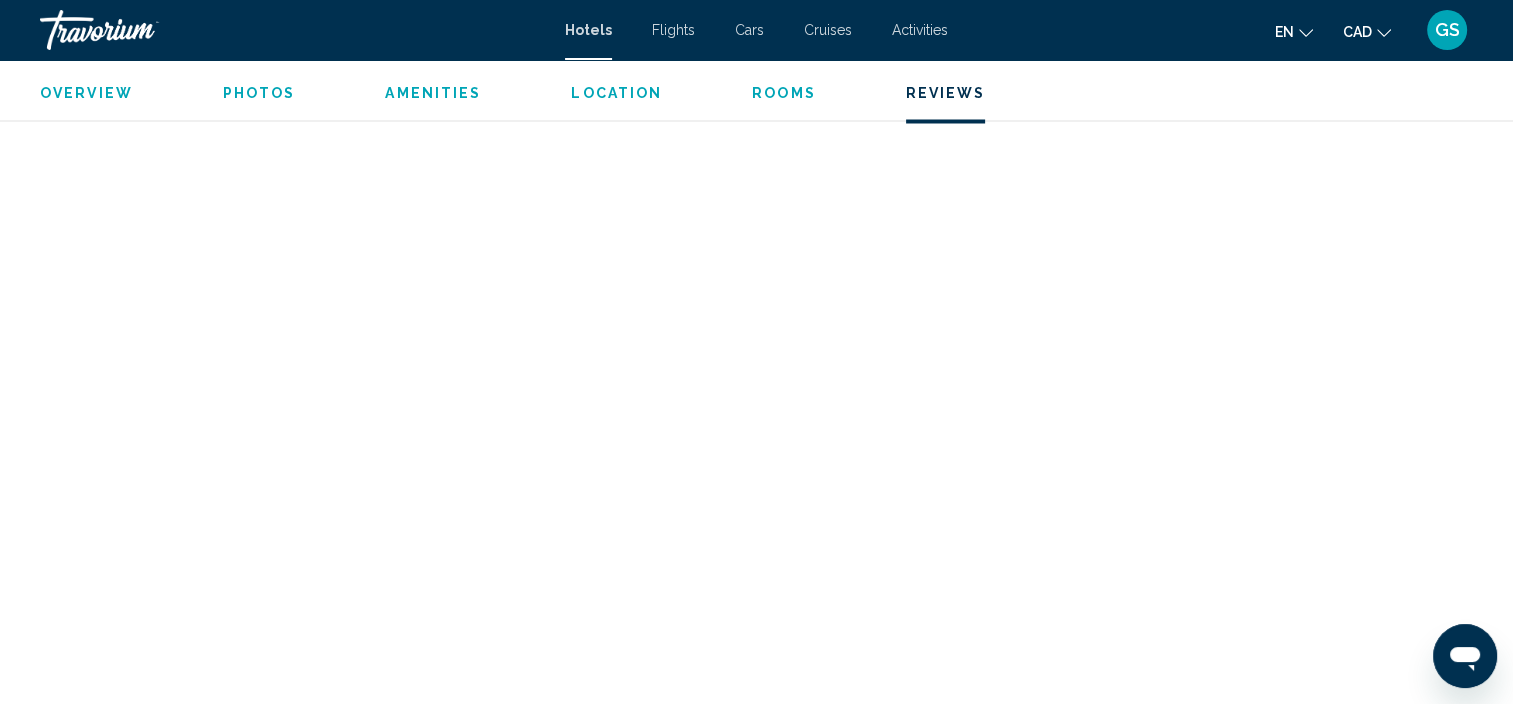 scroll, scrollTop: 3660, scrollLeft: 0, axis: vertical 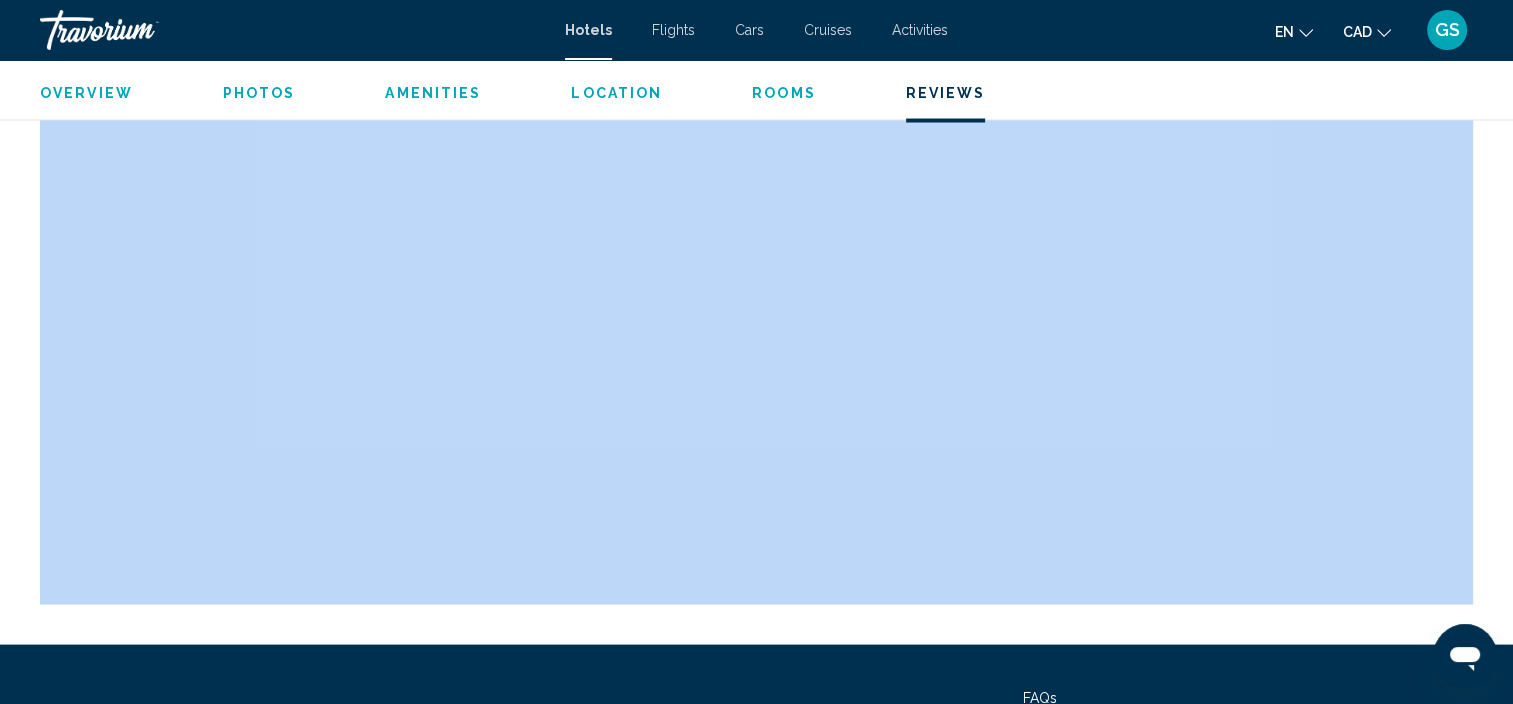 drag, startPoint x: 1473, startPoint y: 176, endPoint x: 1457, endPoint y: 96, distance: 81.58431 